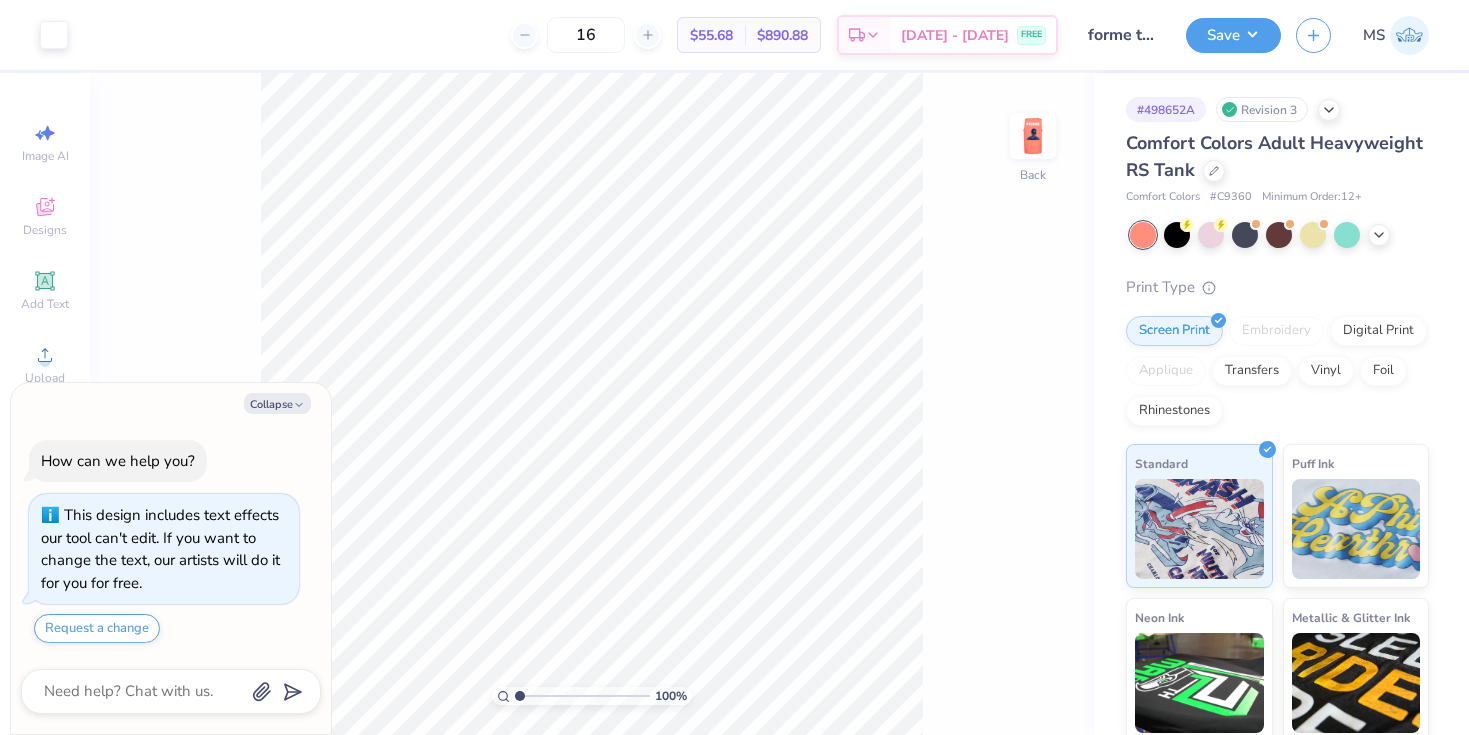 scroll, scrollTop: 0, scrollLeft: 0, axis: both 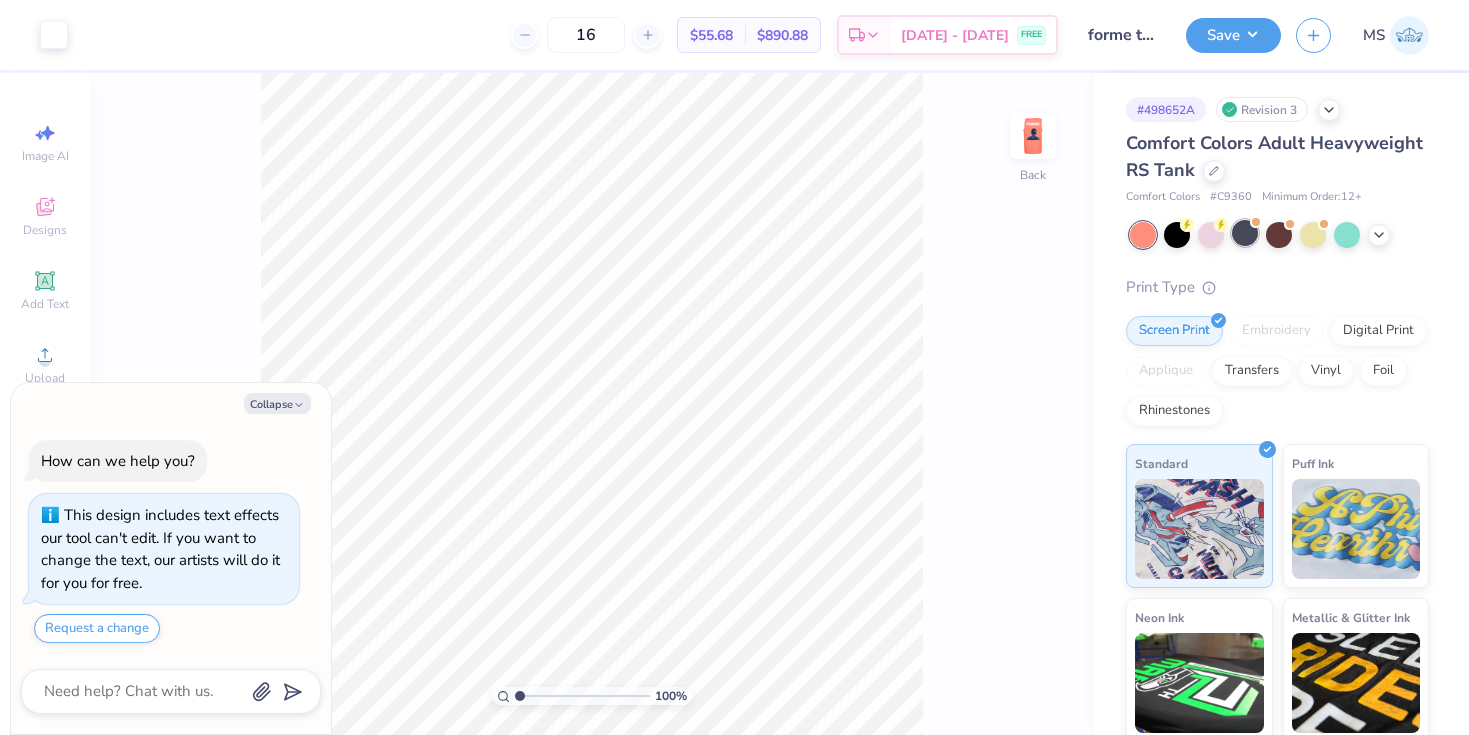 click at bounding box center [1245, 233] 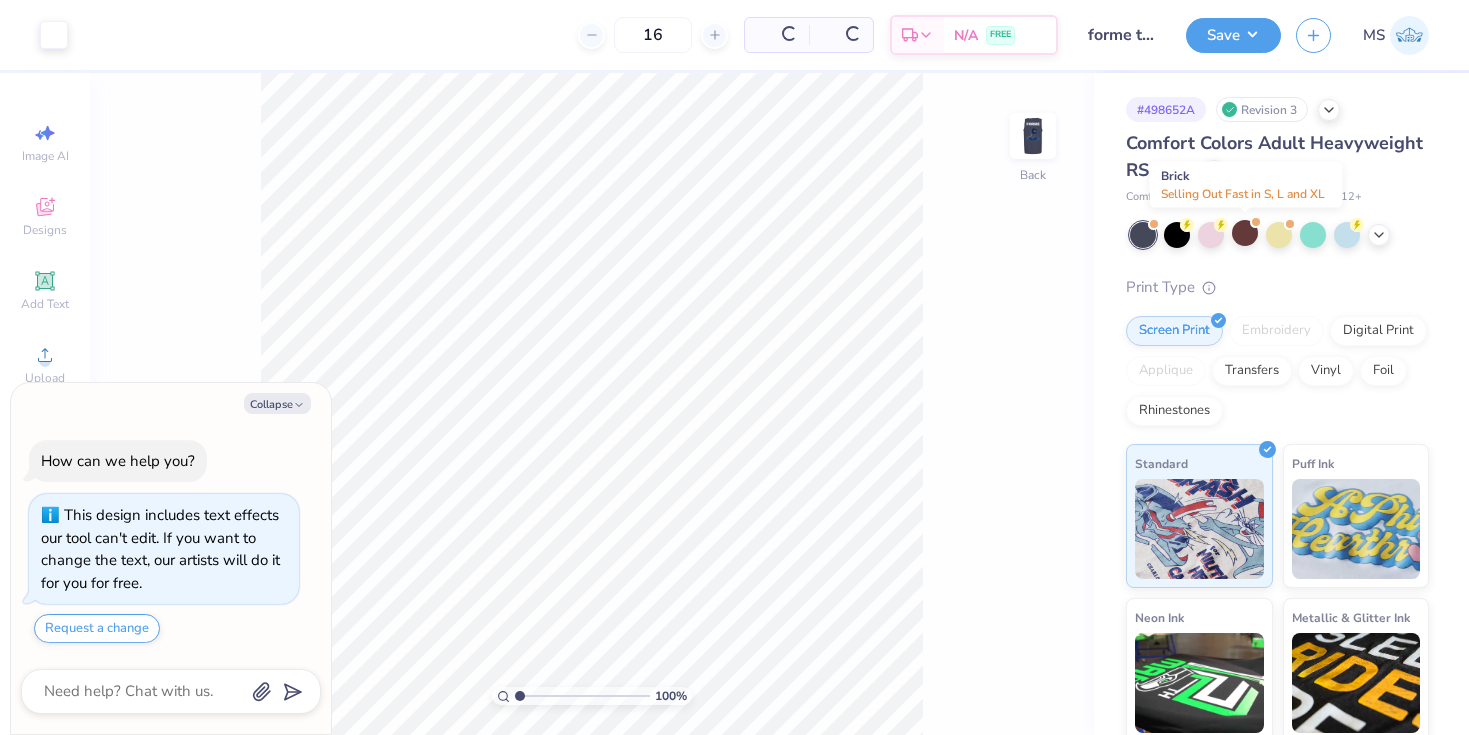 scroll, scrollTop: 271, scrollLeft: 0, axis: vertical 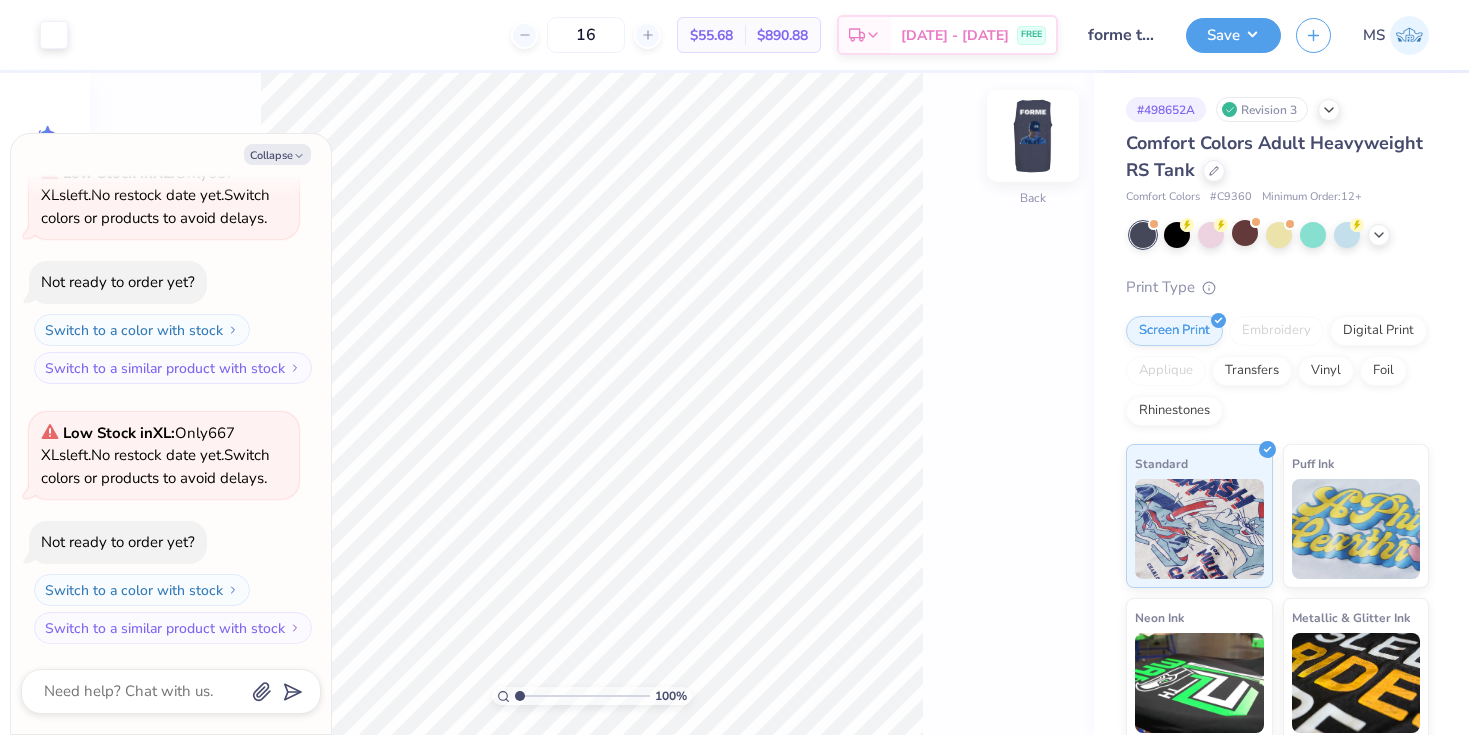 click at bounding box center (1033, 136) 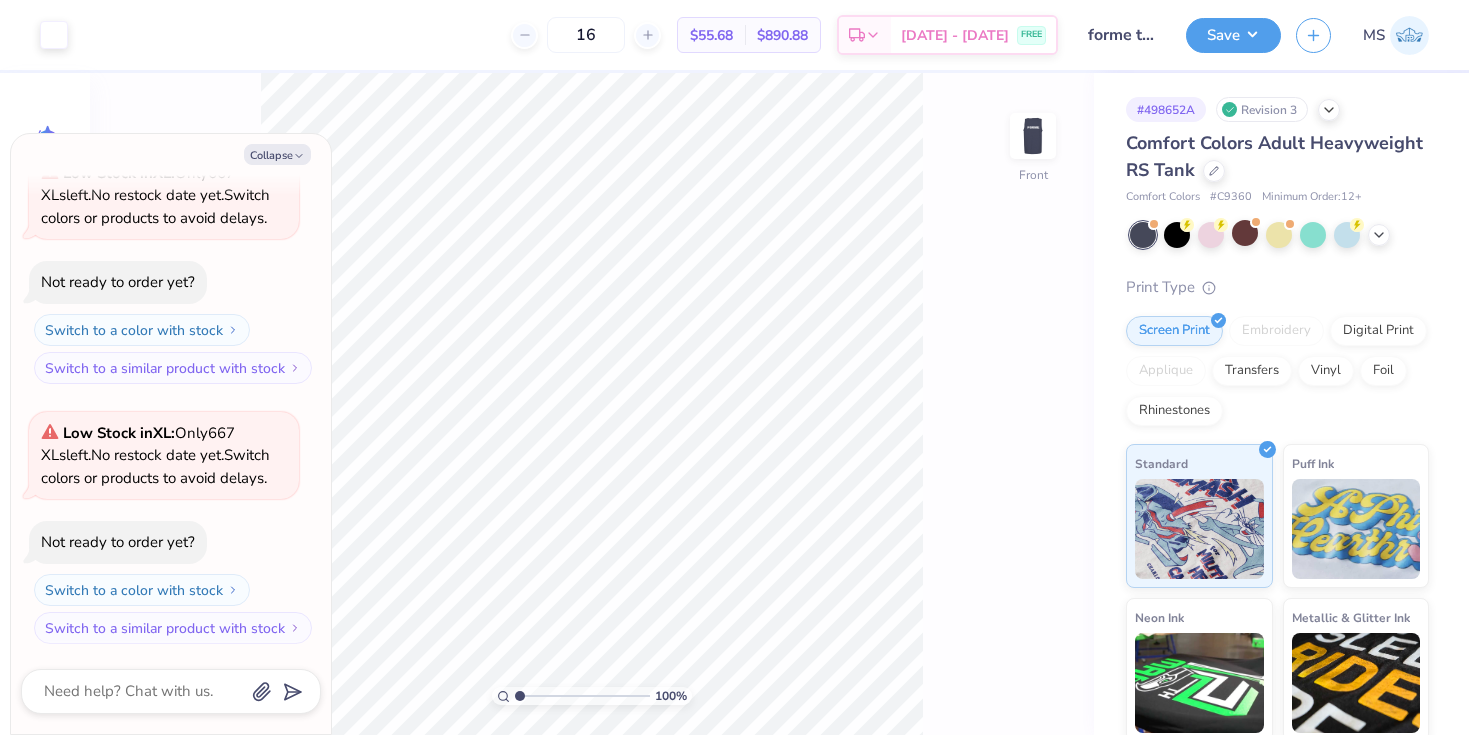 click at bounding box center [1033, 136] 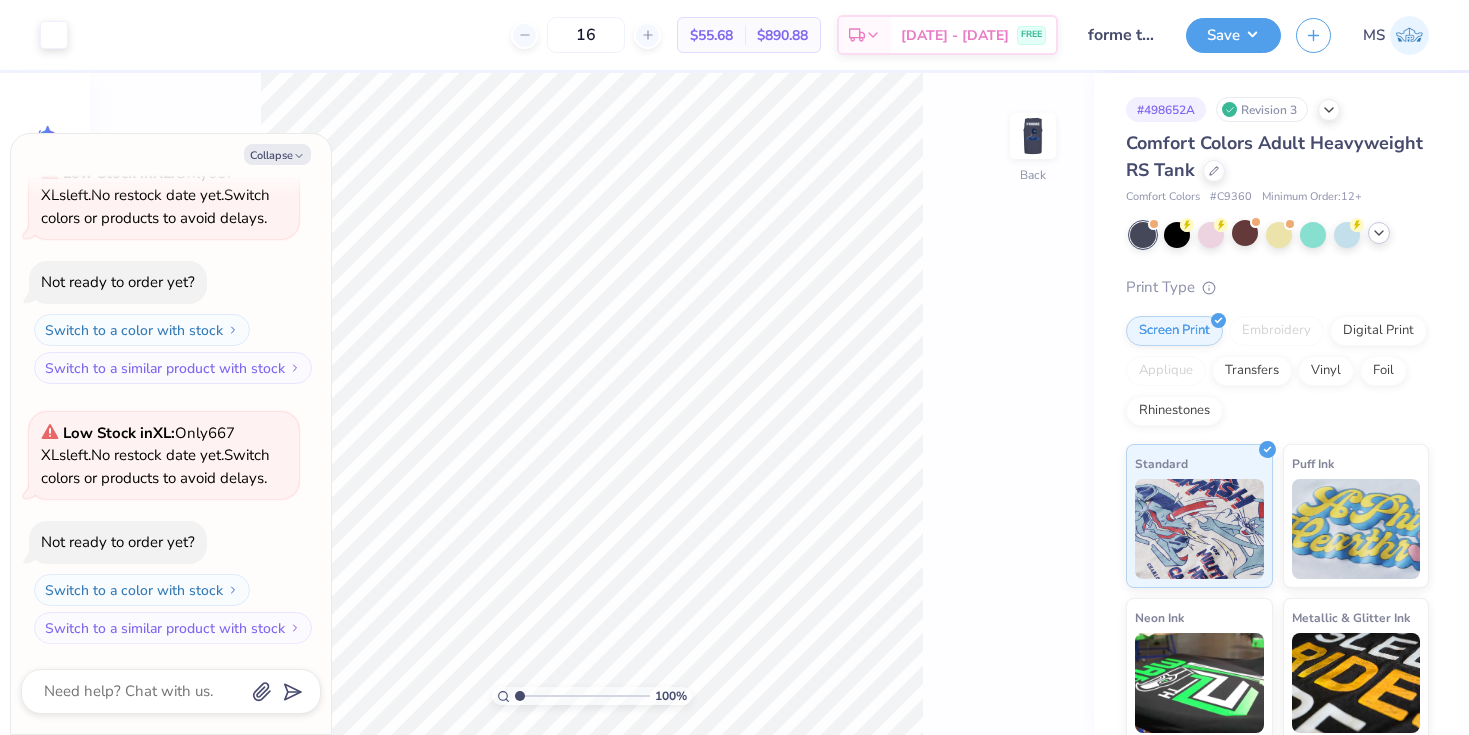 click 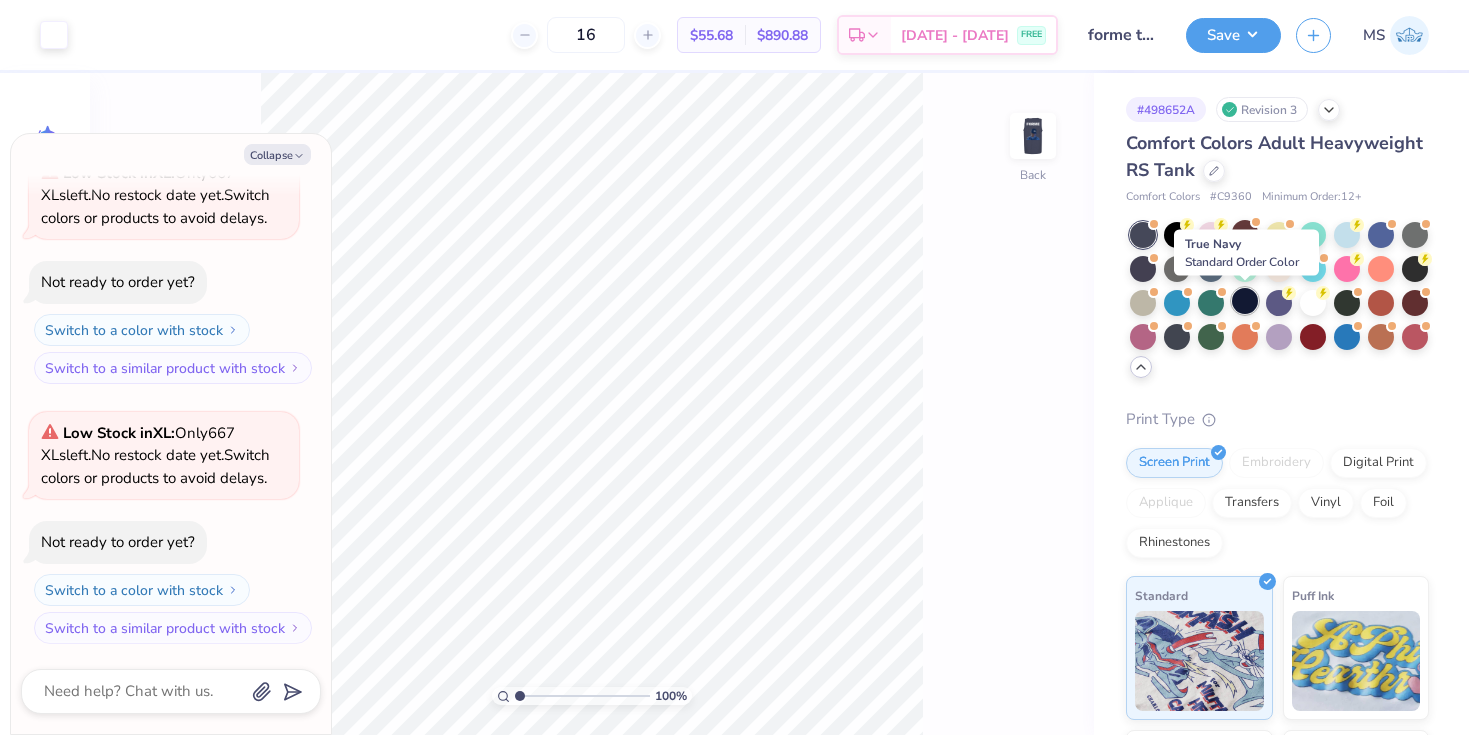 click at bounding box center [1245, 301] 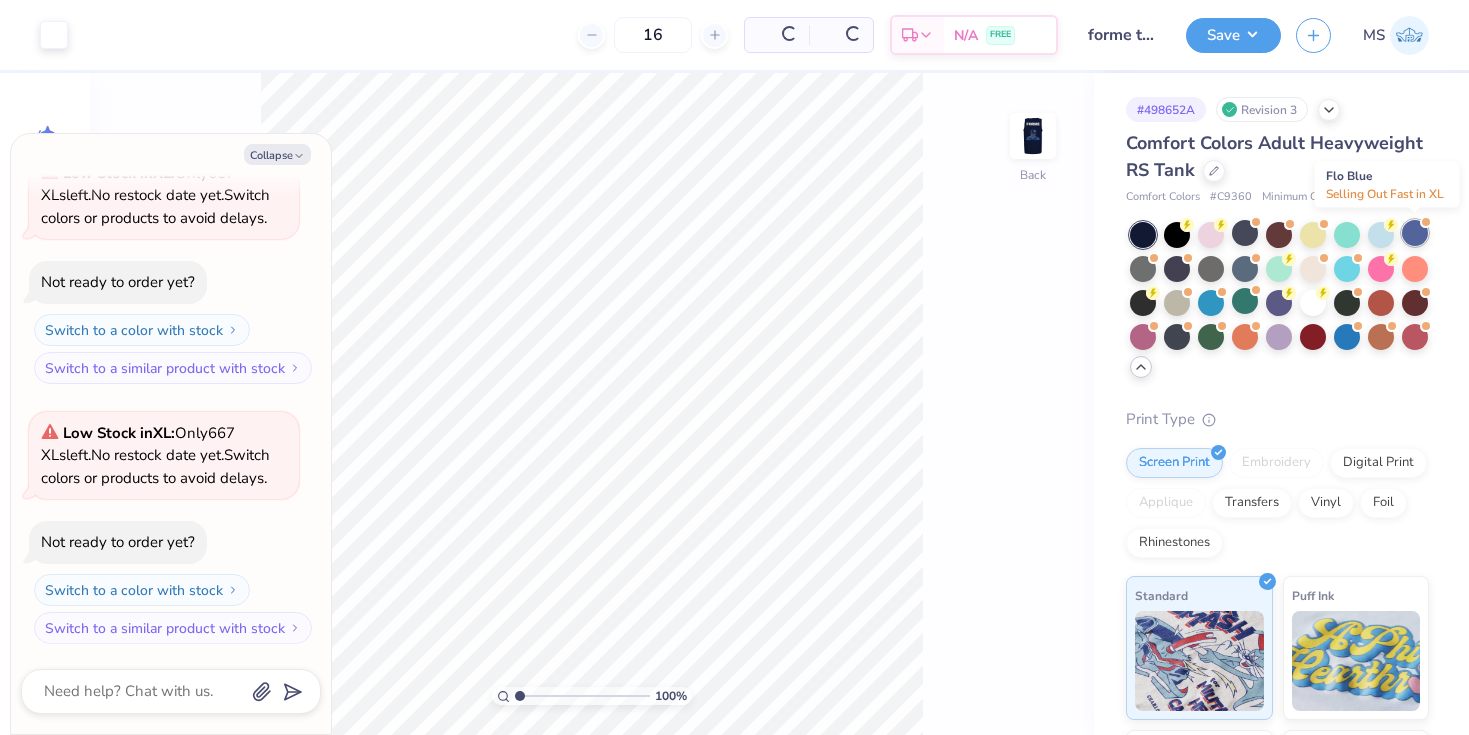 click at bounding box center [1415, 233] 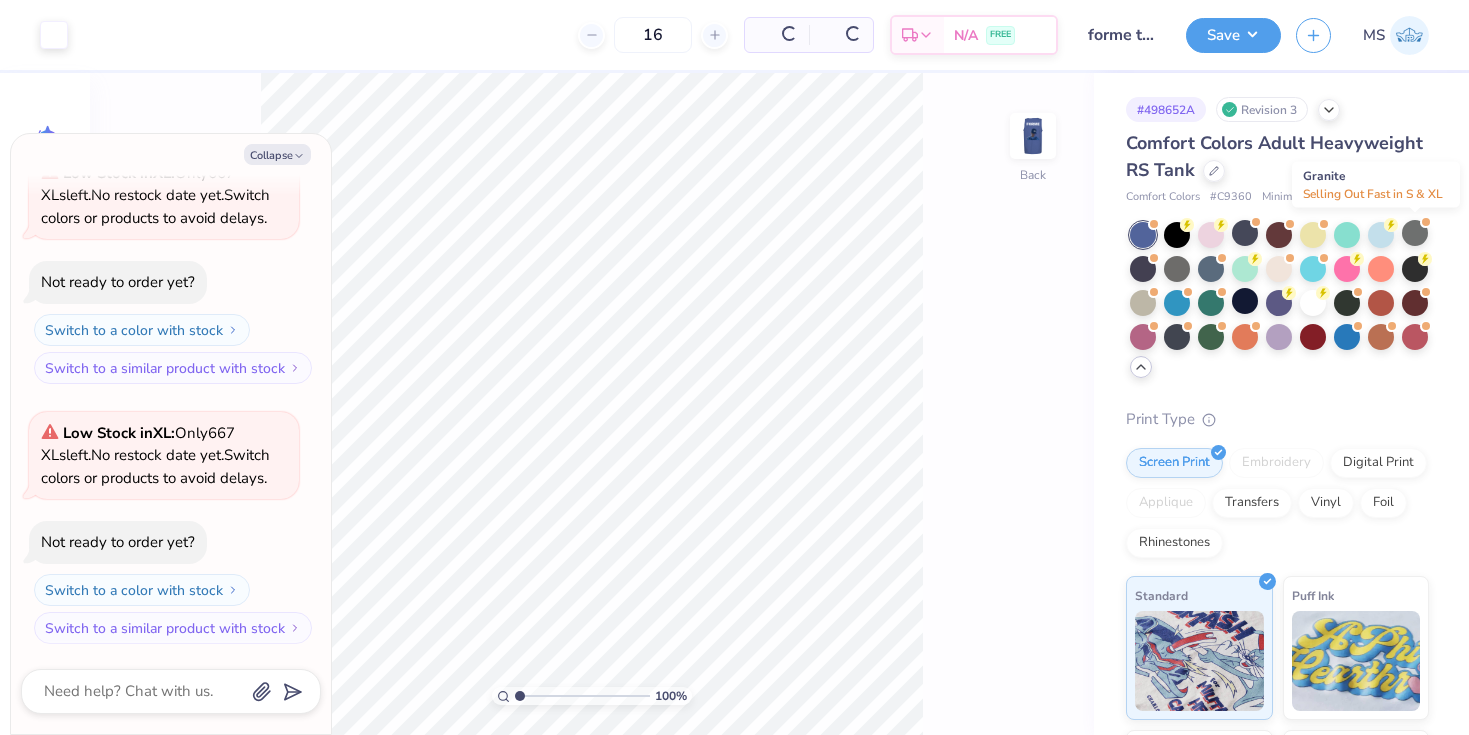 scroll, scrollTop: 531, scrollLeft: 0, axis: vertical 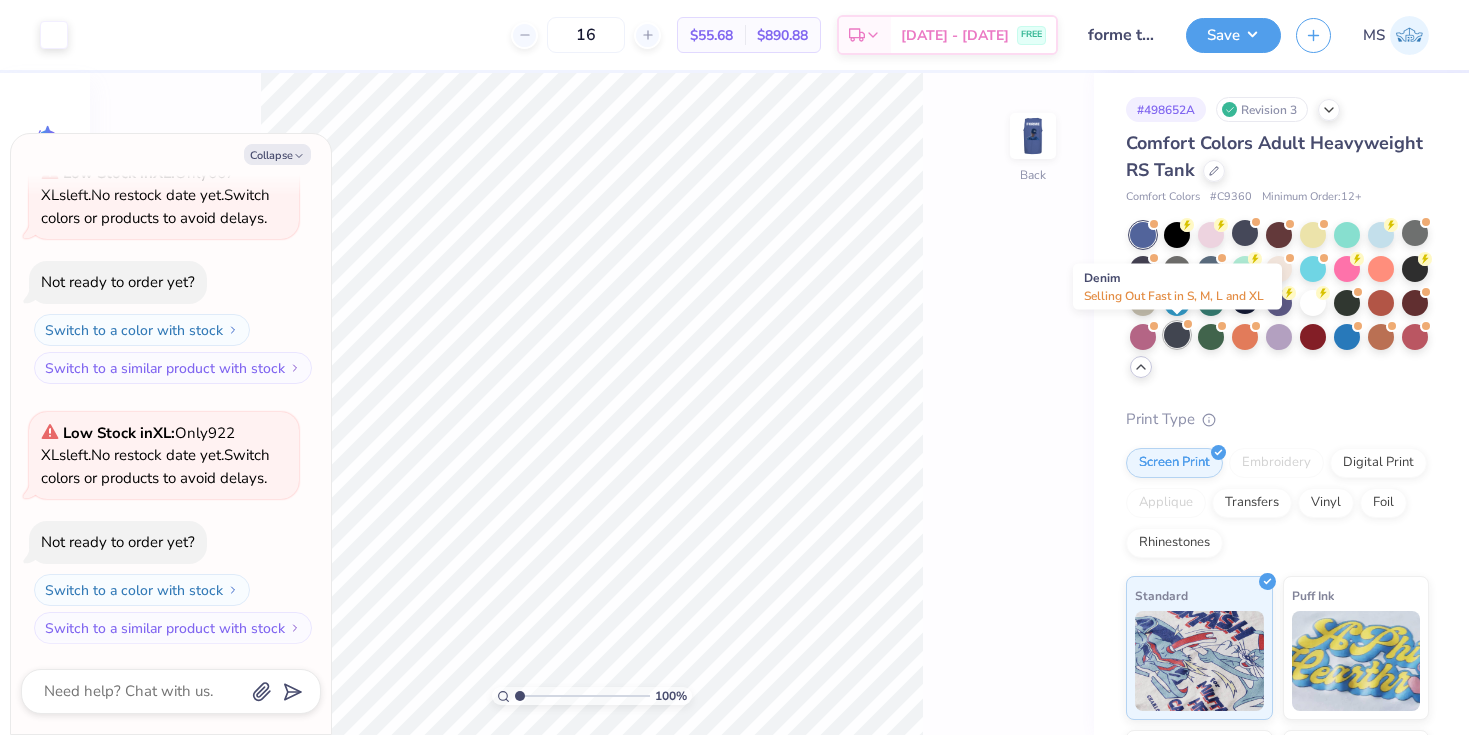 click at bounding box center (1188, 324) 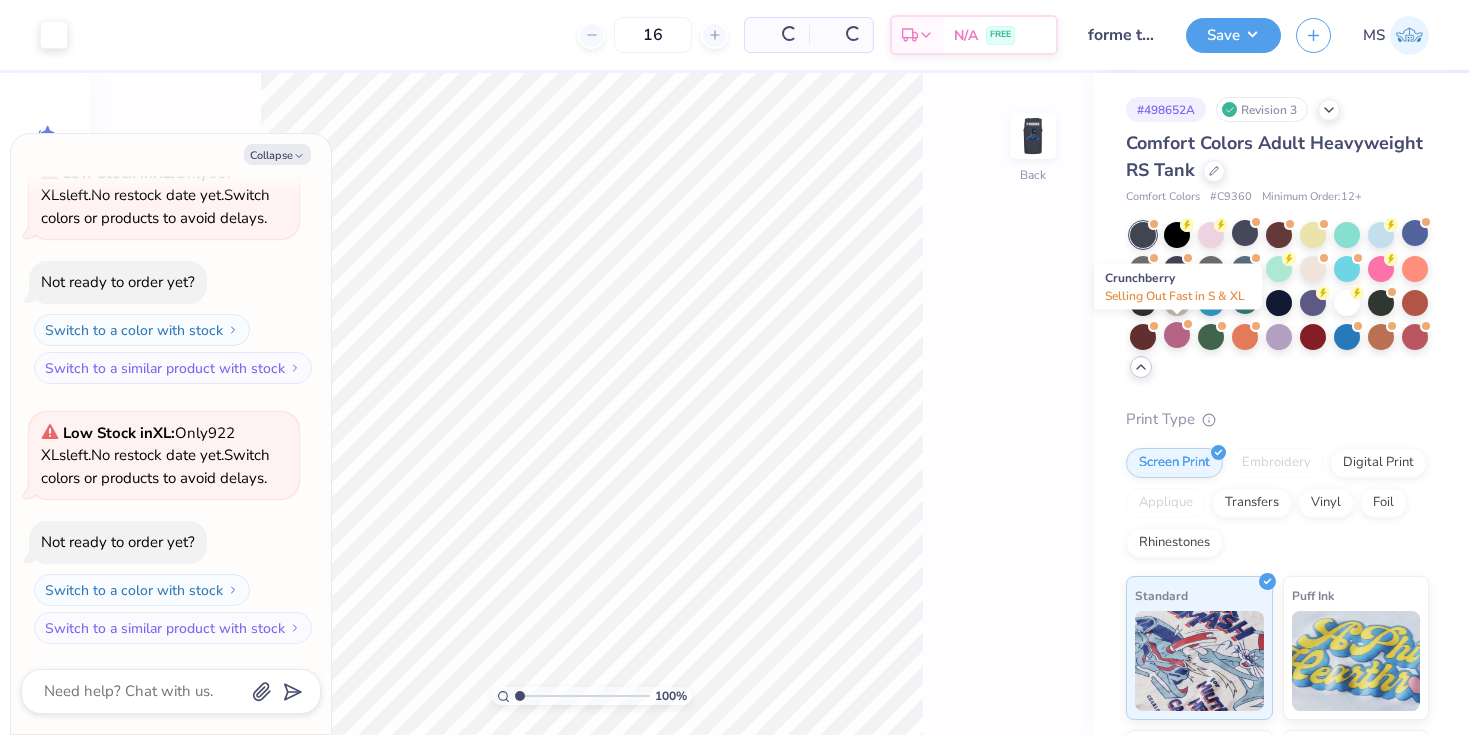 scroll, scrollTop: 836, scrollLeft: 0, axis: vertical 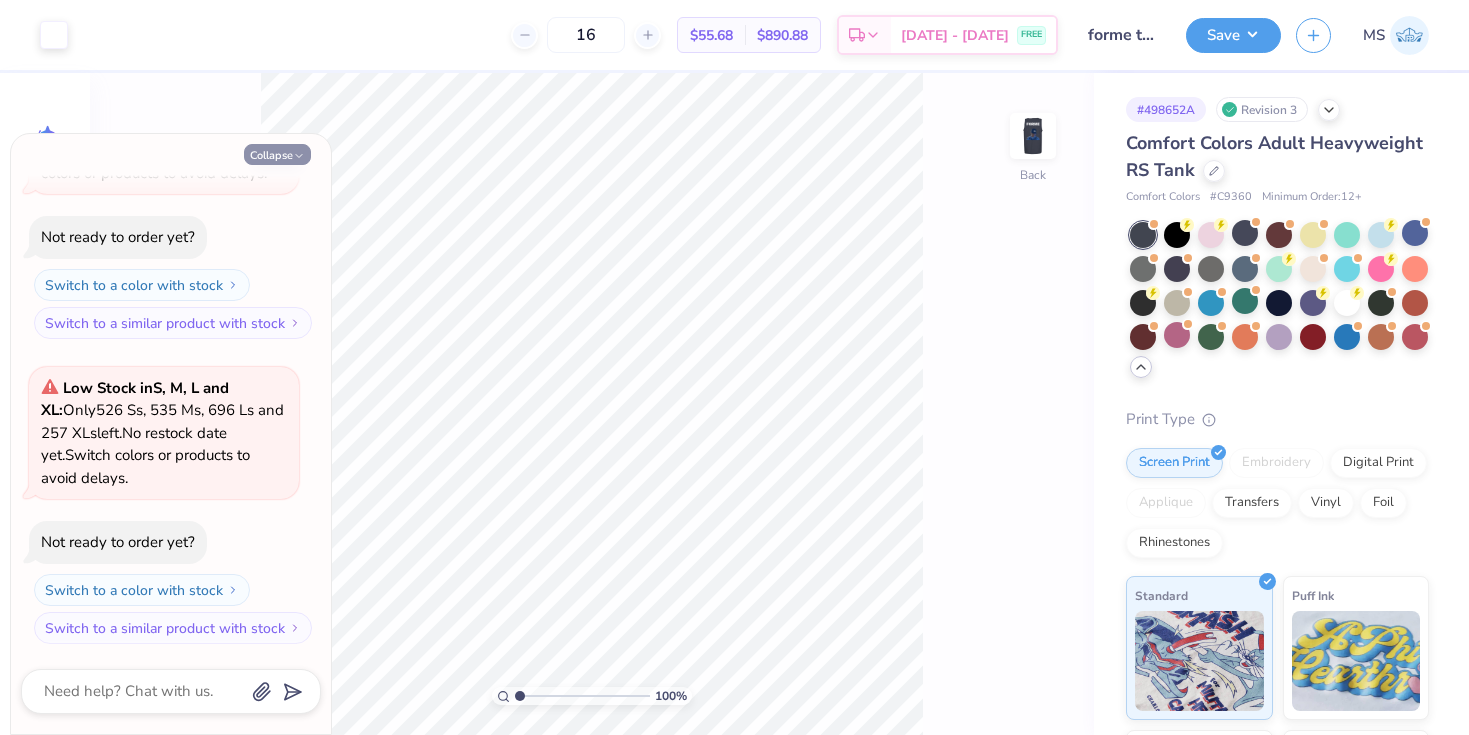 click on "Collapse" at bounding box center [277, 154] 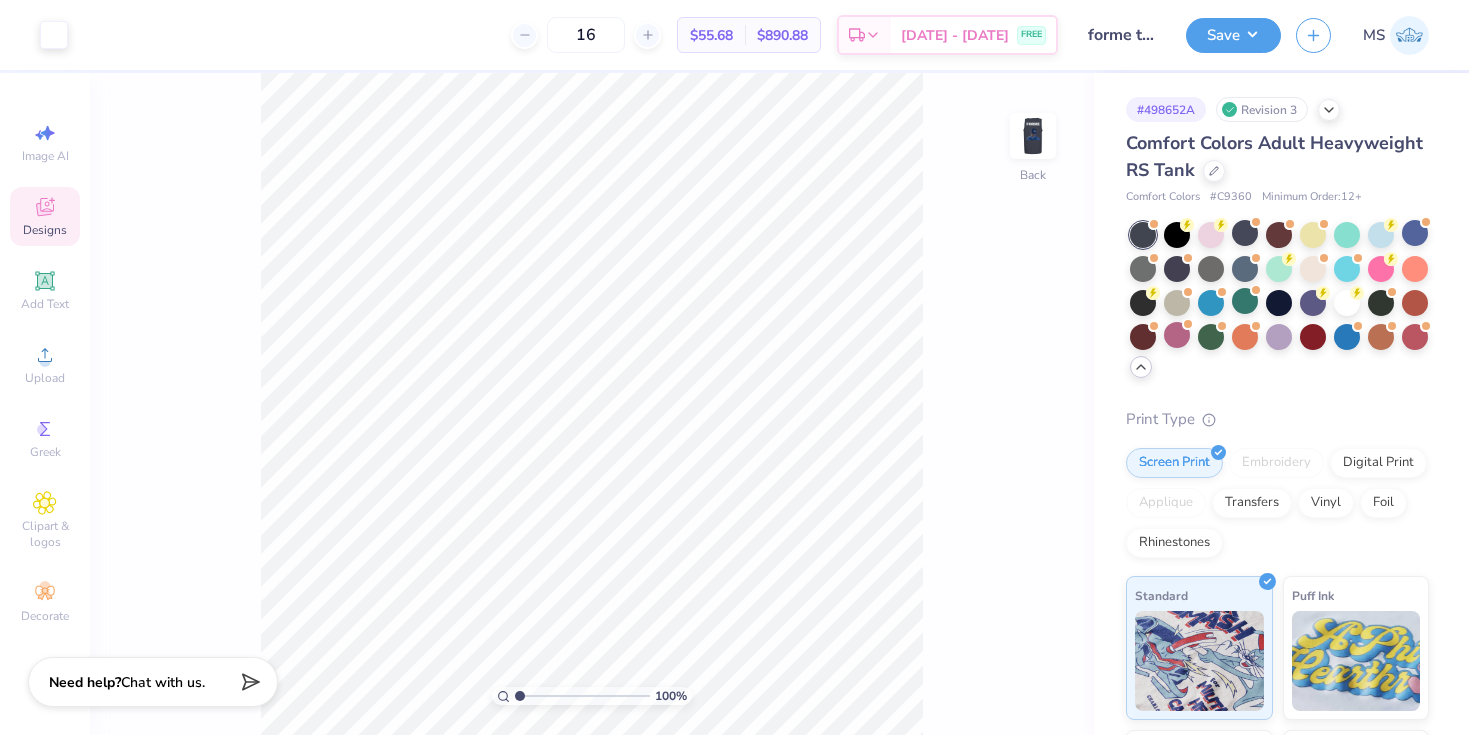 click 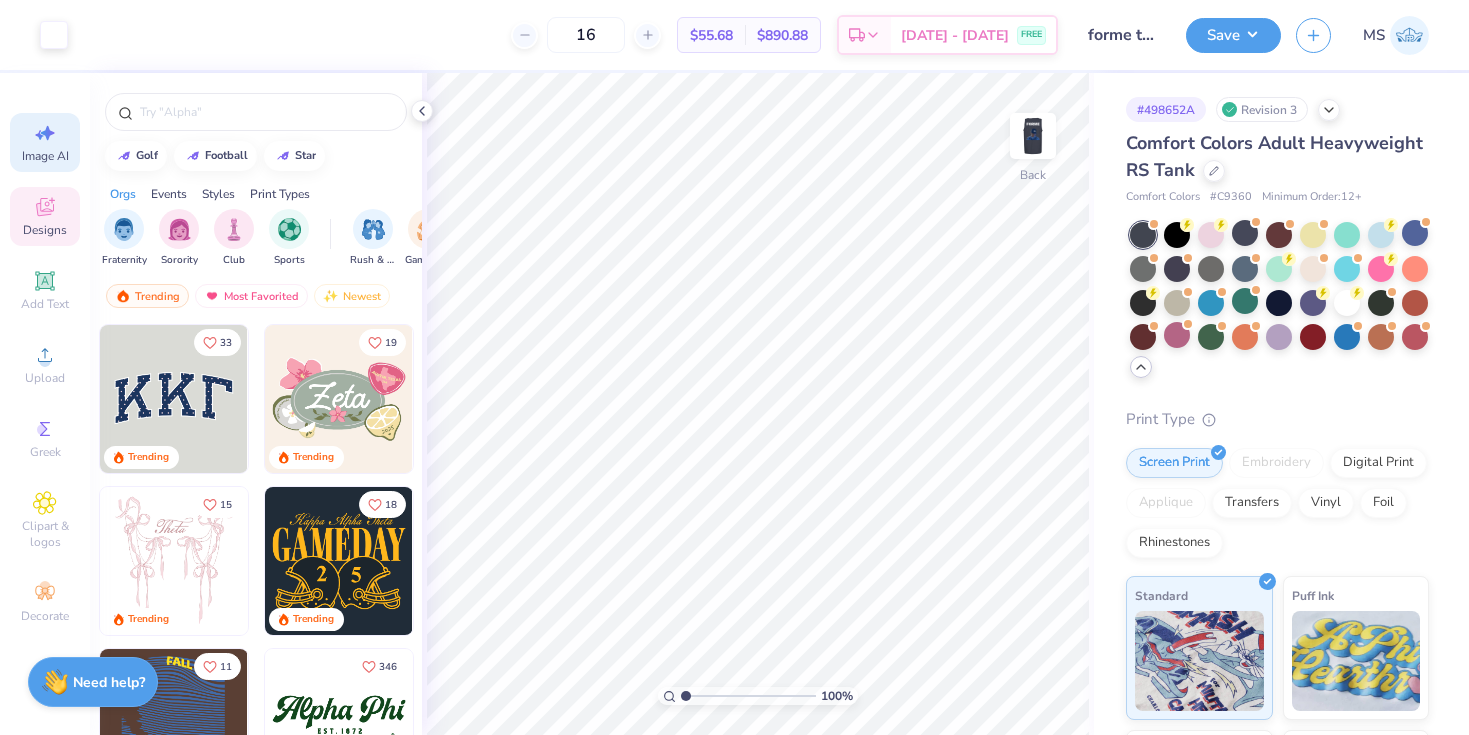 click 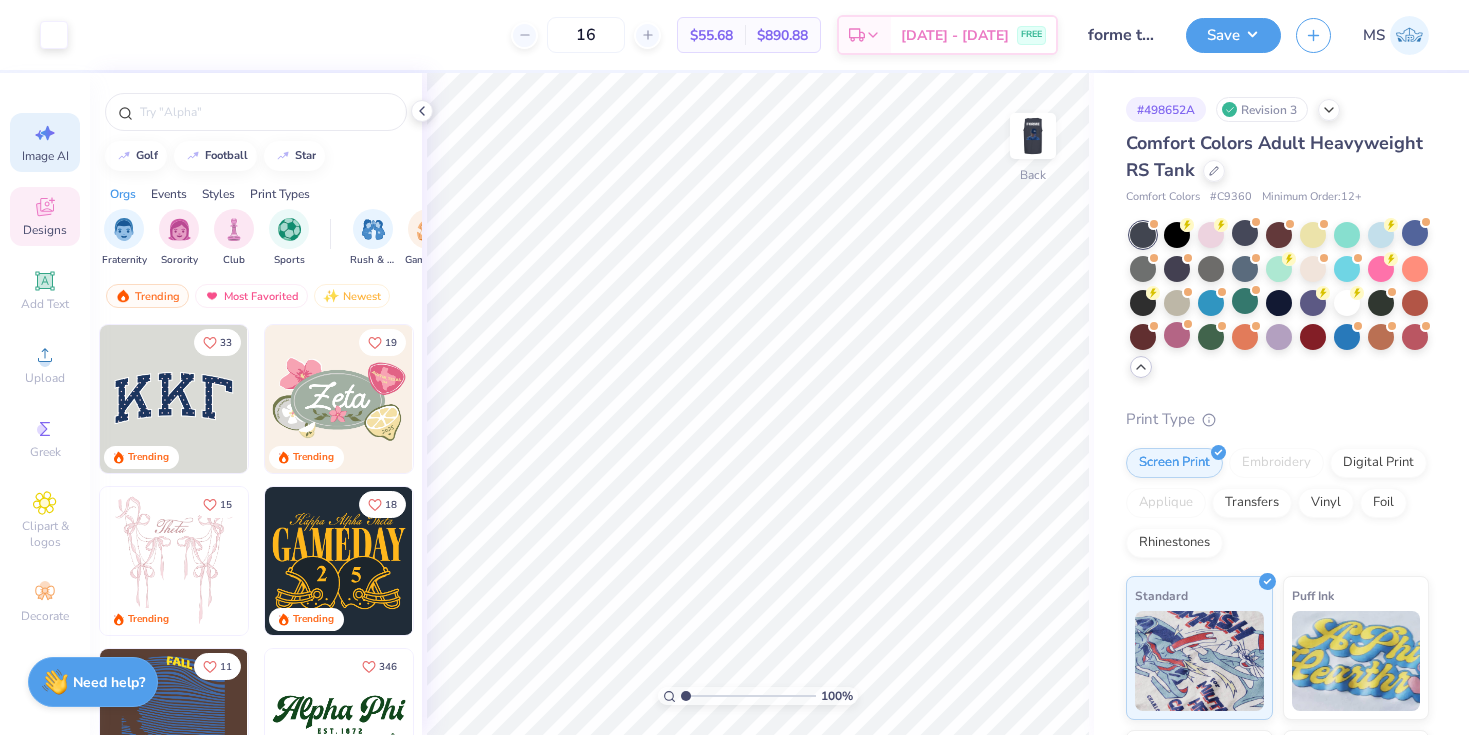 select on "4" 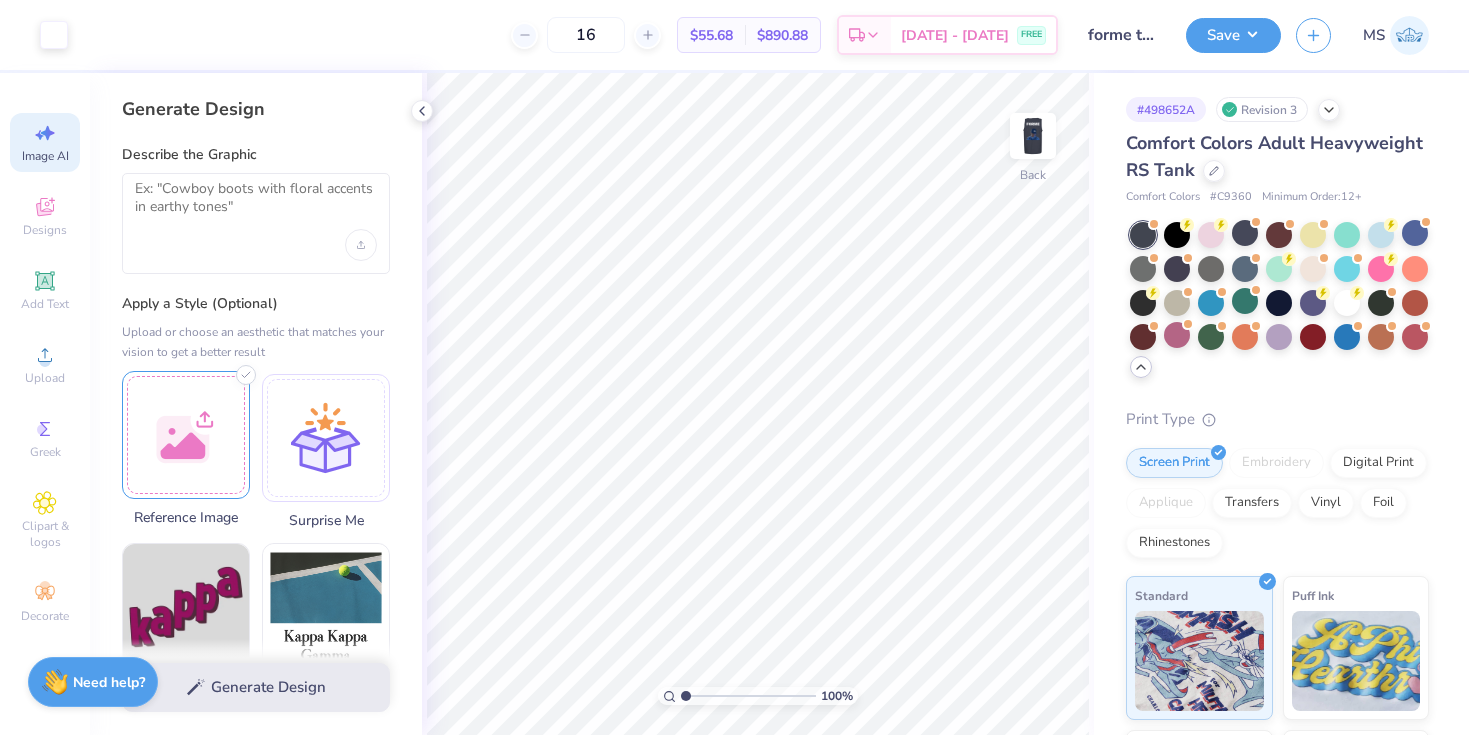 click at bounding box center (186, 435) 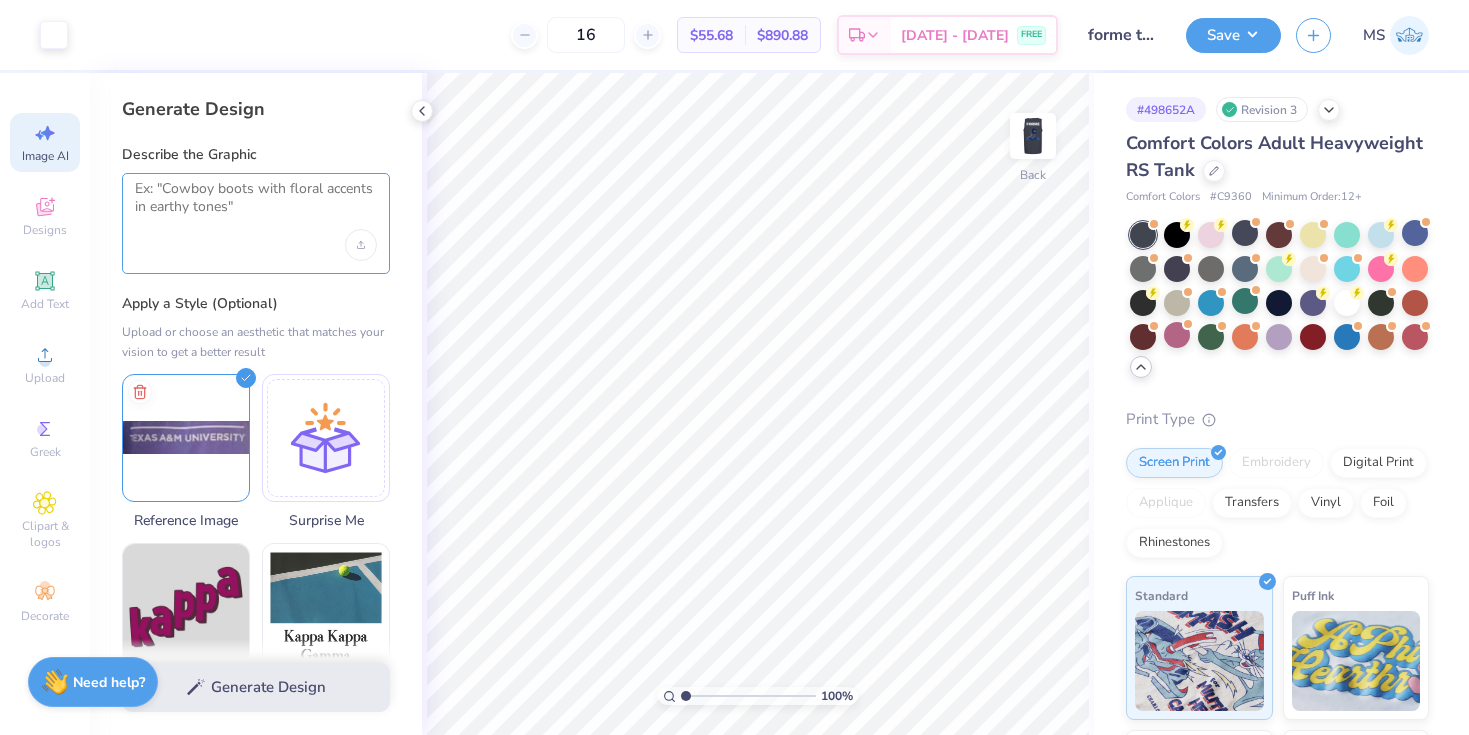 click at bounding box center [256, 205] 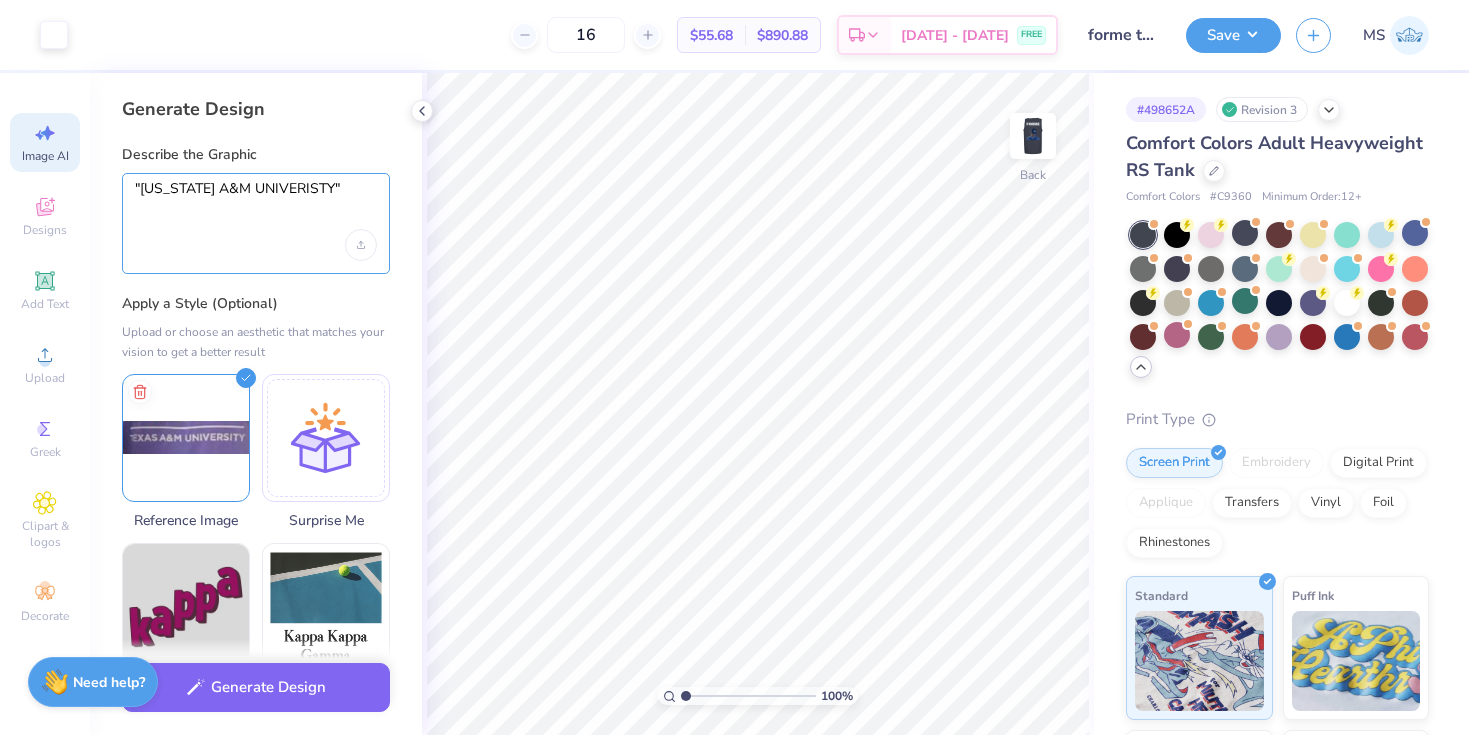 click on ""TEXAS A&M UNIVERISTY"" at bounding box center [256, 205] 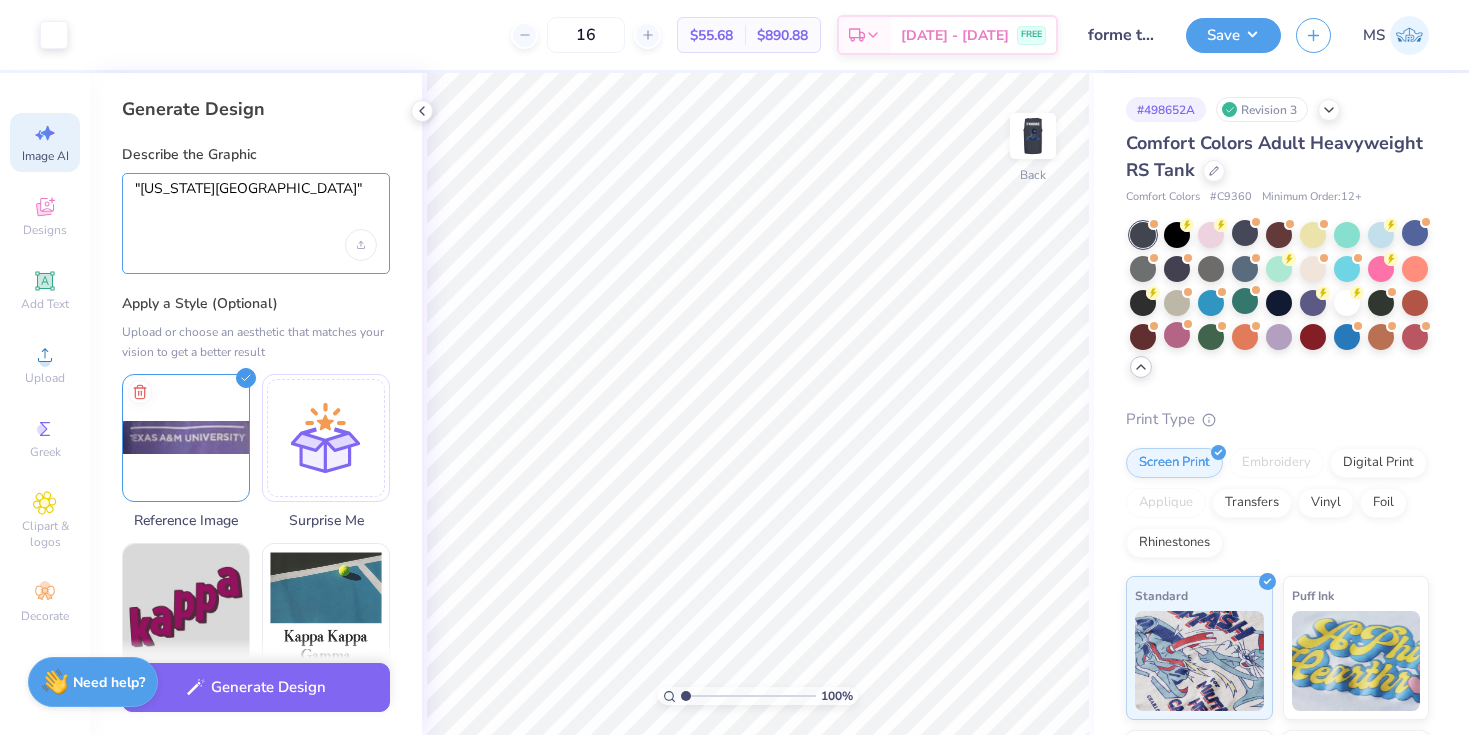 type on ""TEXAS A&M UNIVERSITY"" 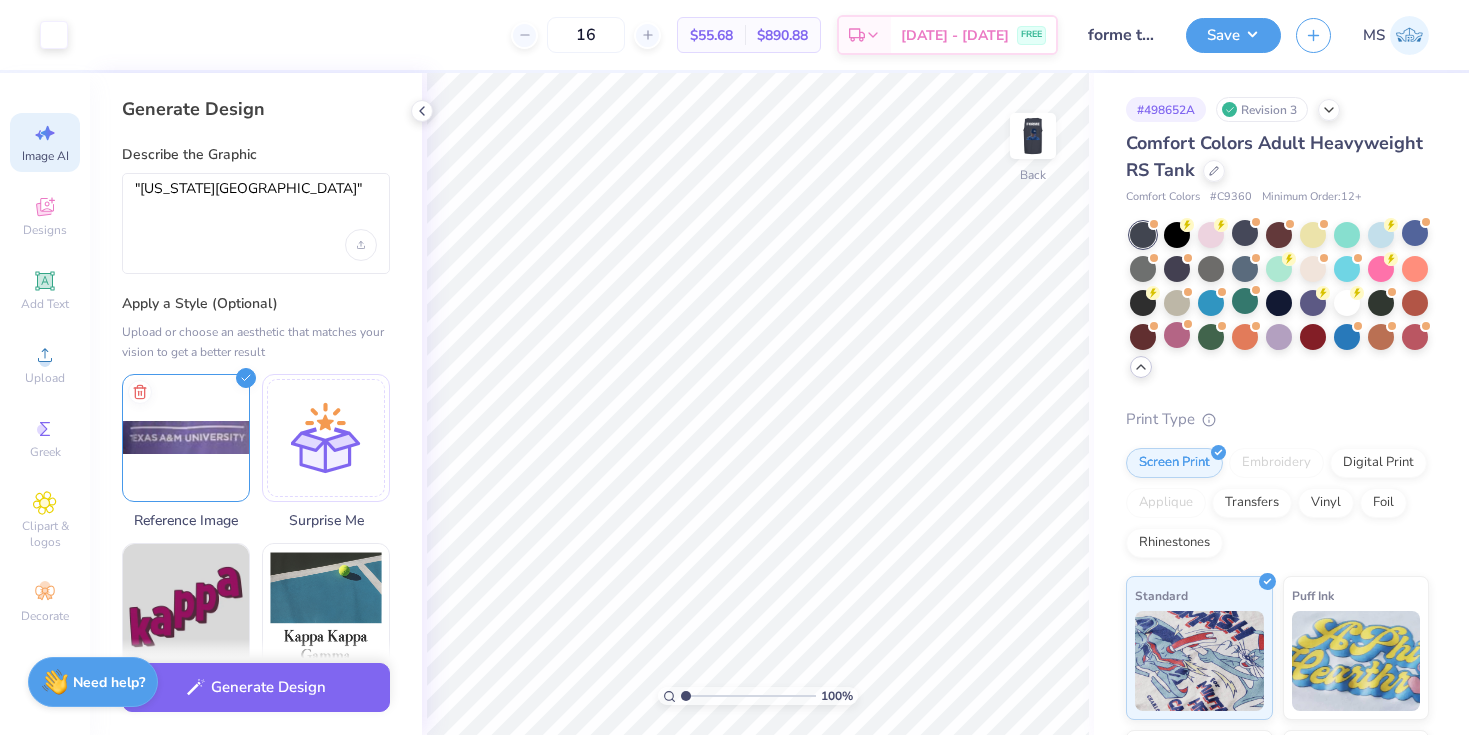 click on "Upload or choose an aesthetic that matches your vision to get a better result" at bounding box center (256, 342) 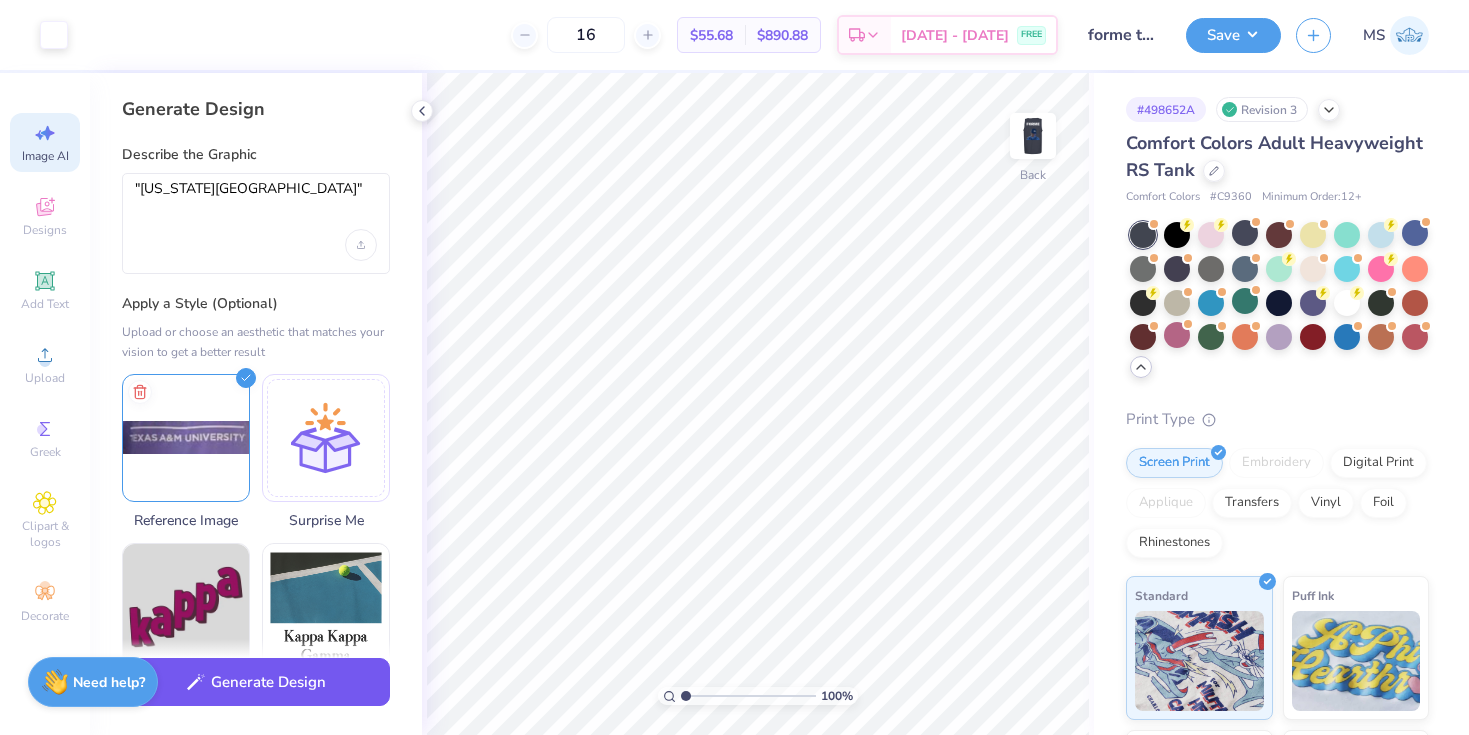 click on "Generate Design" at bounding box center (256, 682) 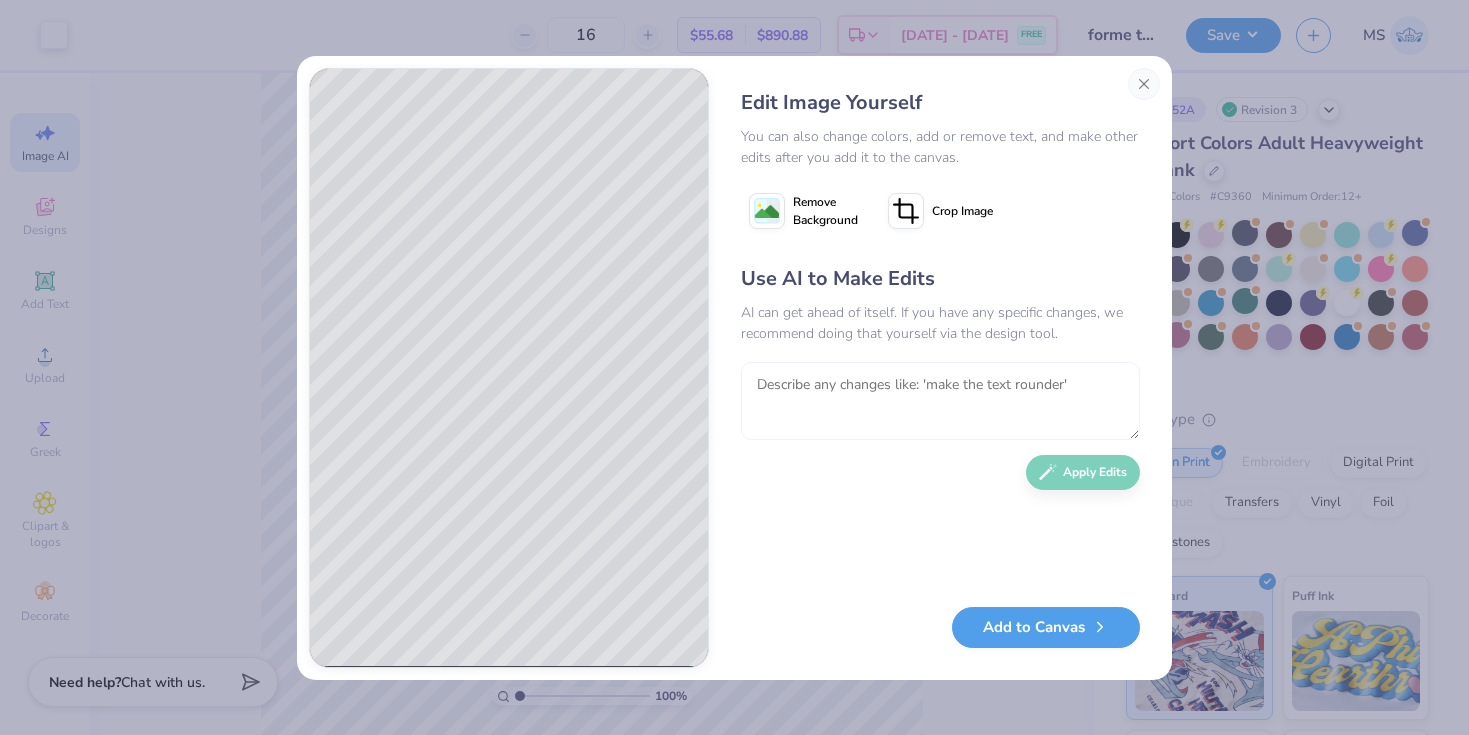 click at bounding box center (940, 401) 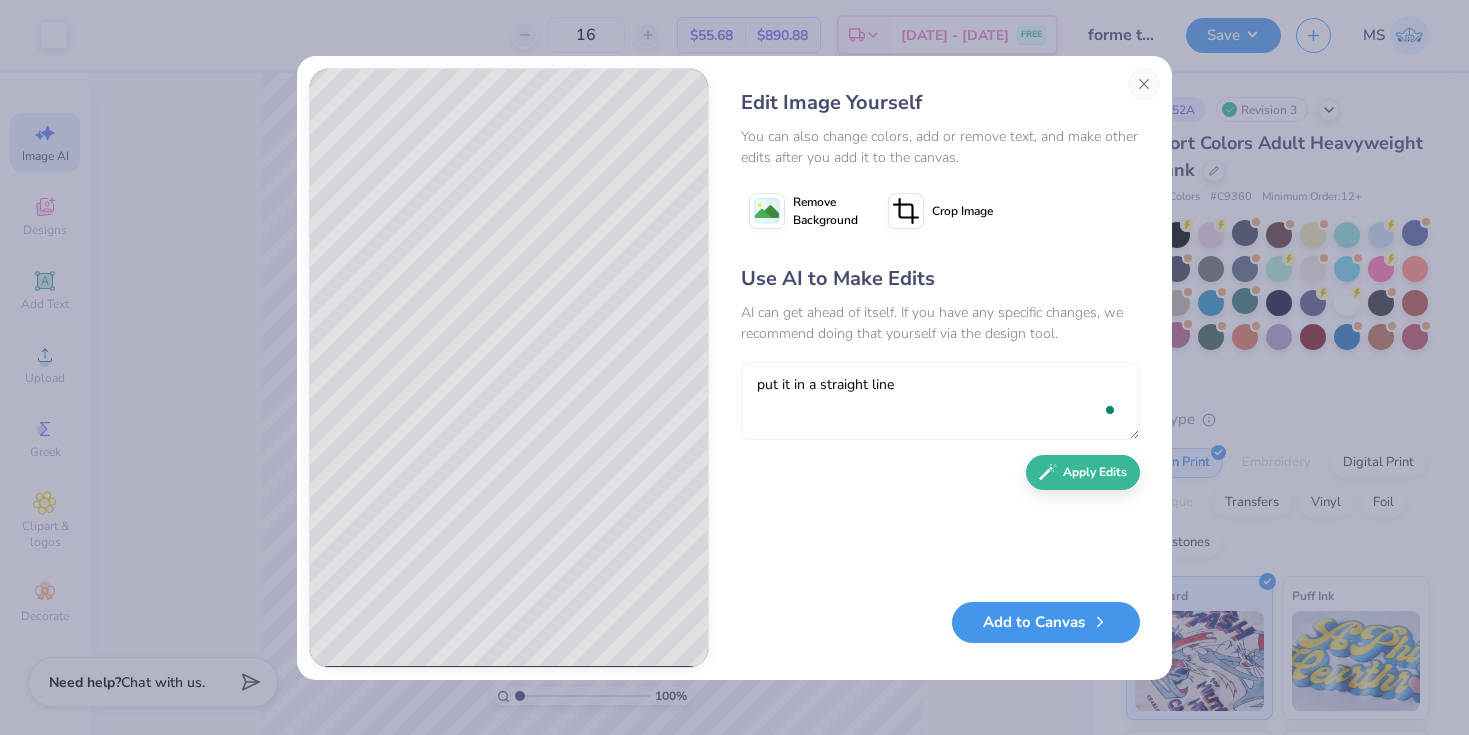 type on "put it in a straight line" 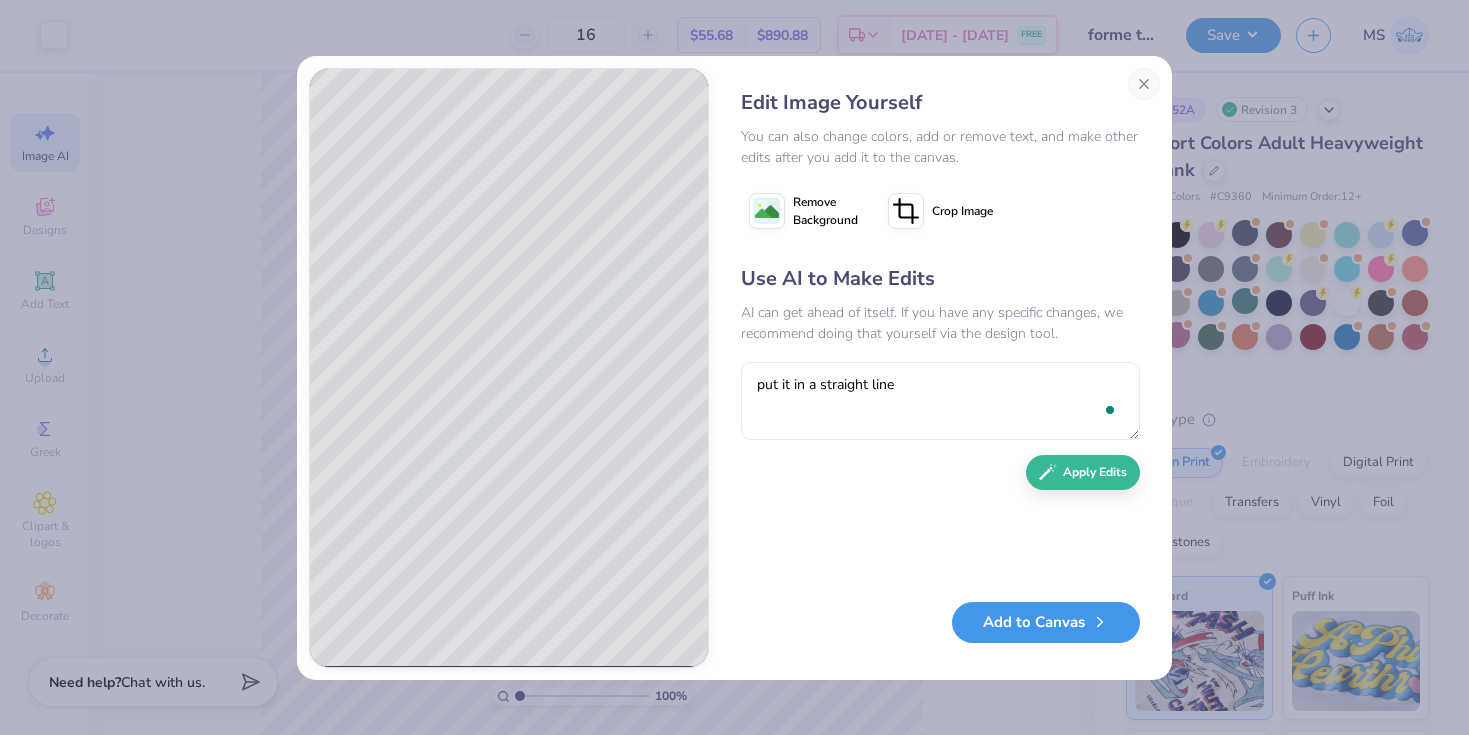 click on "Add to Canvas" at bounding box center (1046, 622) 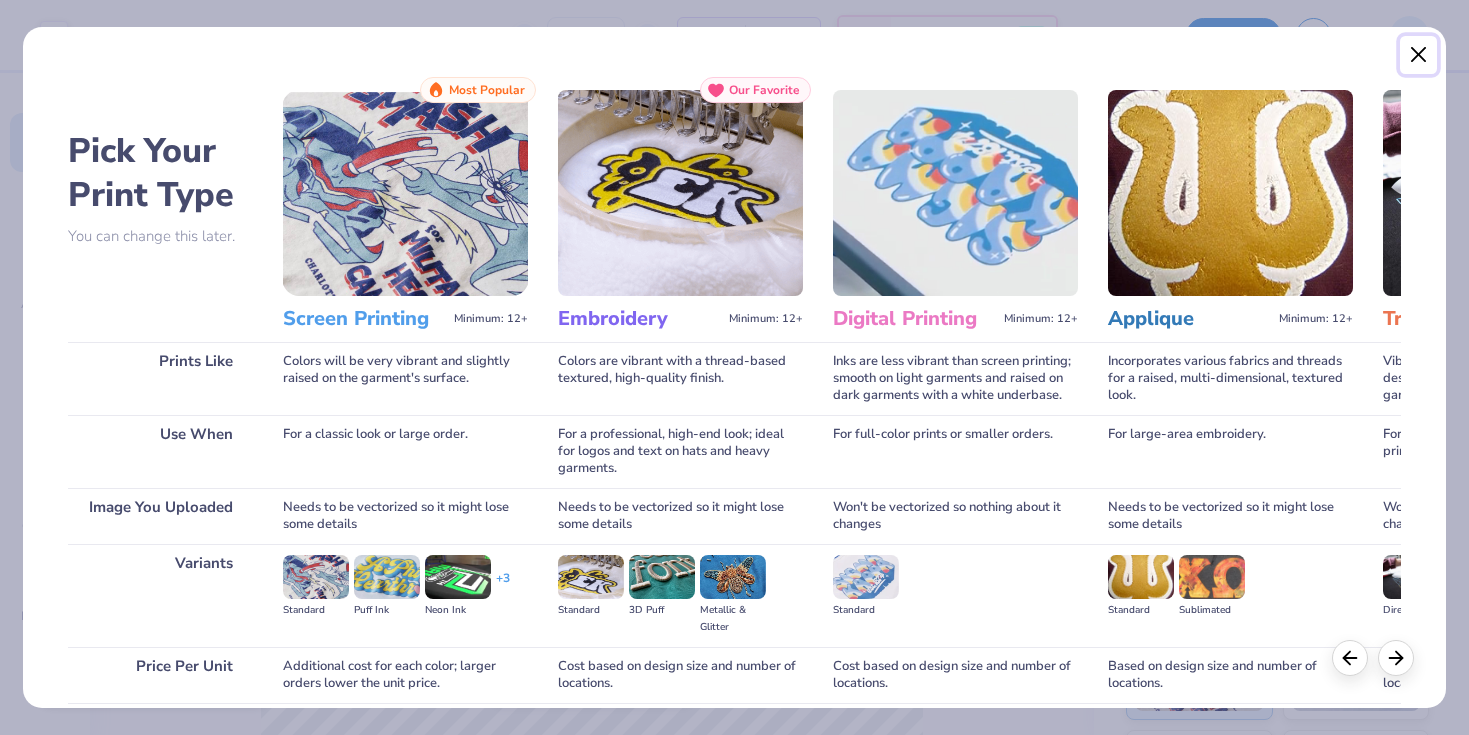 click at bounding box center (1419, 55) 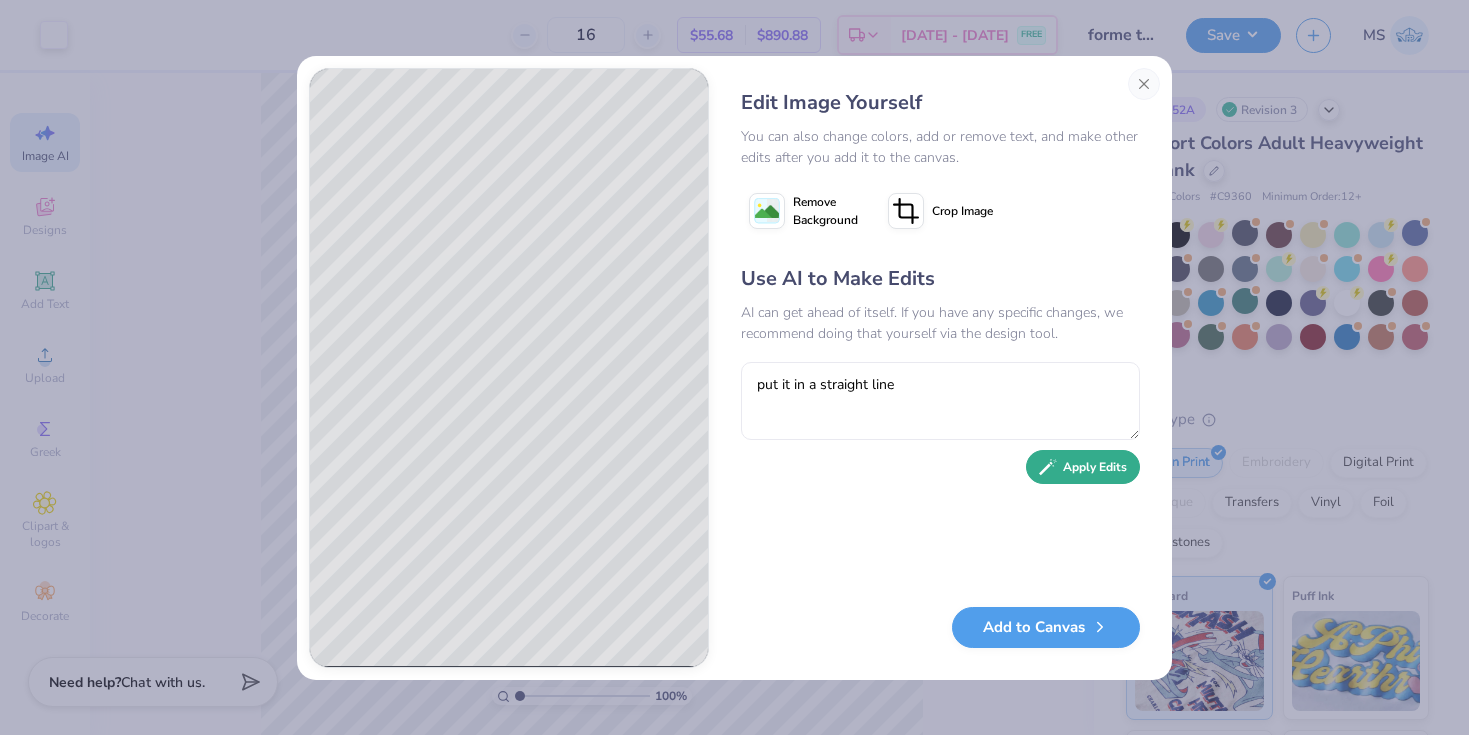 click on "Apply Edits" at bounding box center (1083, 467) 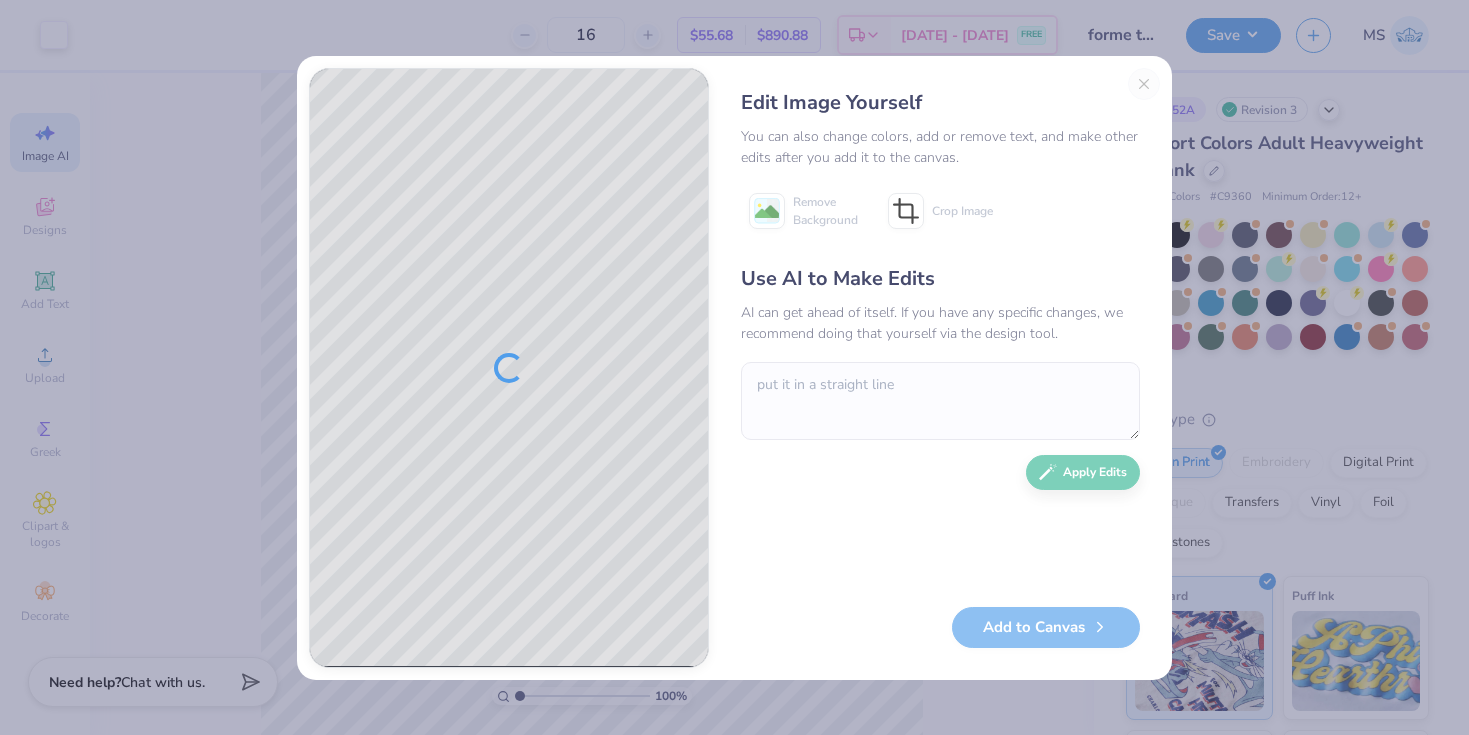 scroll, scrollTop: 0, scrollLeft: 0, axis: both 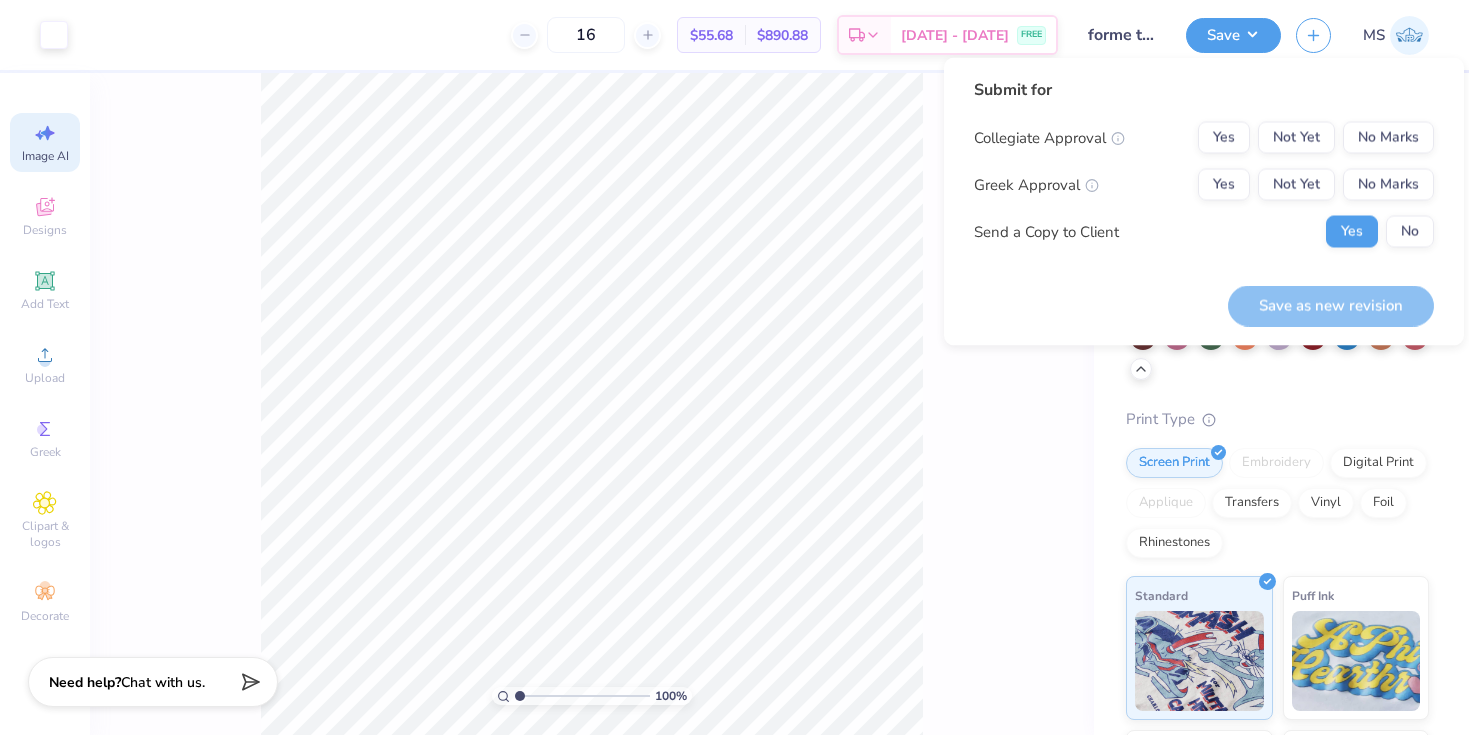 select on "4" 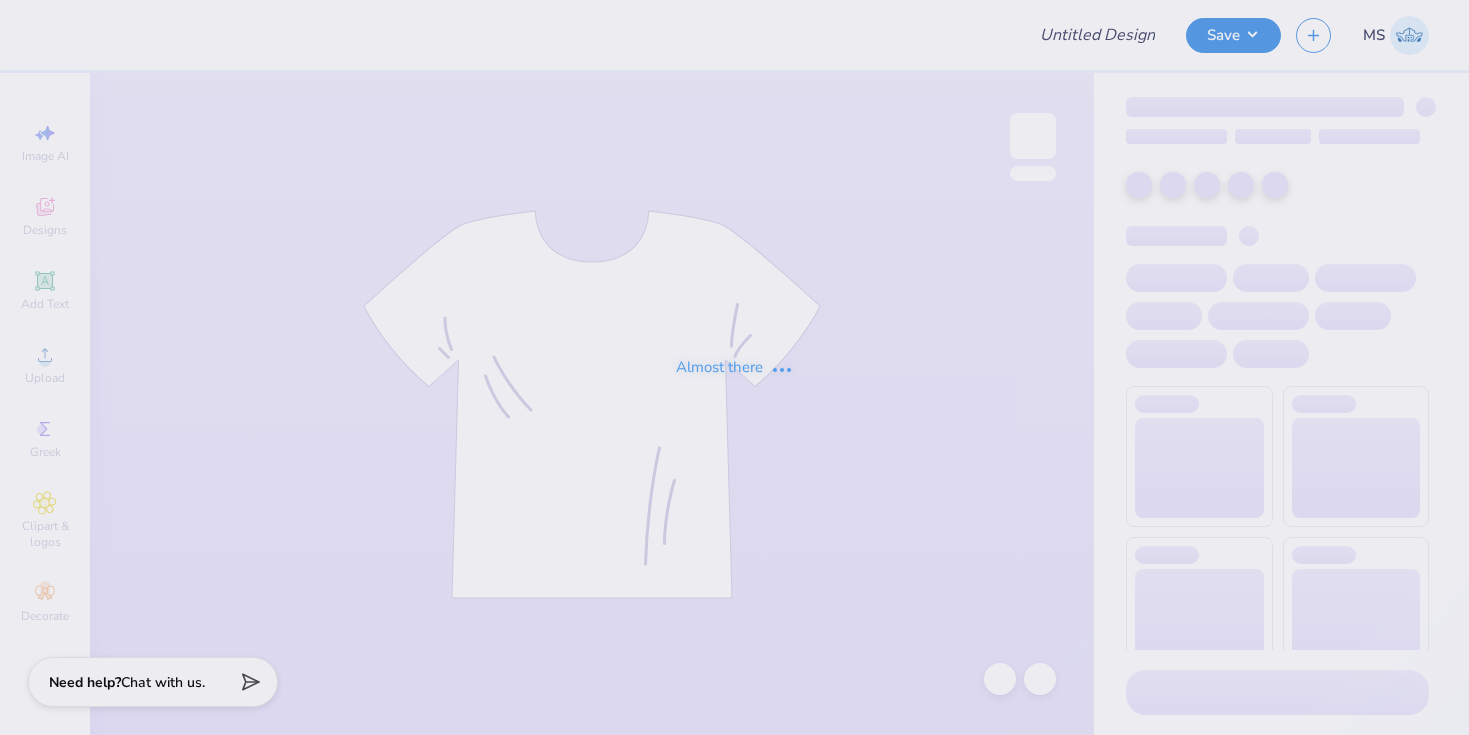 type on "ADPI madhappy sweatshirt" 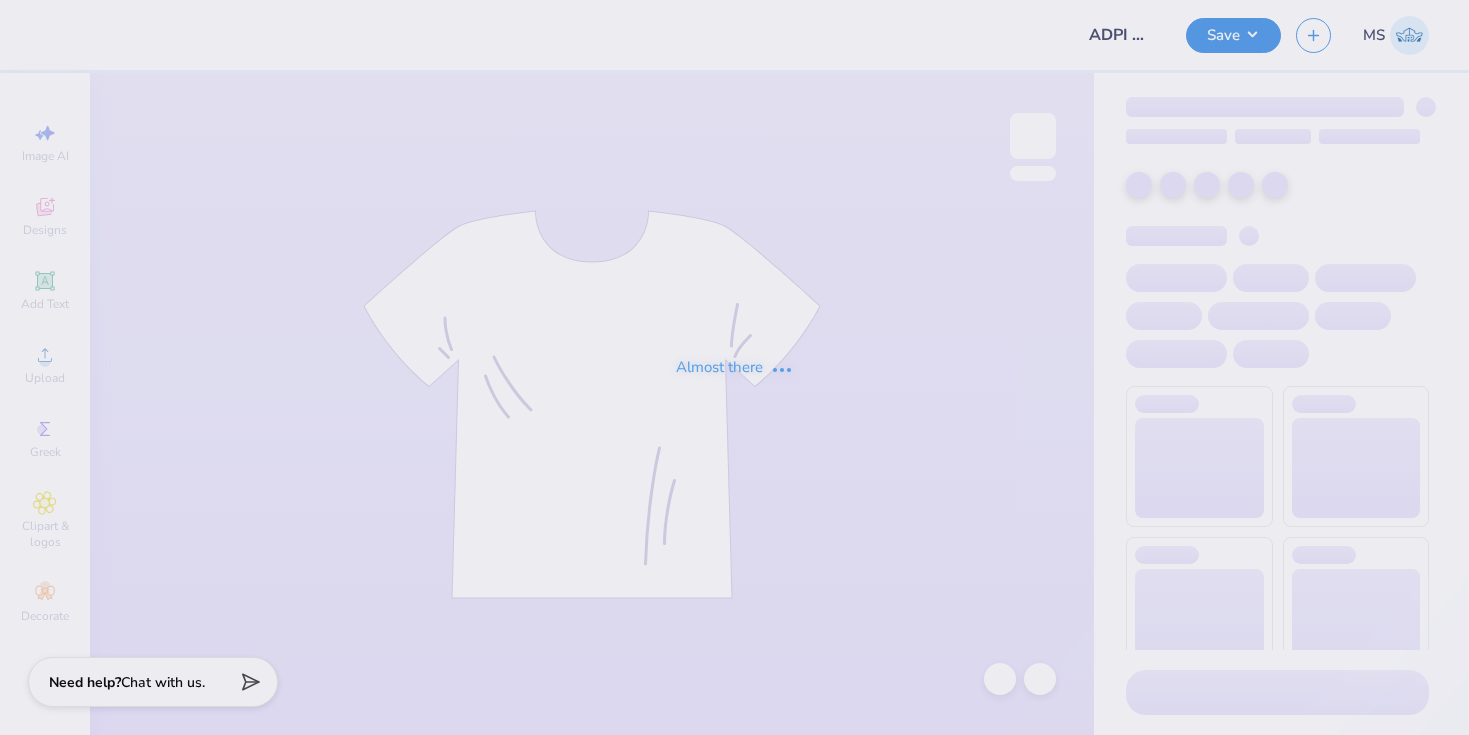 scroll, scrollTop: 0, scrollLeft: 0, axis: both 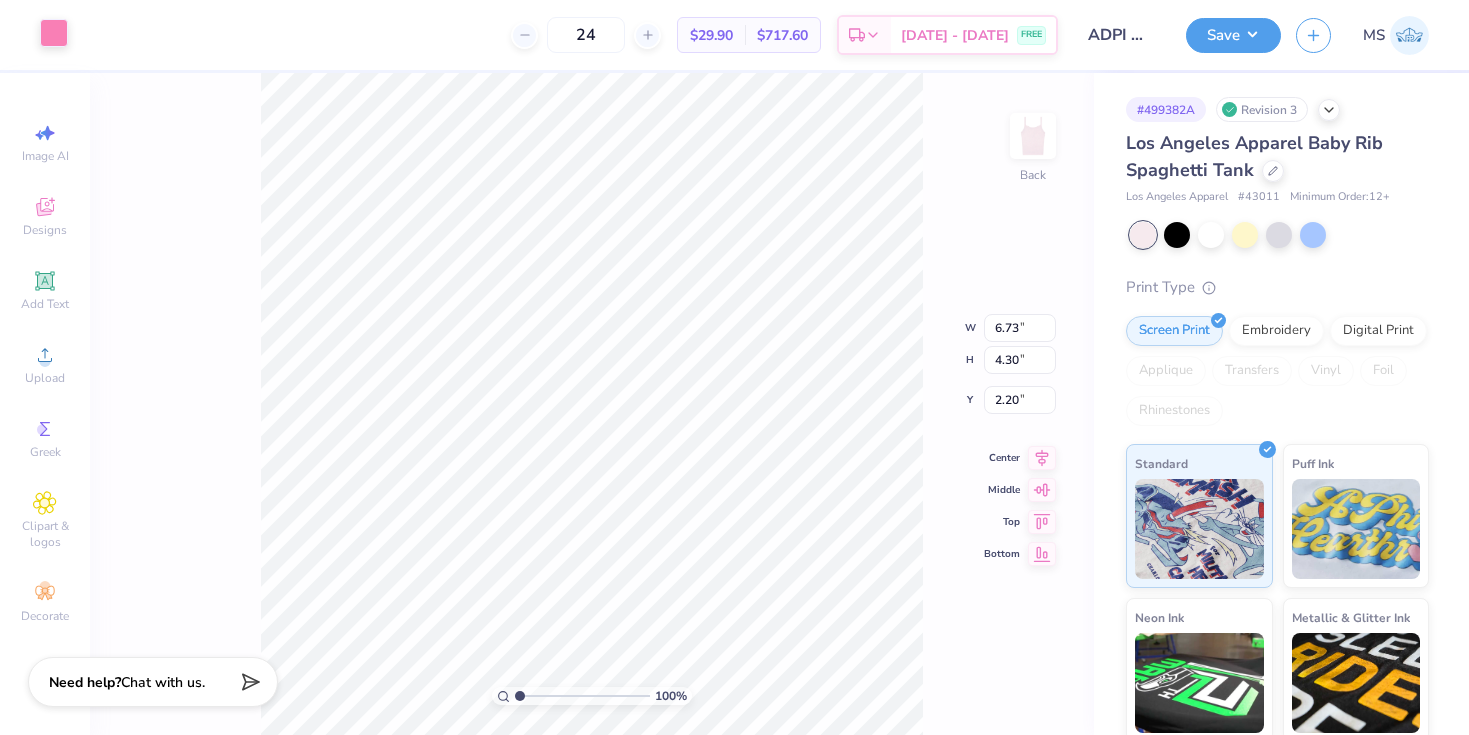 click at bounding box center (54, 33) 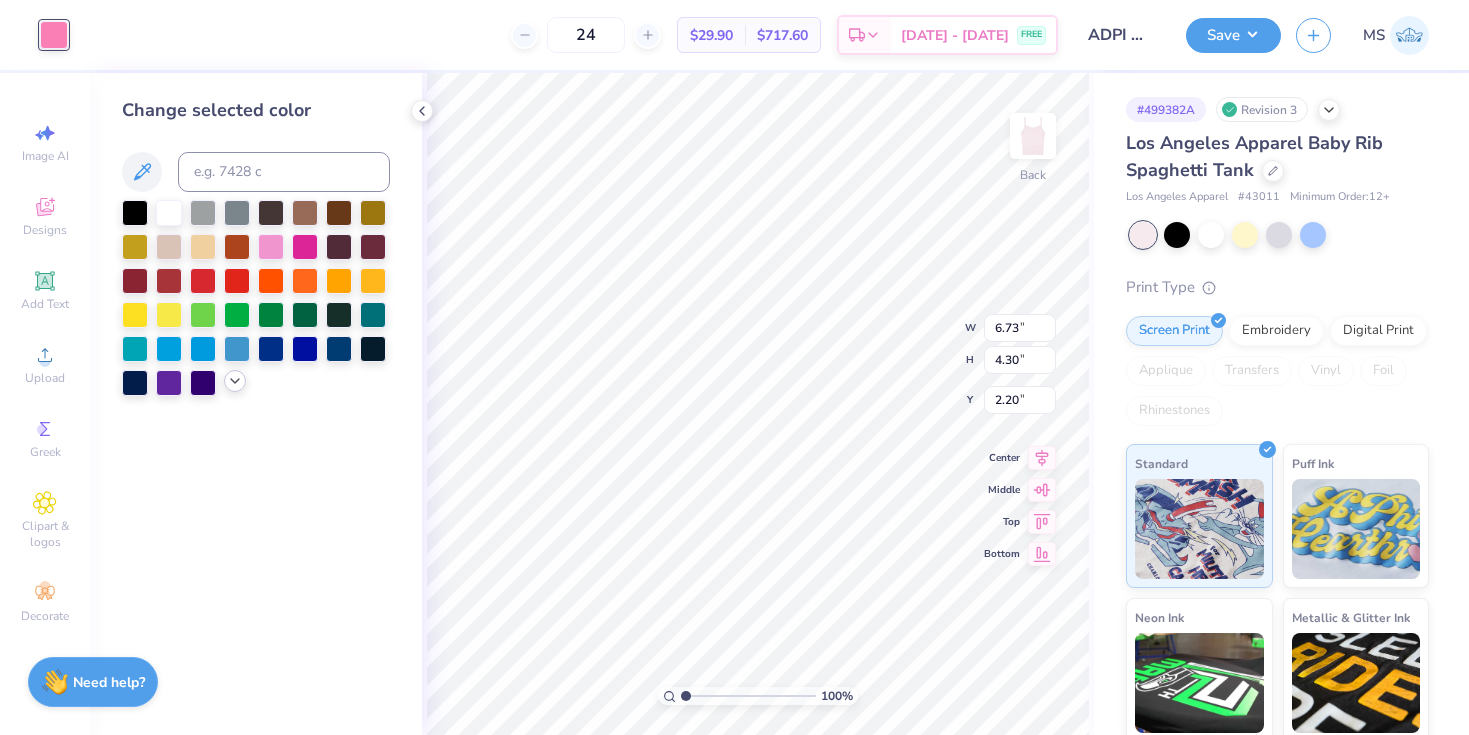 click 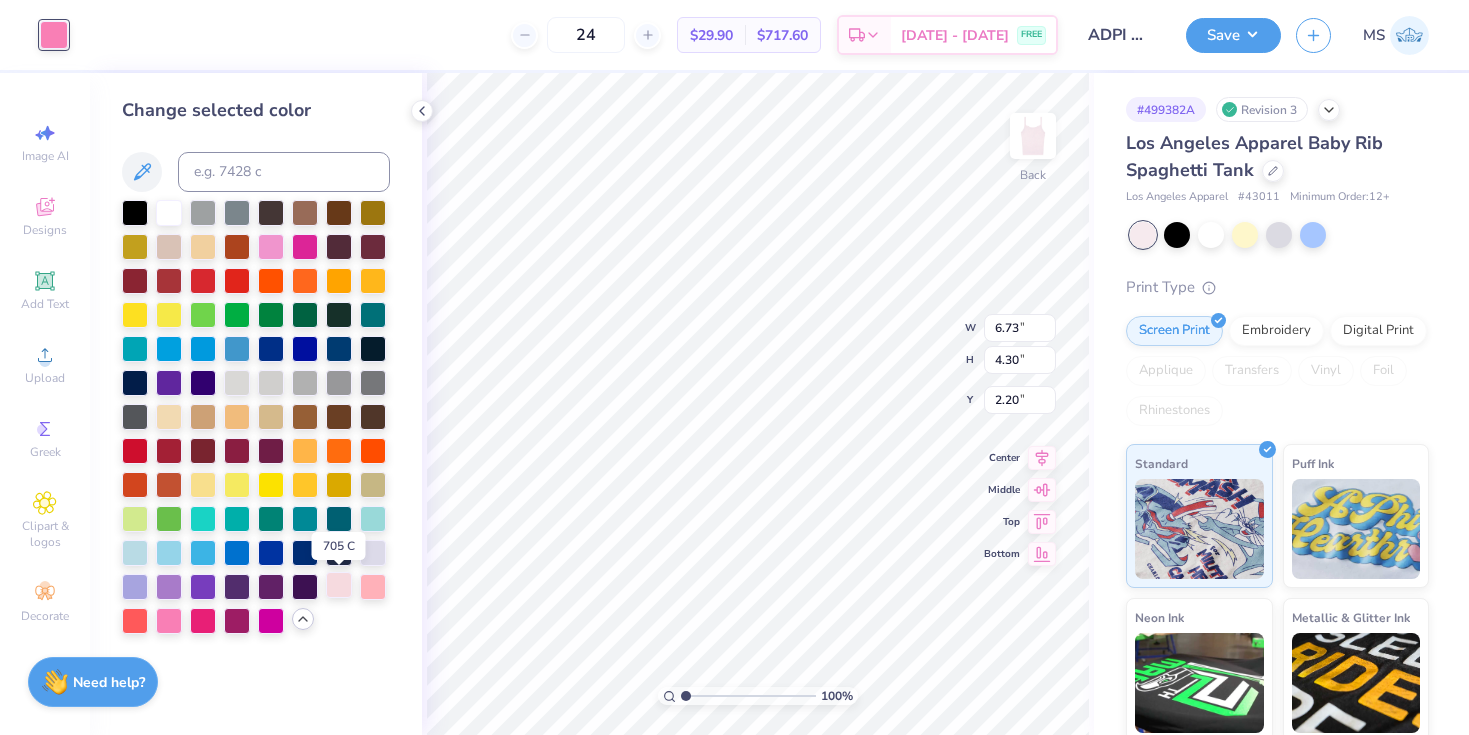 click at bounding box center (339, 585) 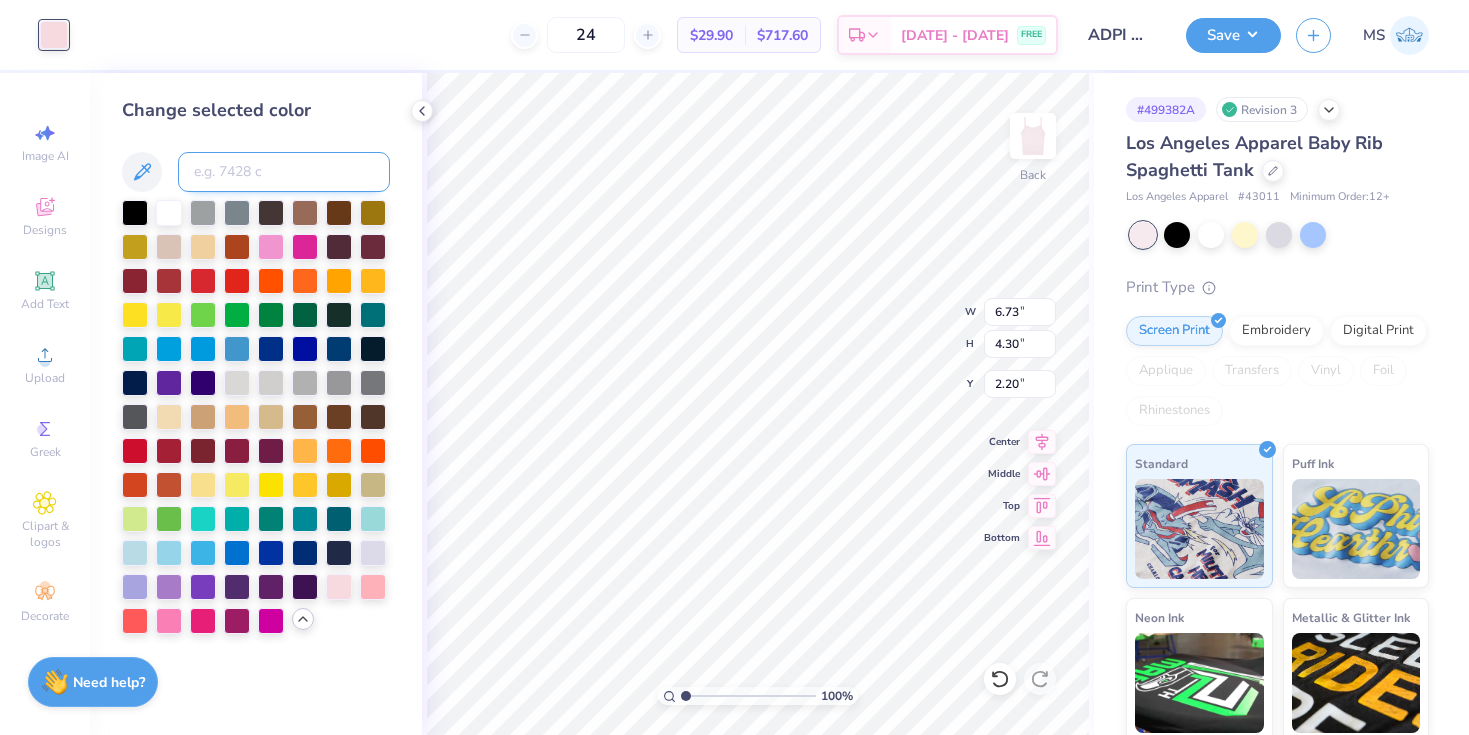 click at bounding box center (284, 172) 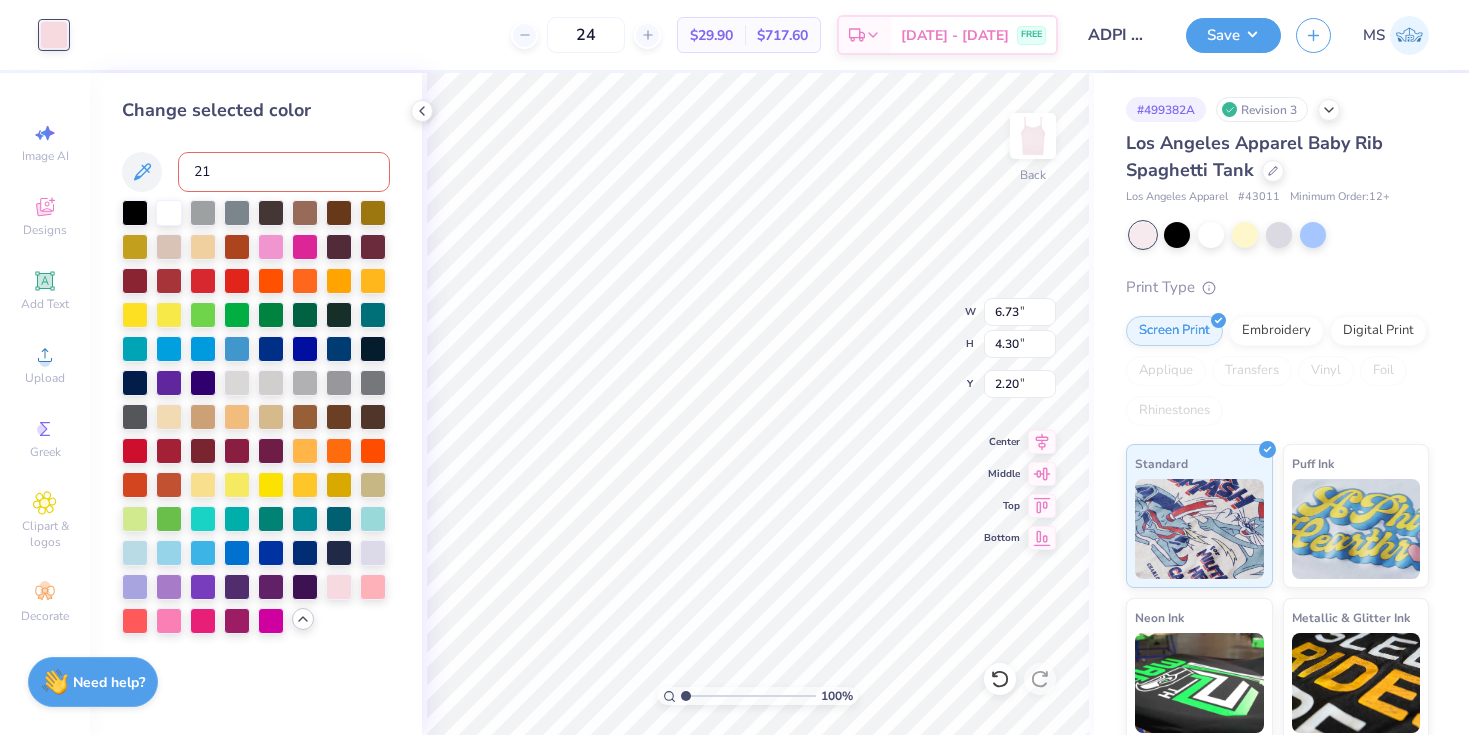 type on "211" 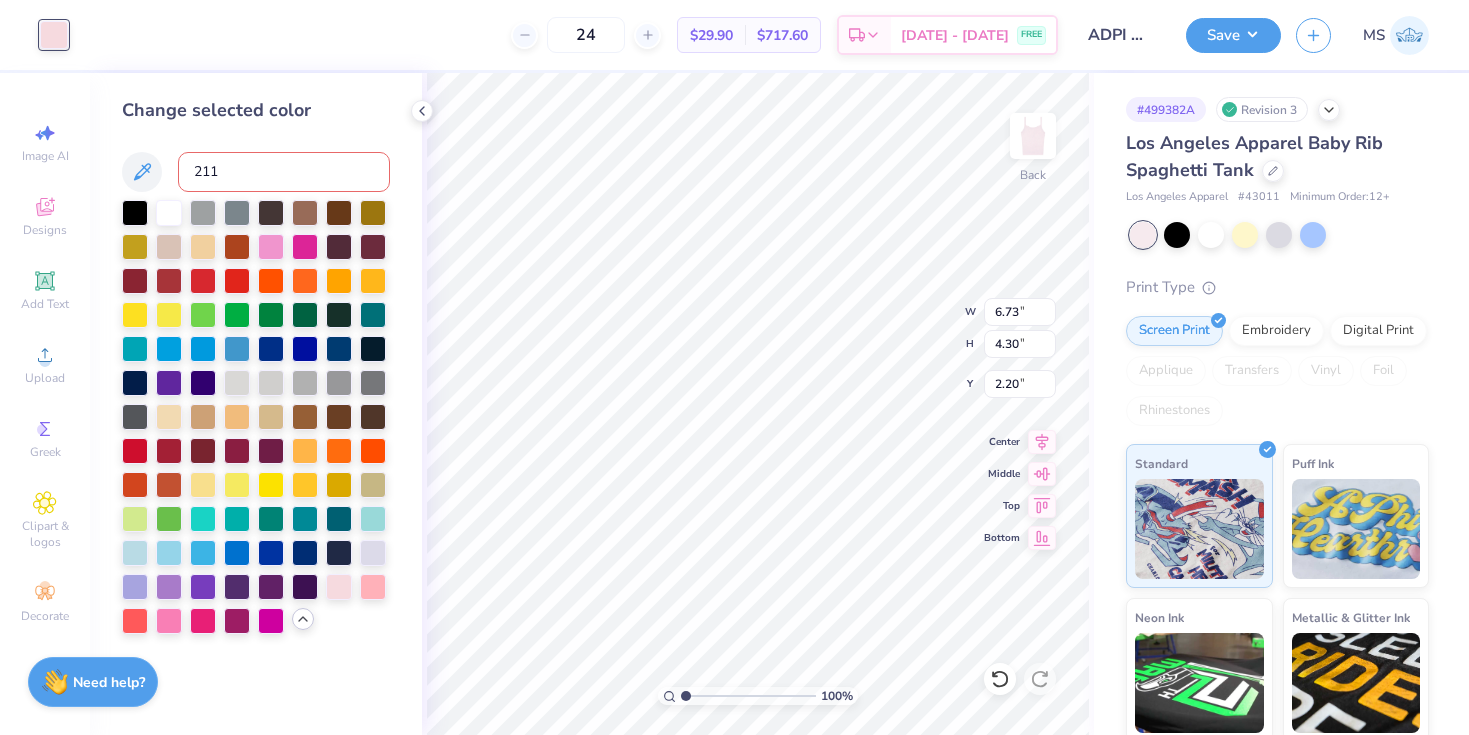 type 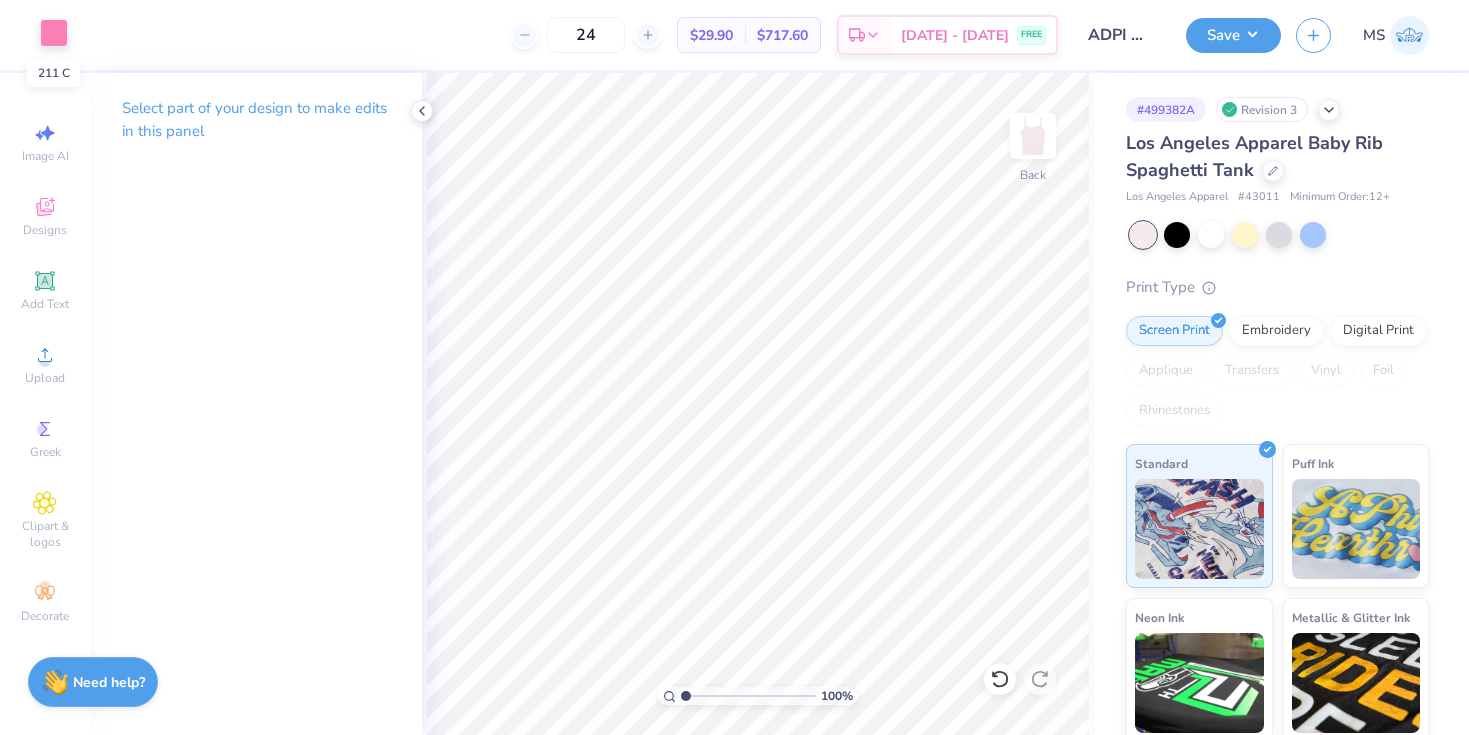 click at bounding box center (54, 33) 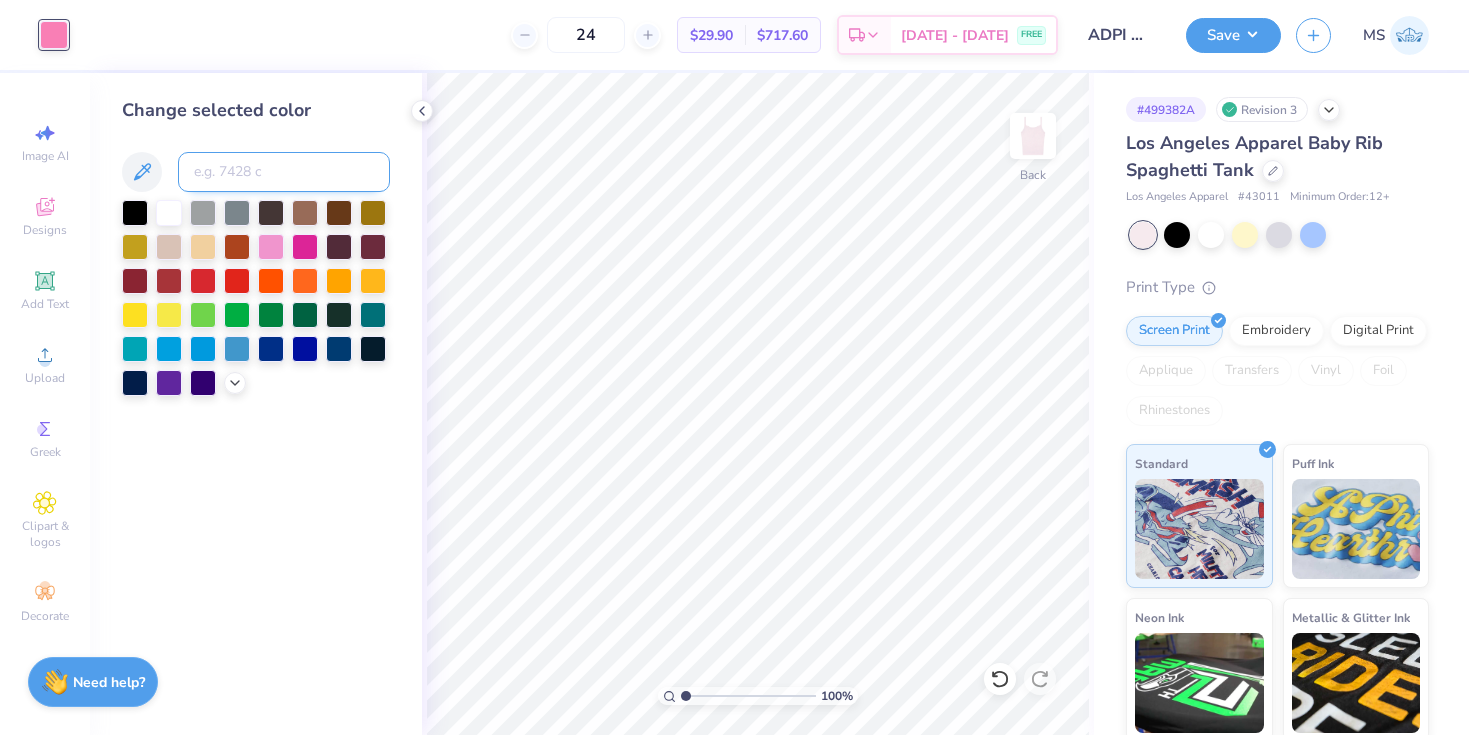 click at bounding box center (284, 172) 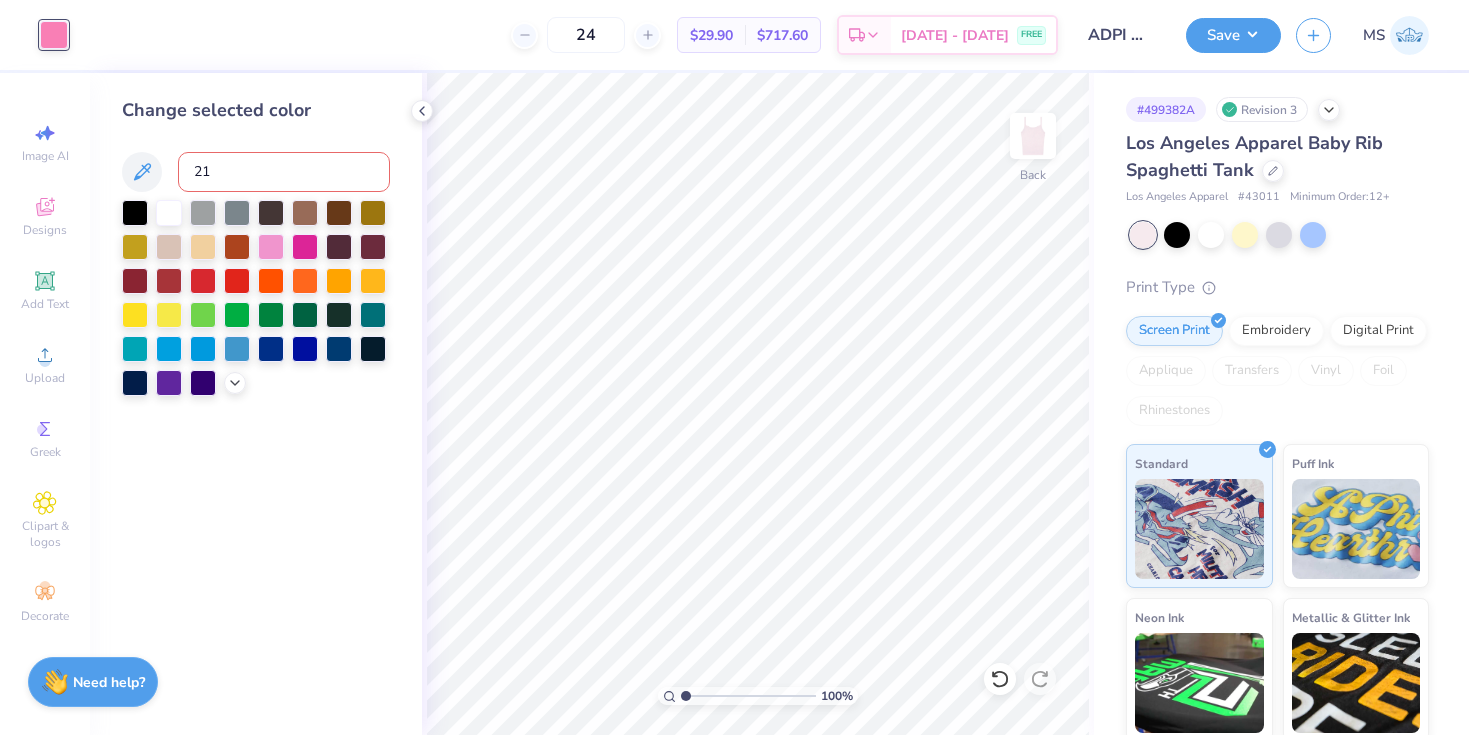 type on "212" 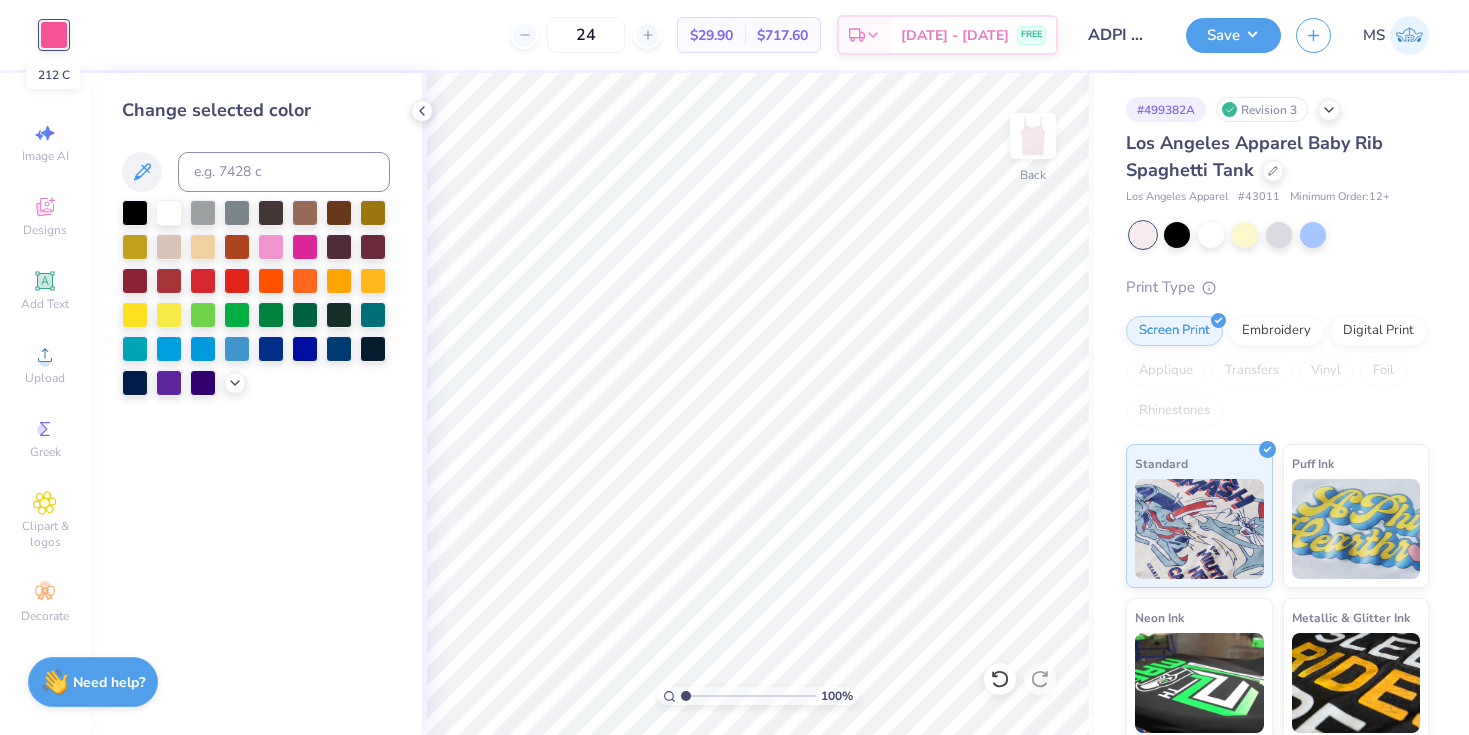 click at bounding box center (54, 35) 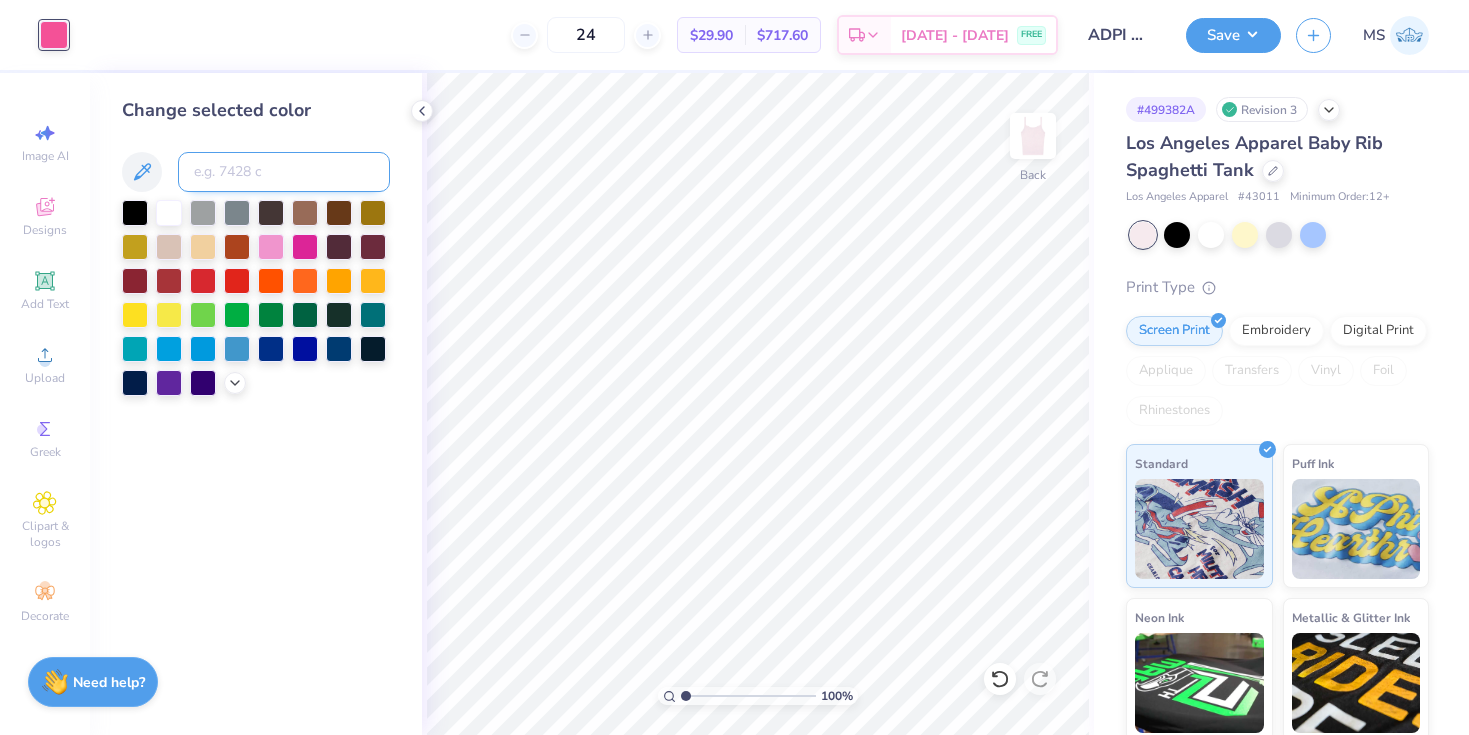 click at bounding box center (284, 172) 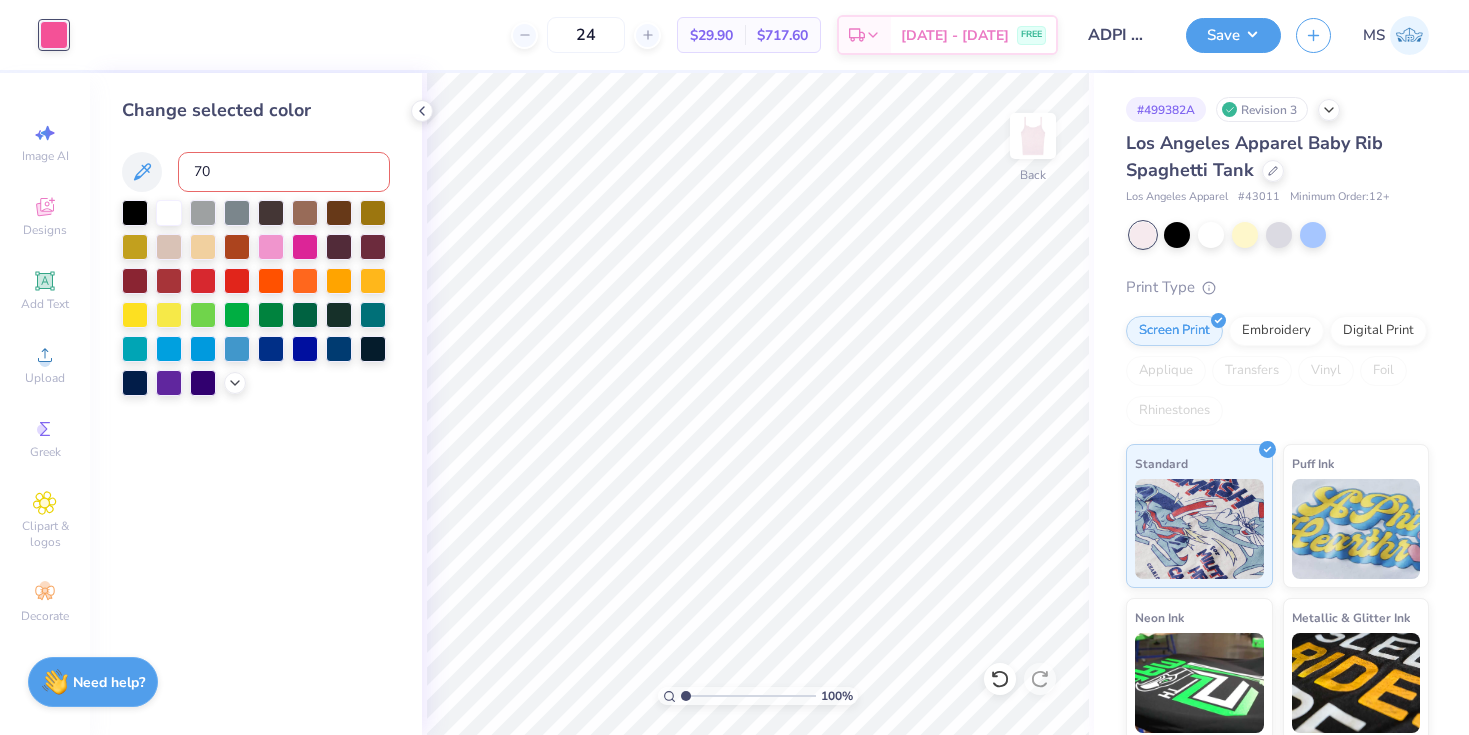 type on "705" 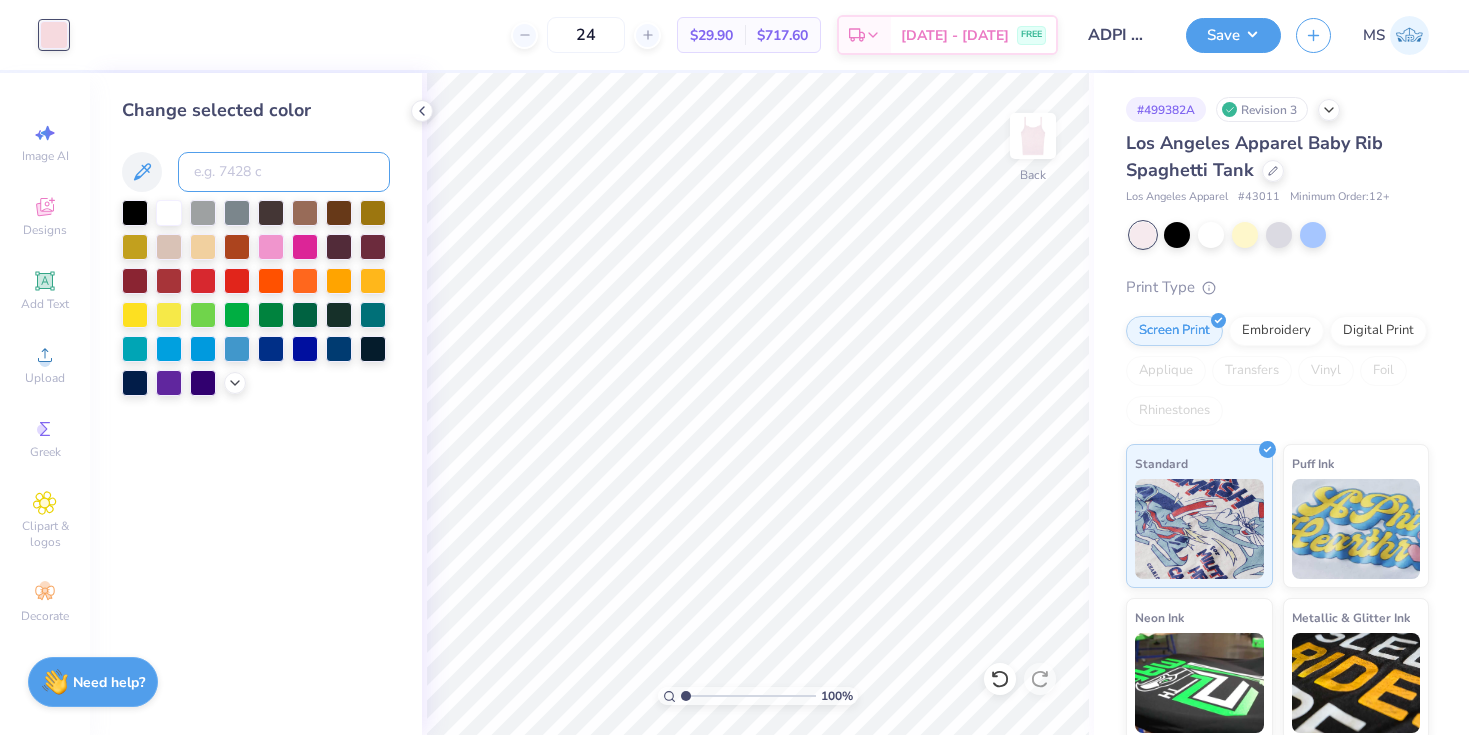 type on "5" 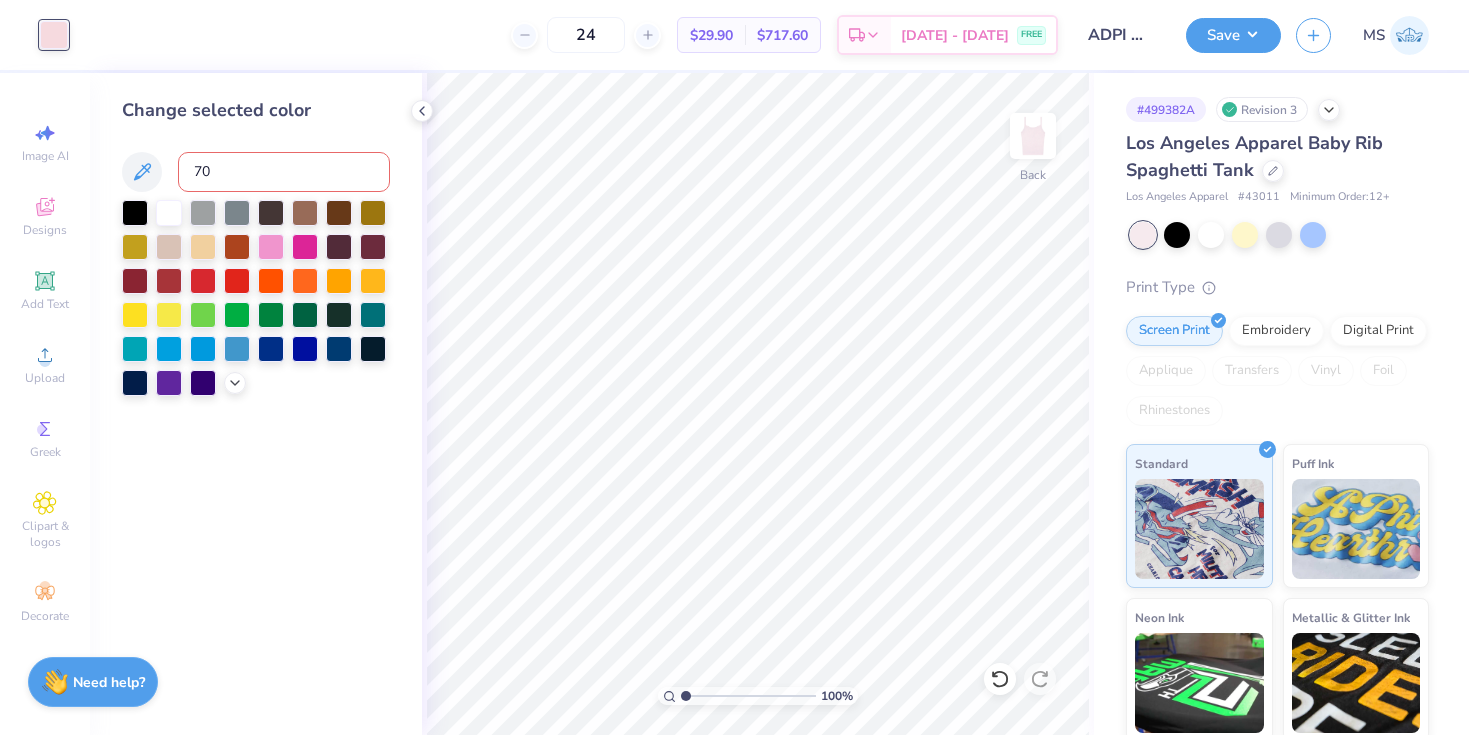 type on "704" 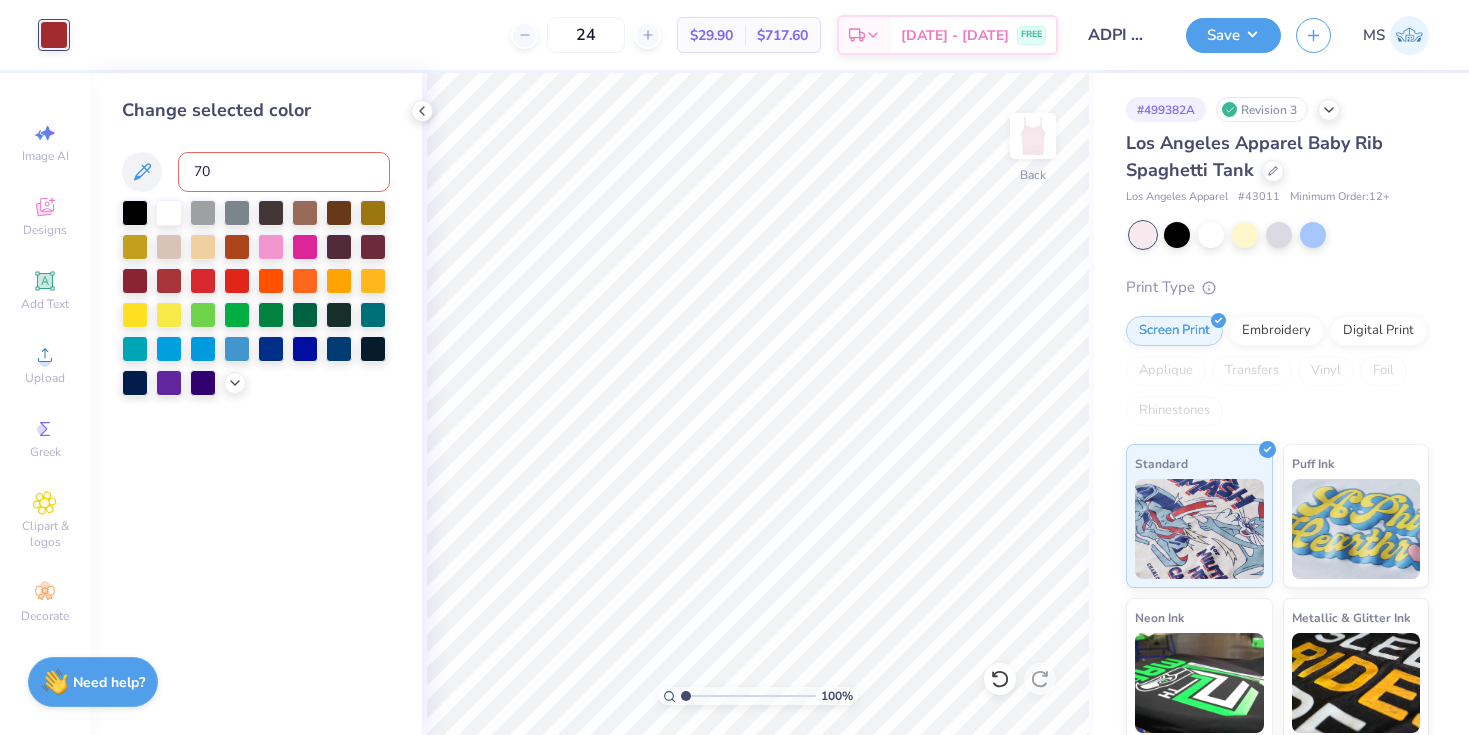 type on "703" 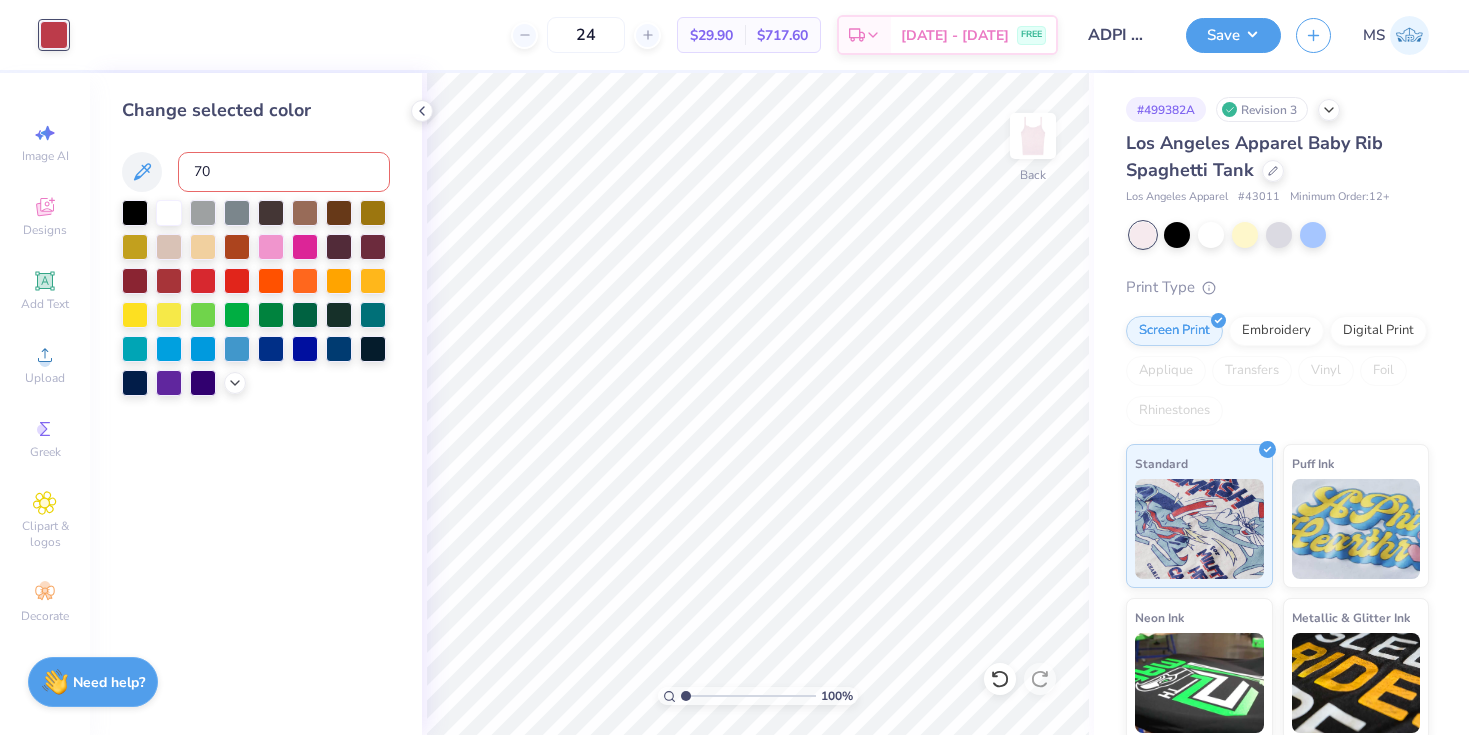 type on "704" 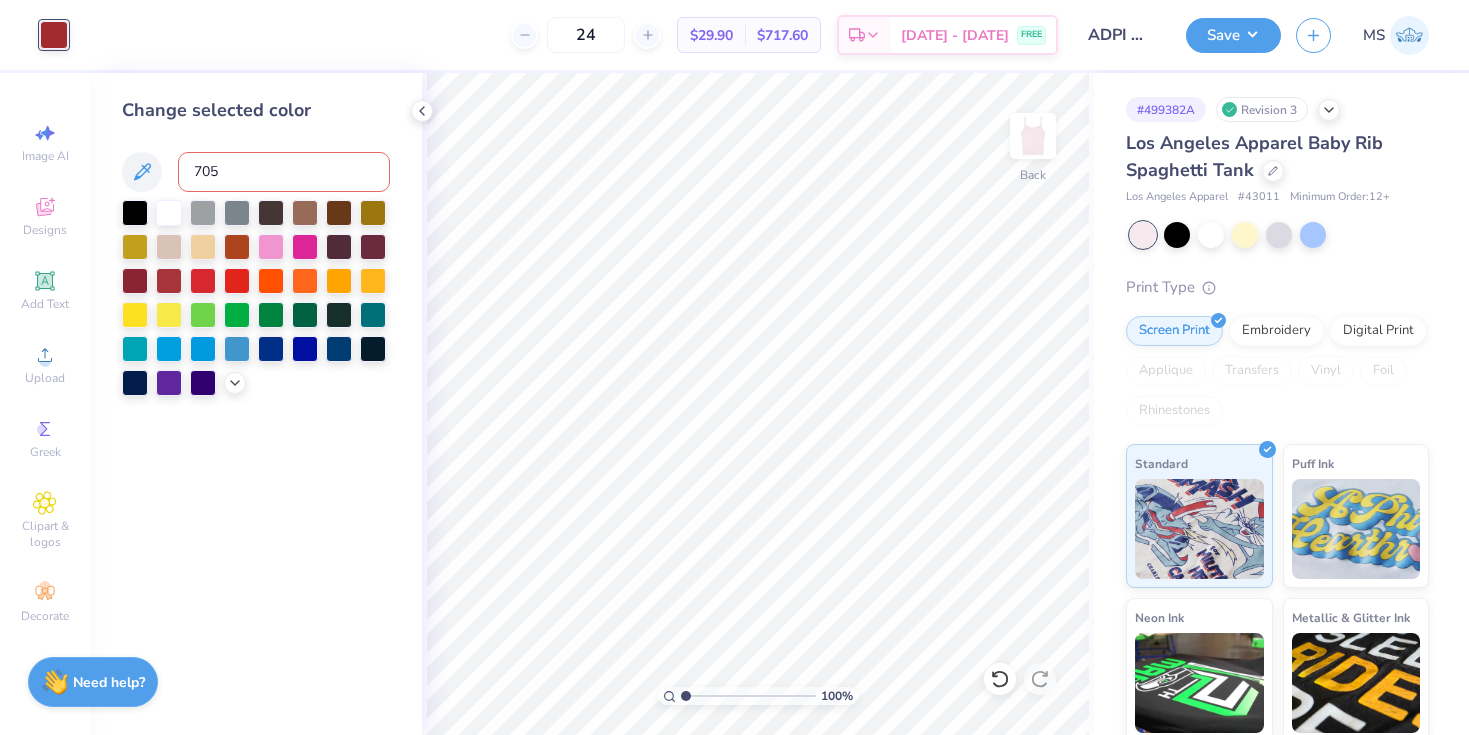 type on "705" 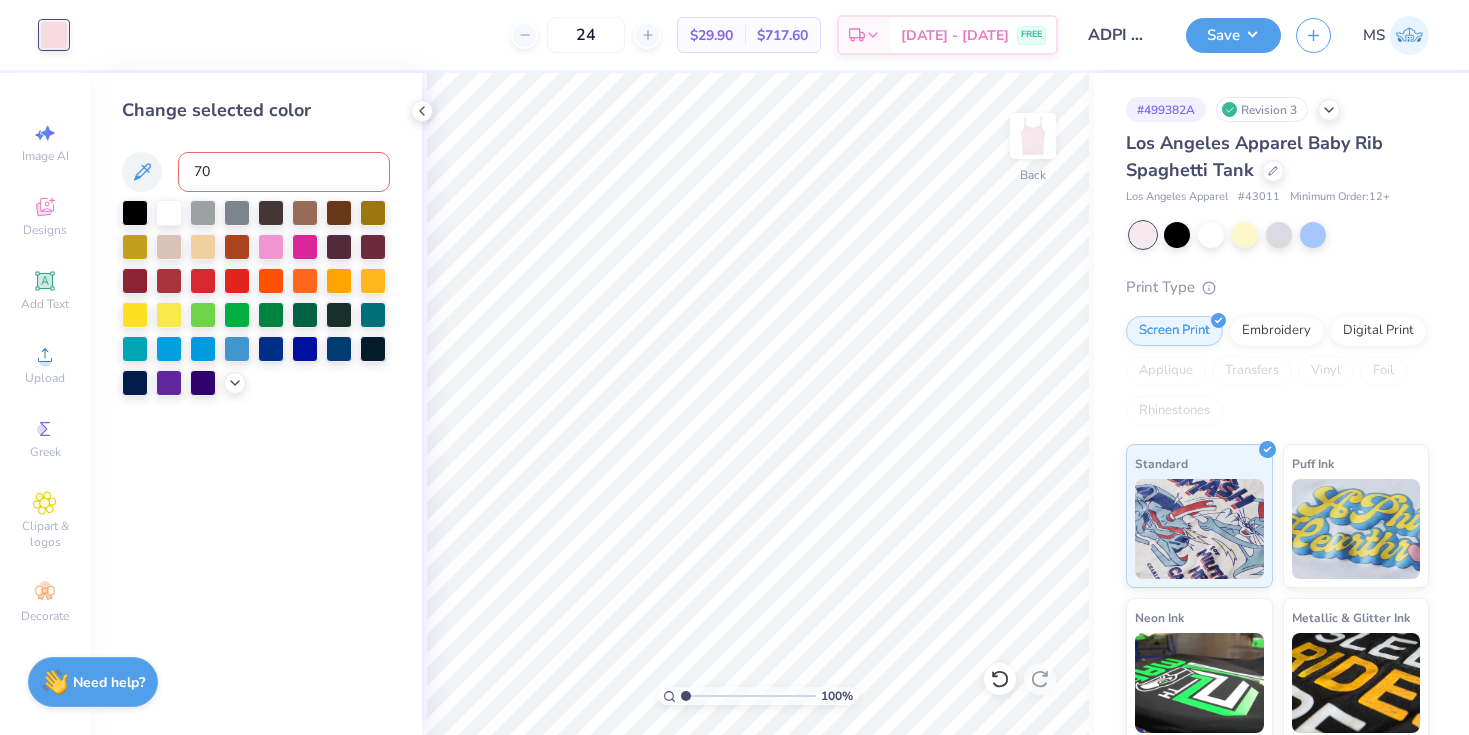 type on "706" 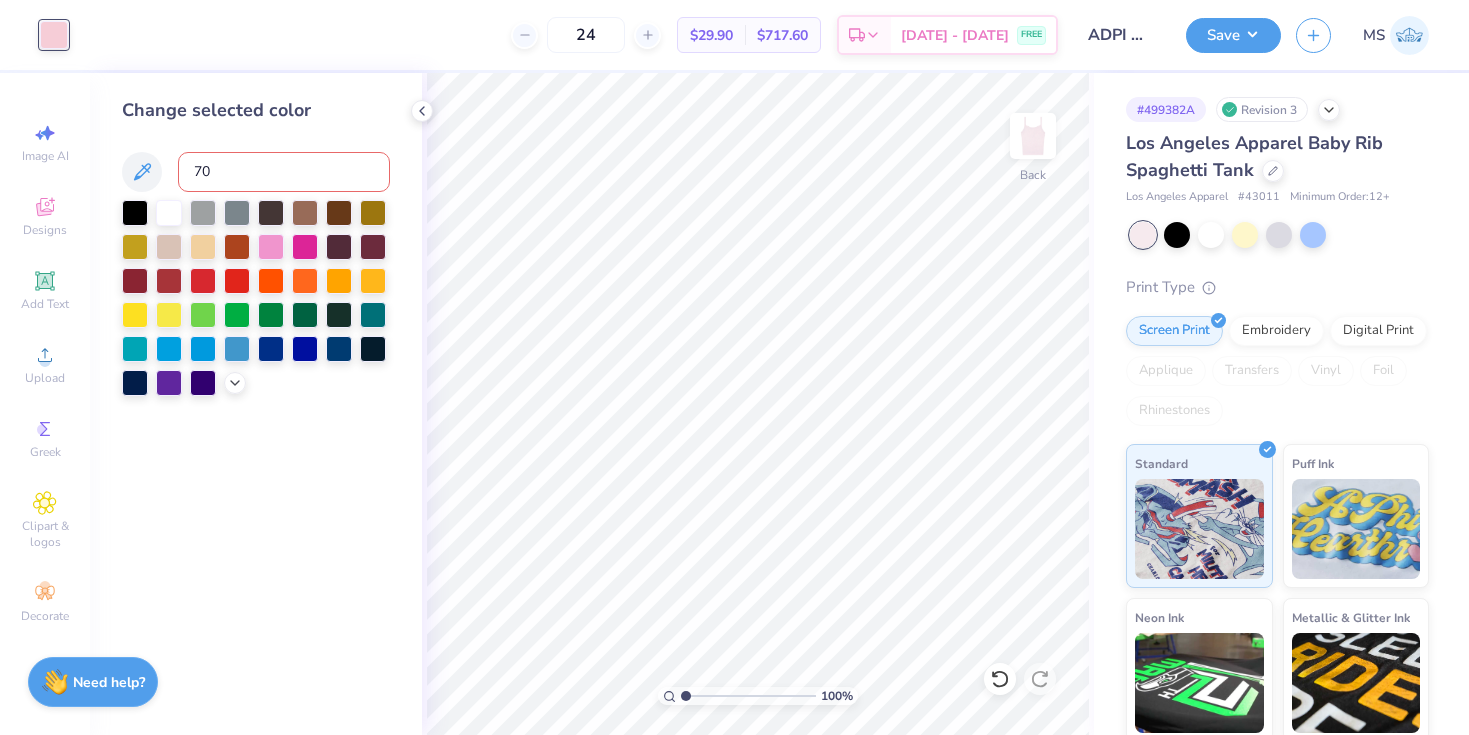 type on "707" 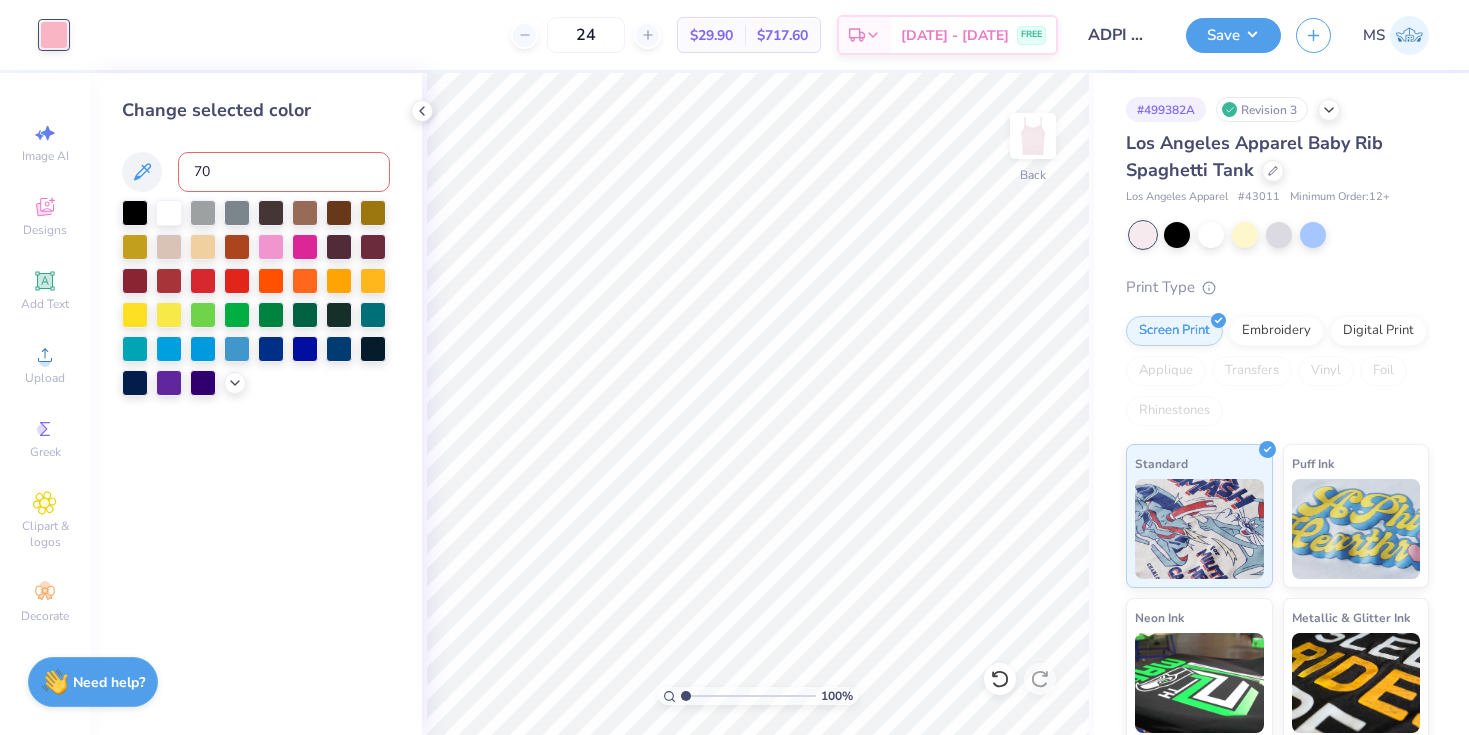 type on "708" 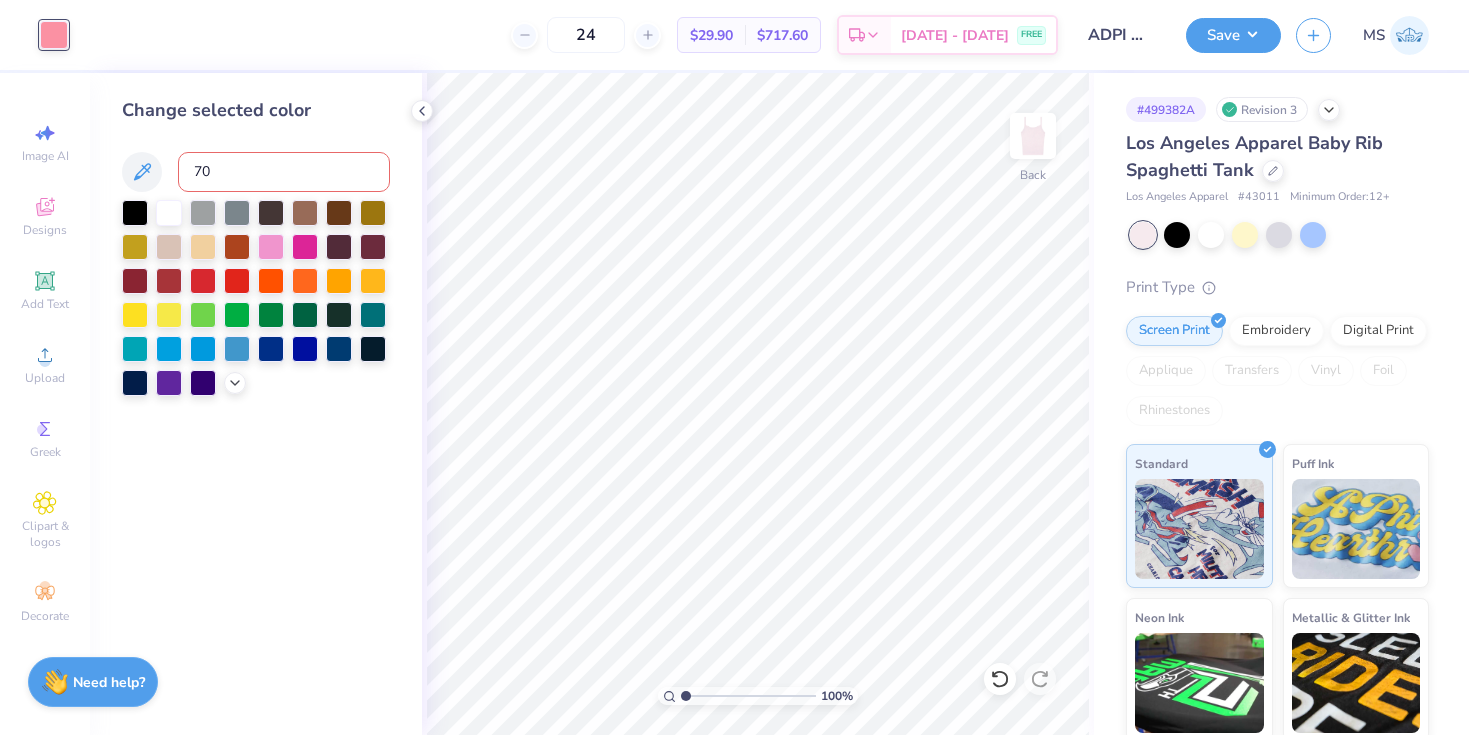 type on "709" 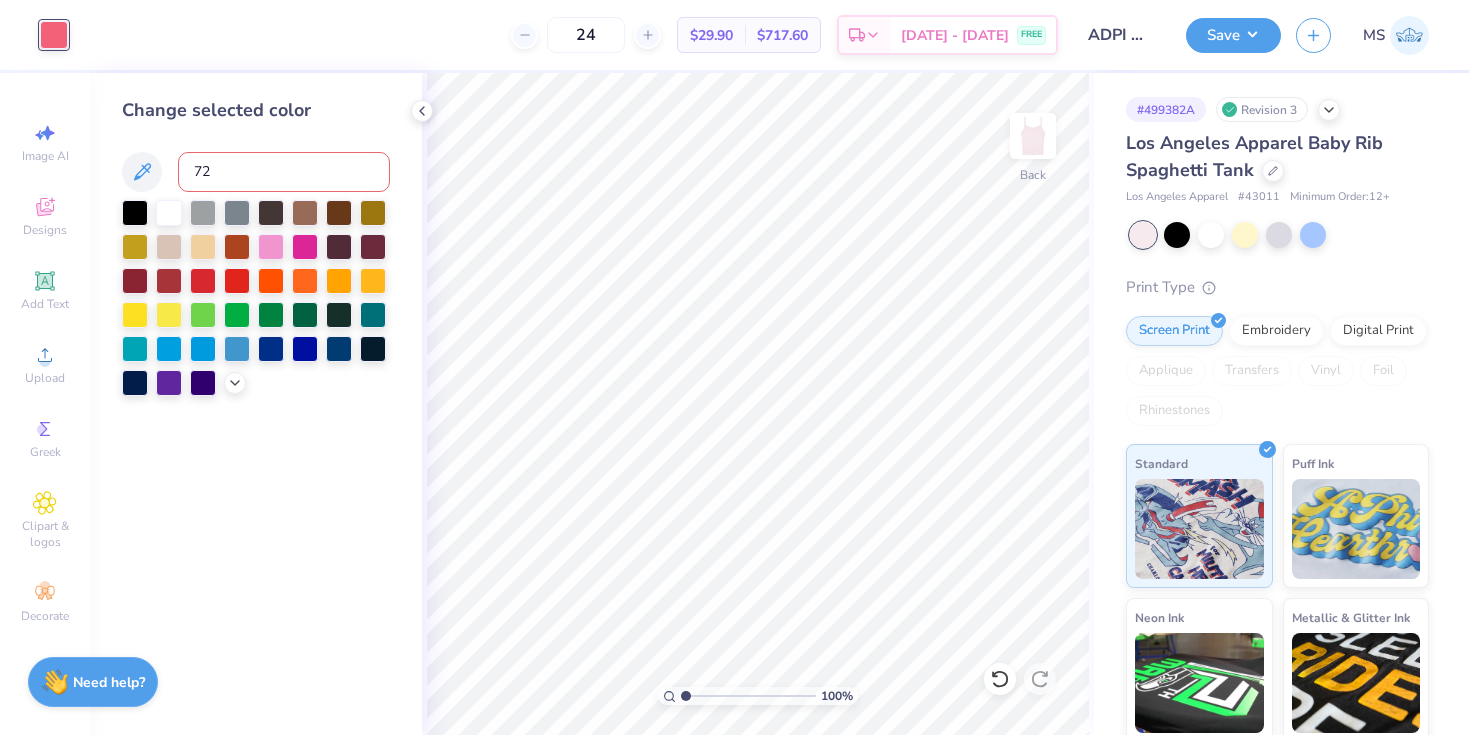 type on "720" 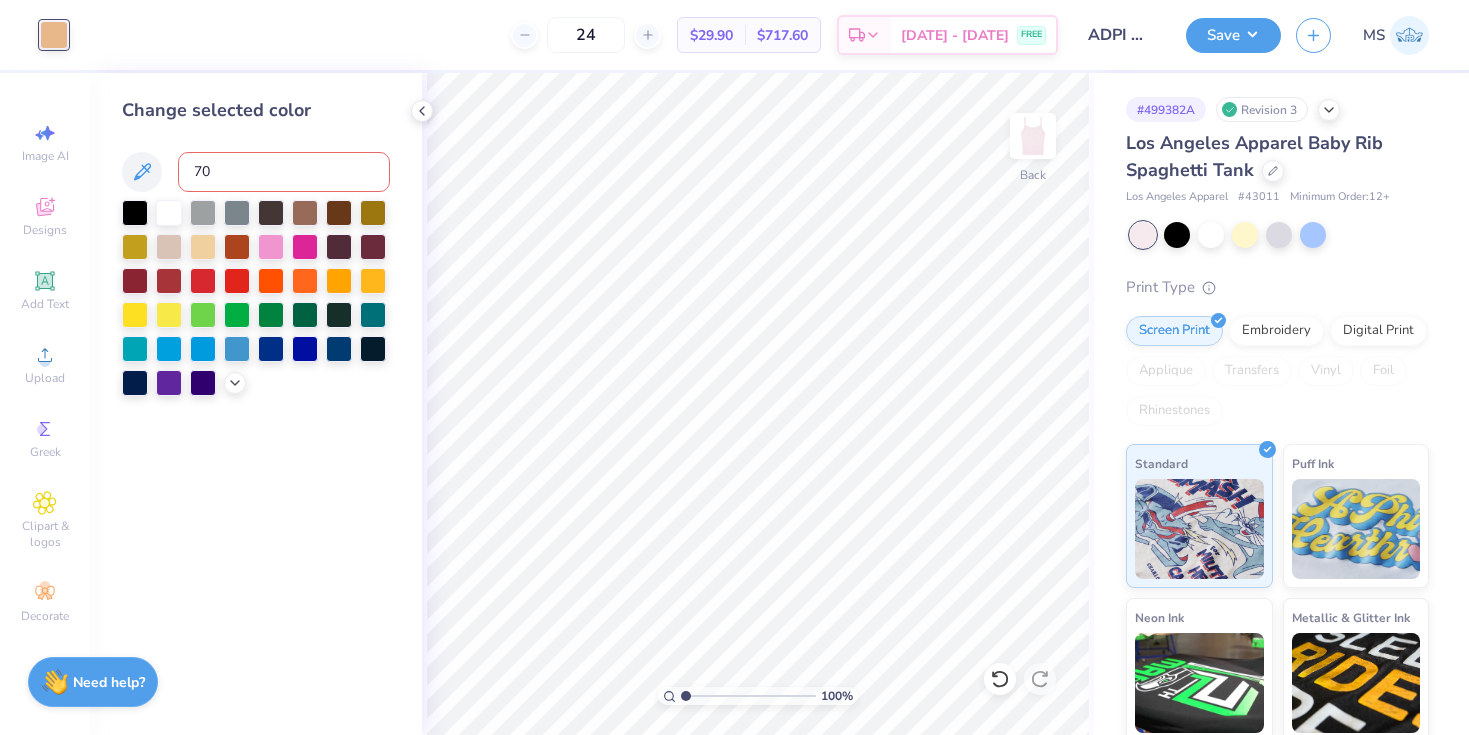 type on "705" 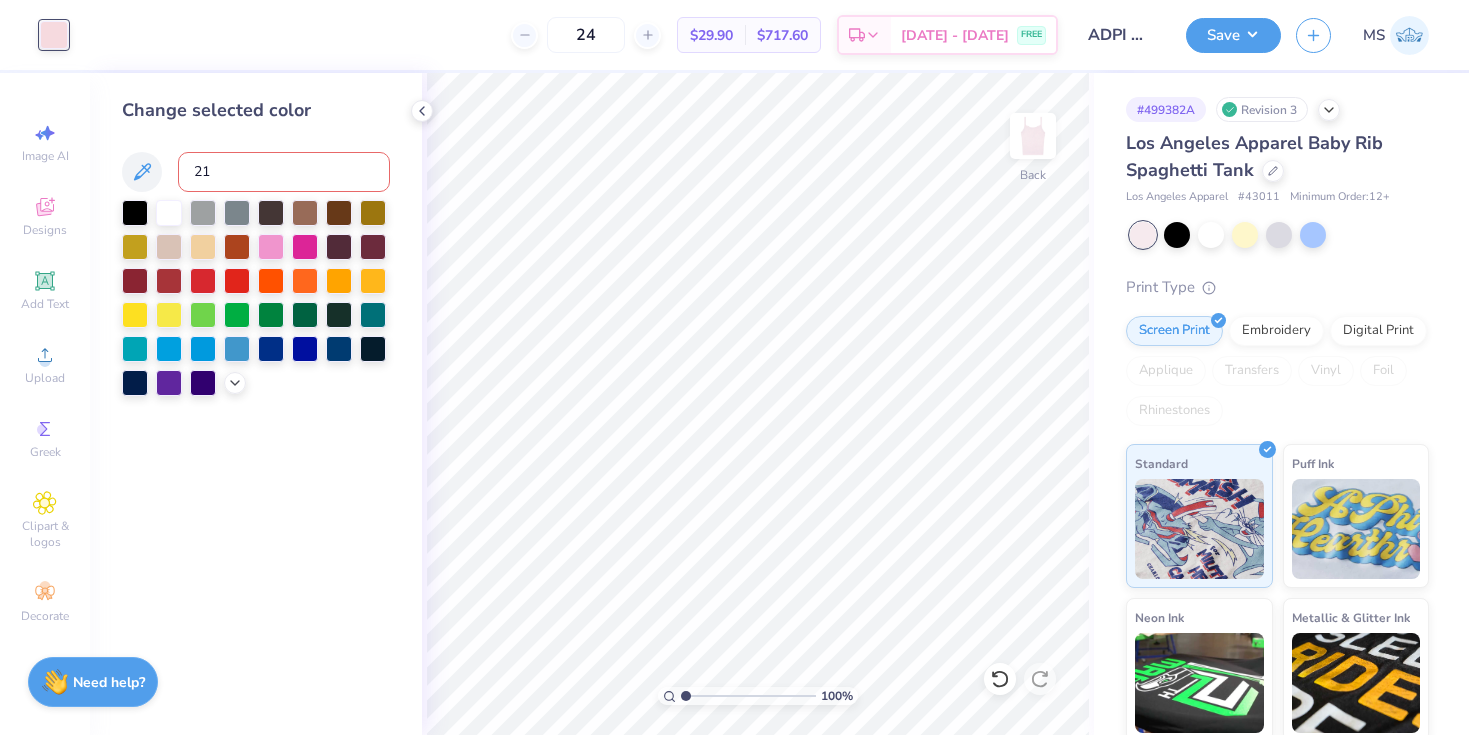 type on "212" 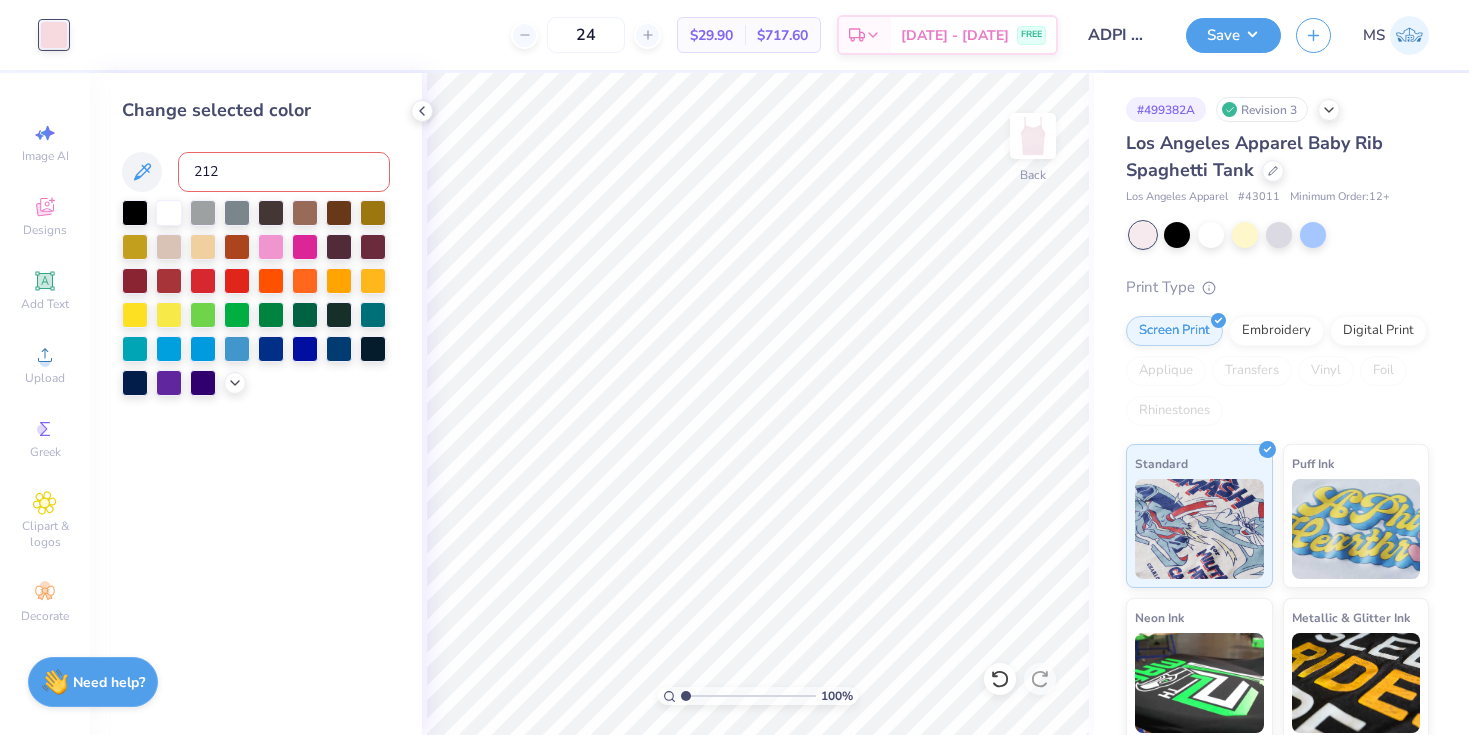 type 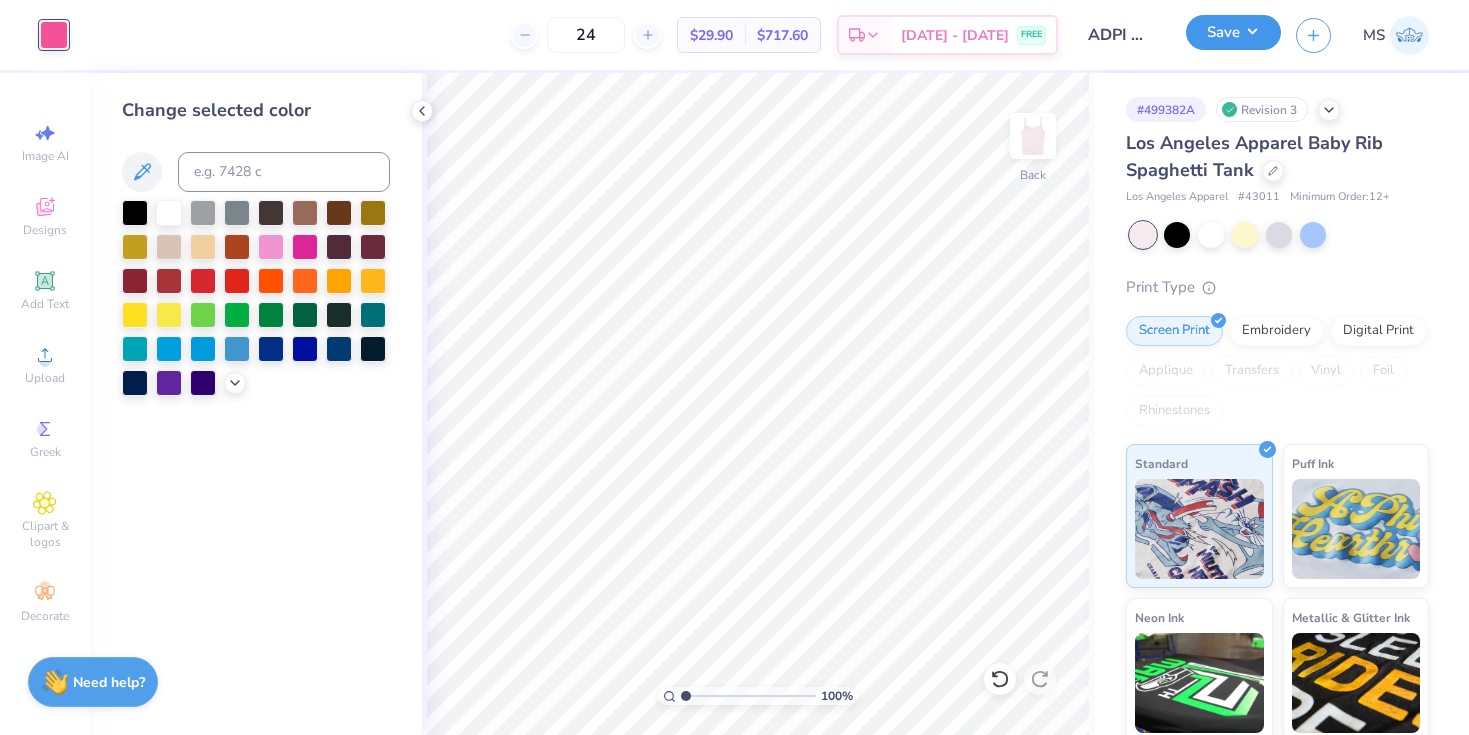 click on "Save" at bounding box center [1233, 32] 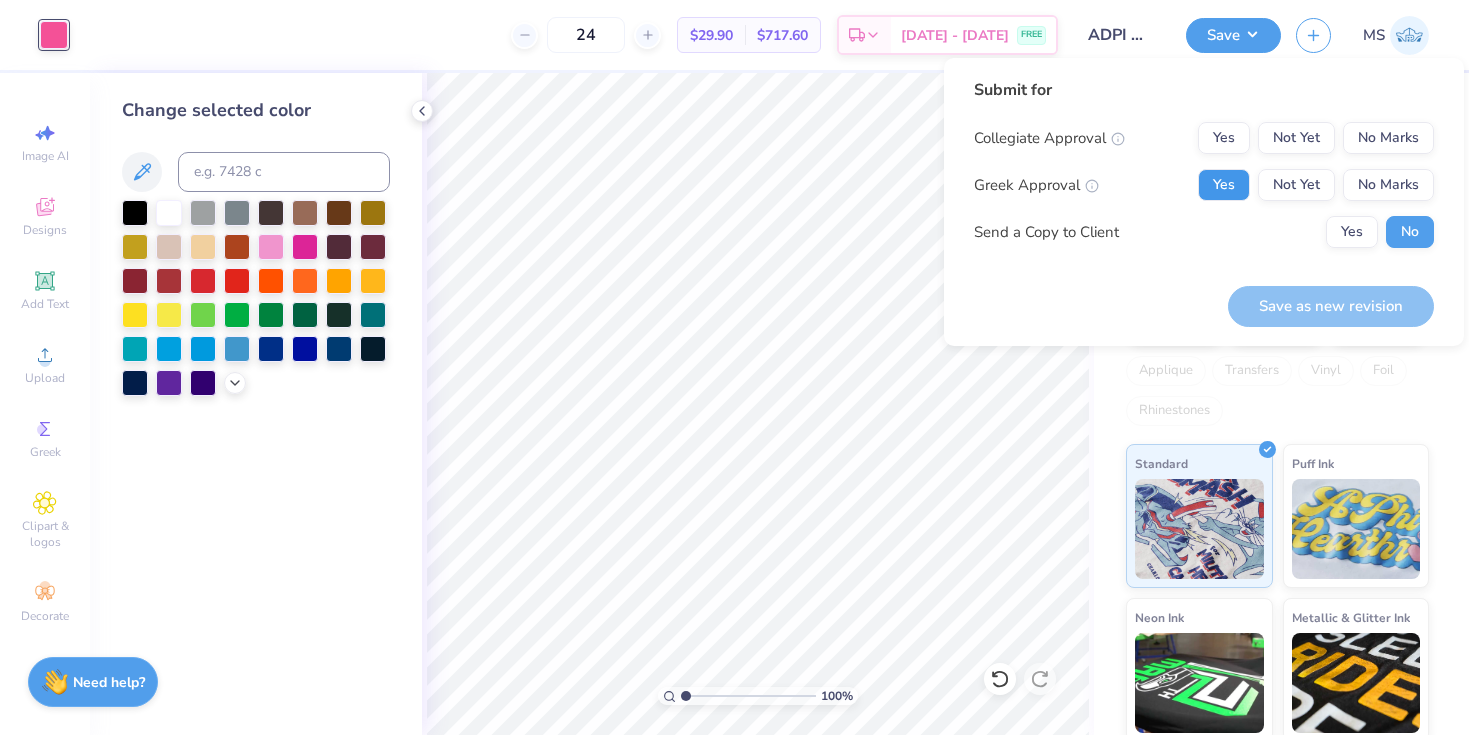 click on "Yes" at bounding box center (1224, 185) 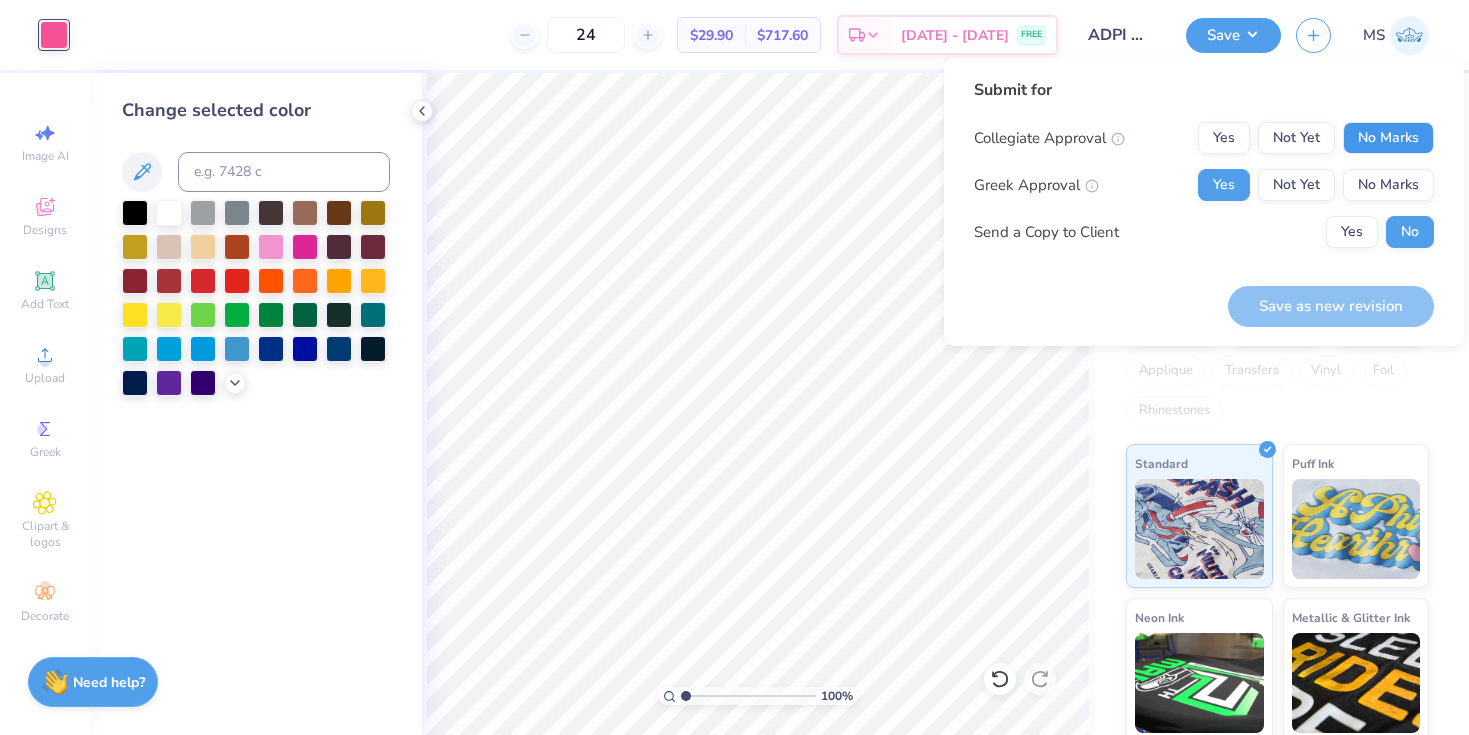 click on "No Marks" at bounding box center [1388, 138] 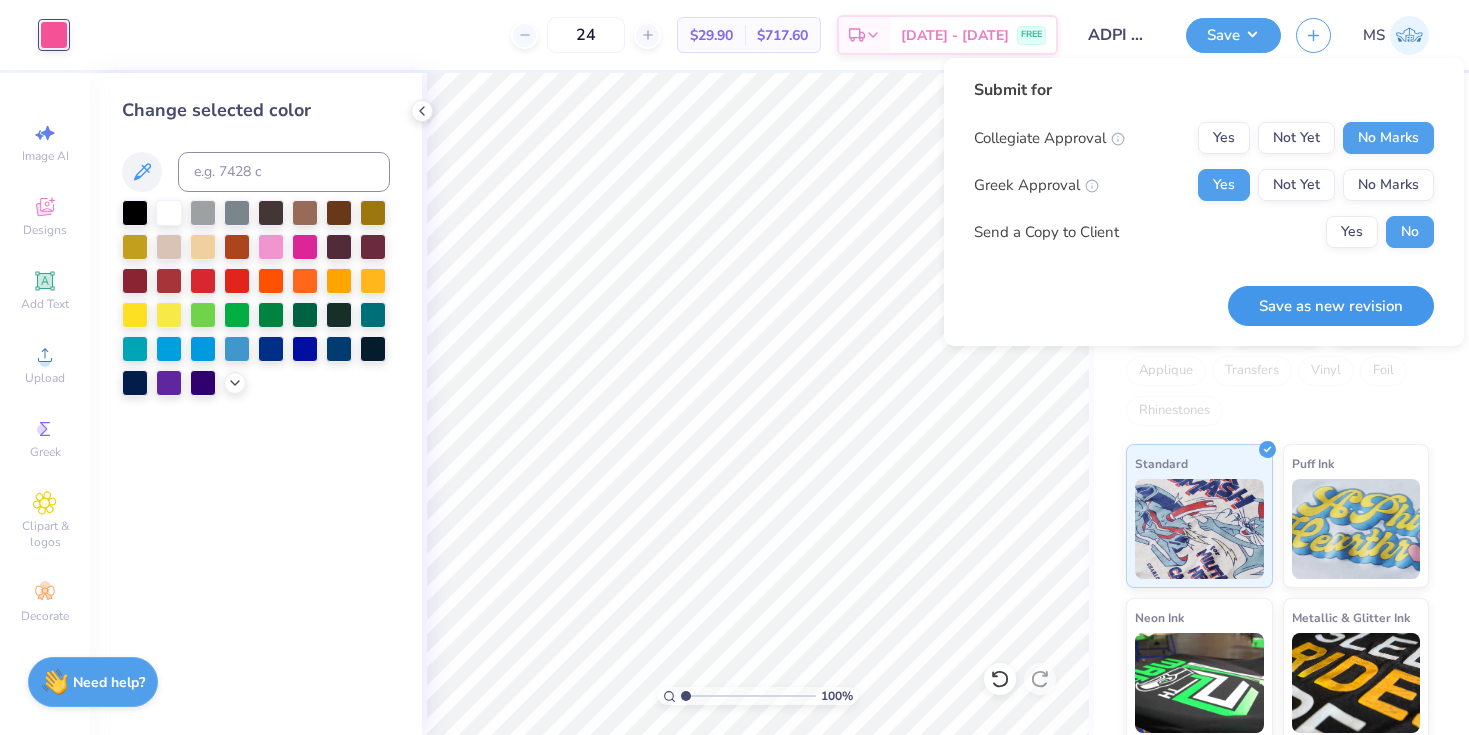 click on "Save as new revision" at bounding box center [1331, 306] 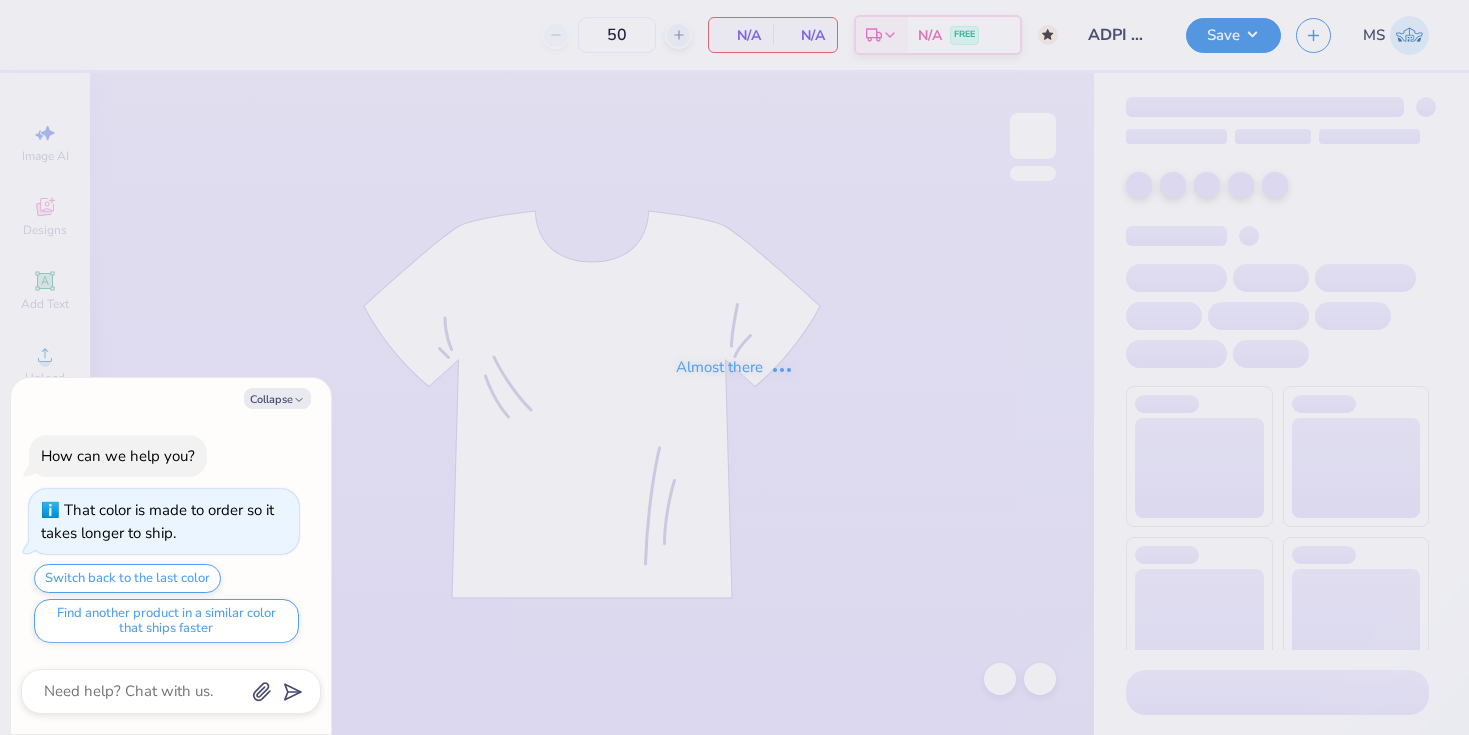 scroll, scrollTop: 0, scrollLeft: 0, axis: both 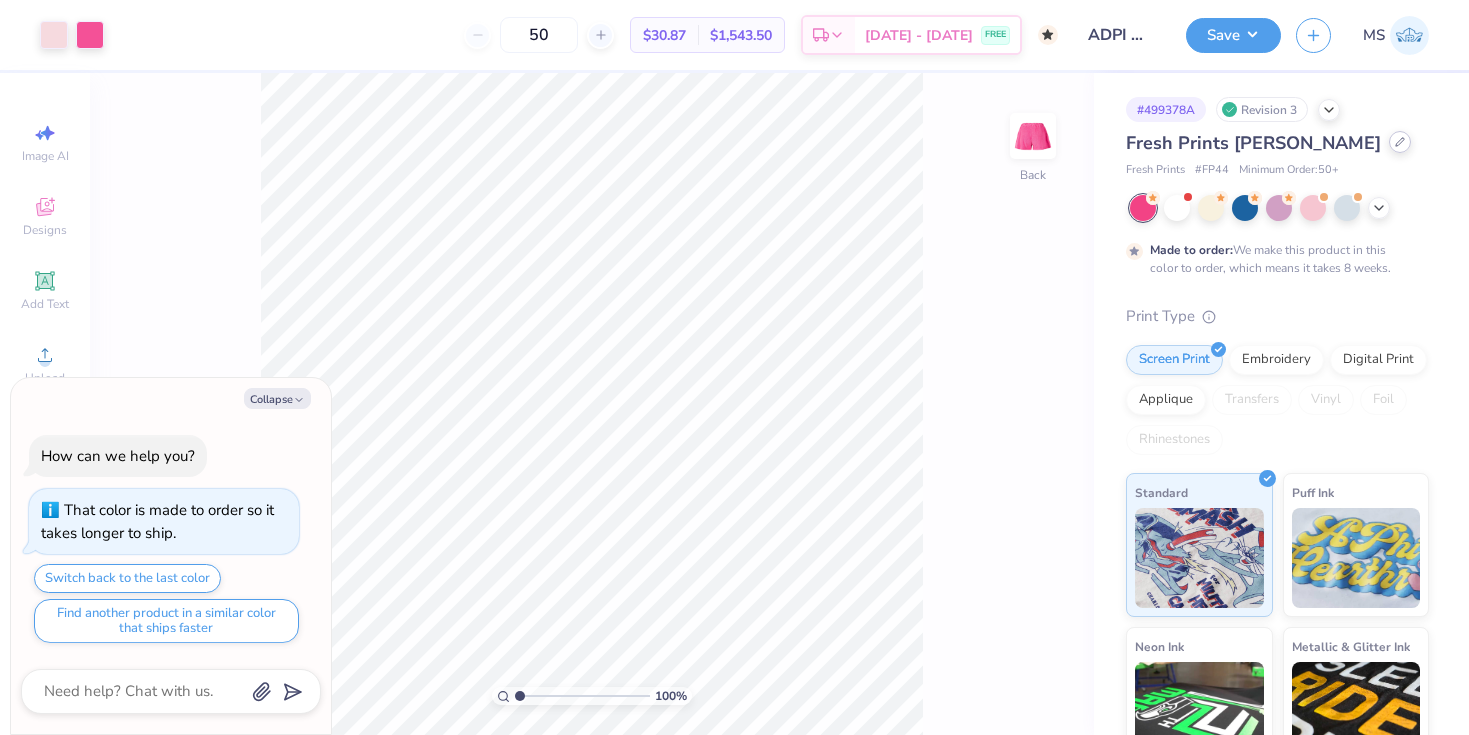 click 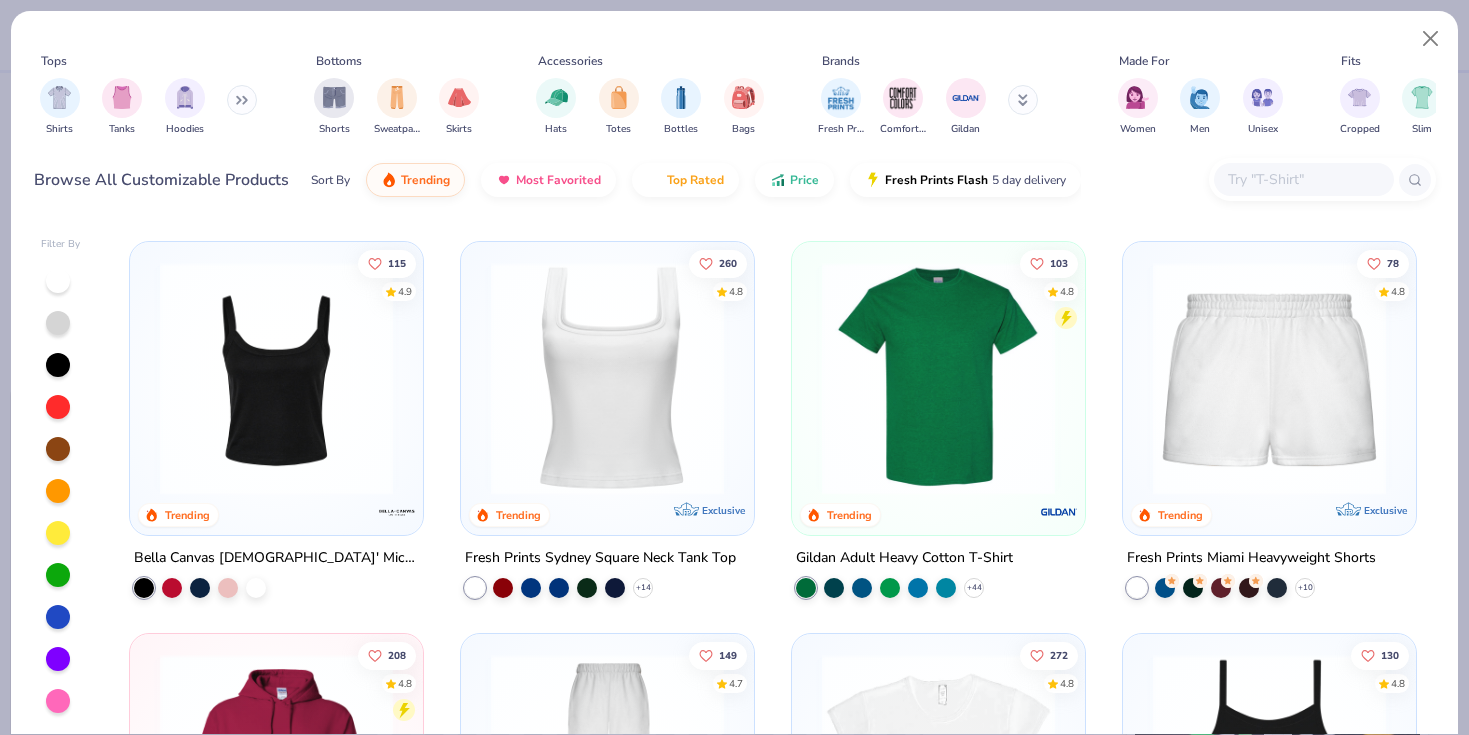 scroll, scrollTop: 390, scrollLeft: 0, axis: vertical 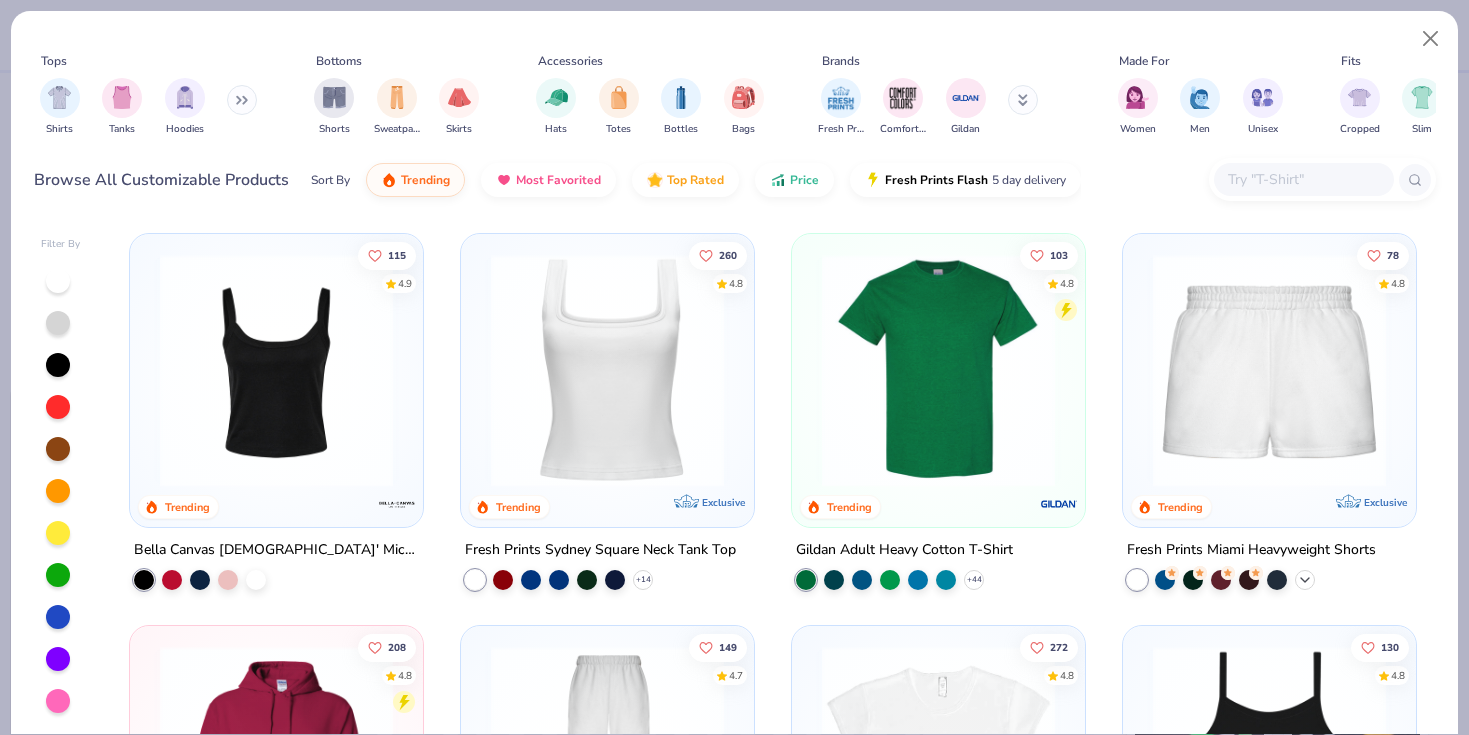 click 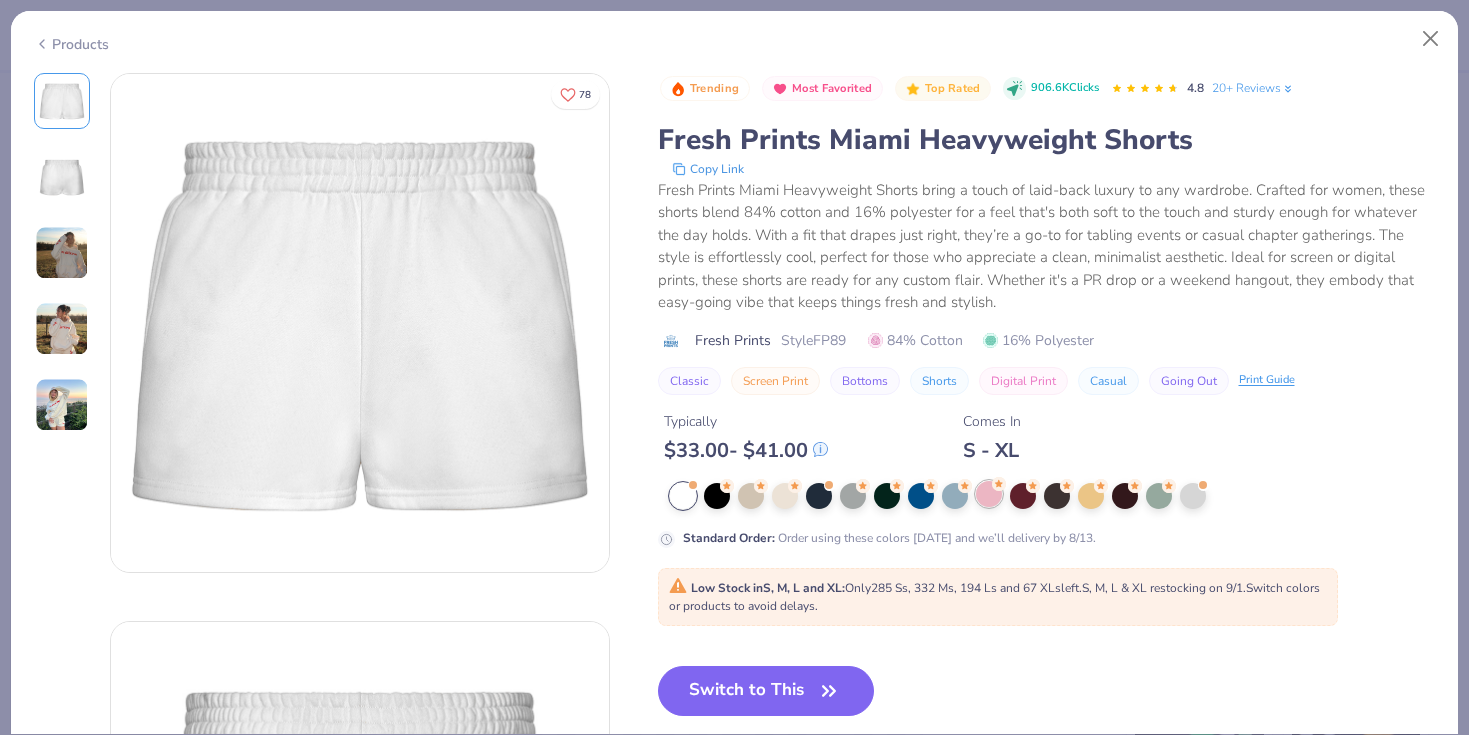 click at bounding box center (989, 494) 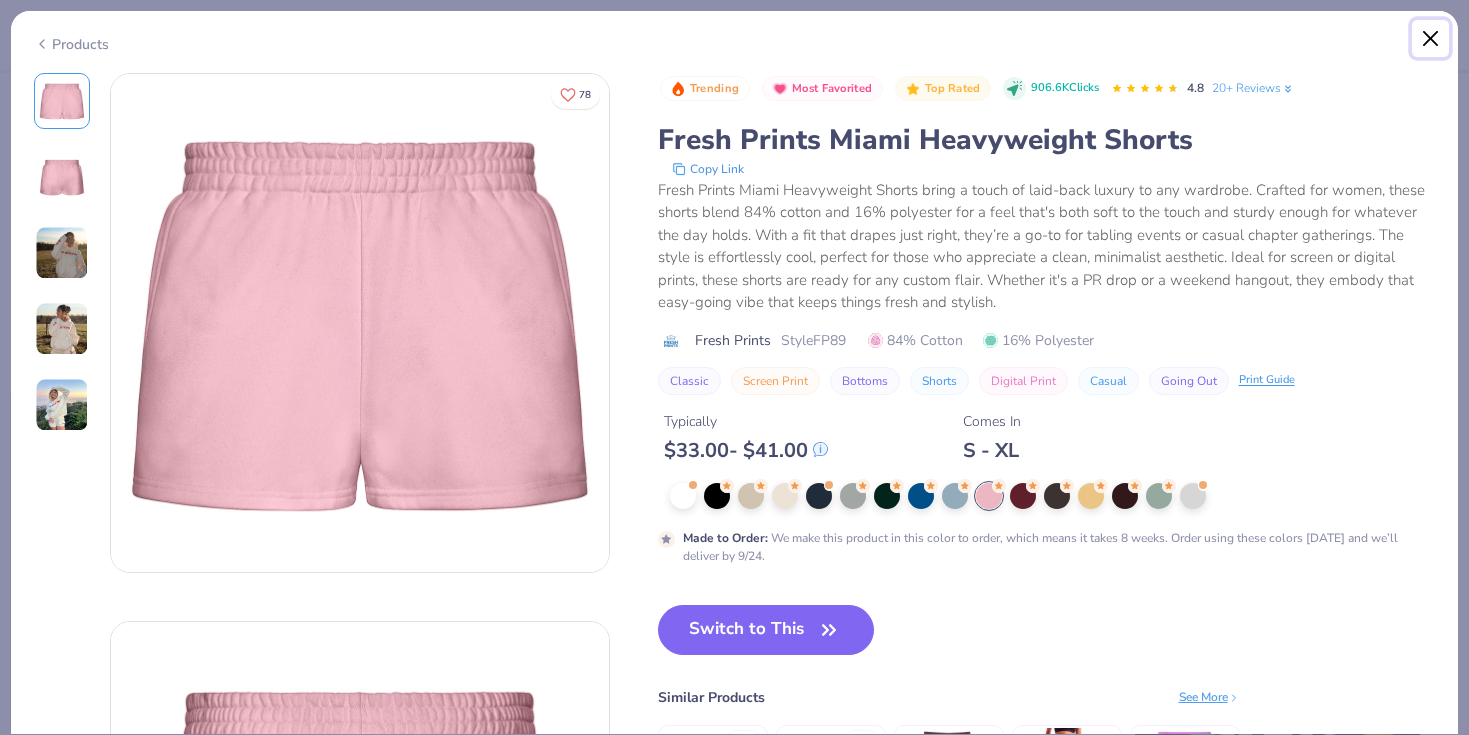 click at bounding box center [1431, 39] 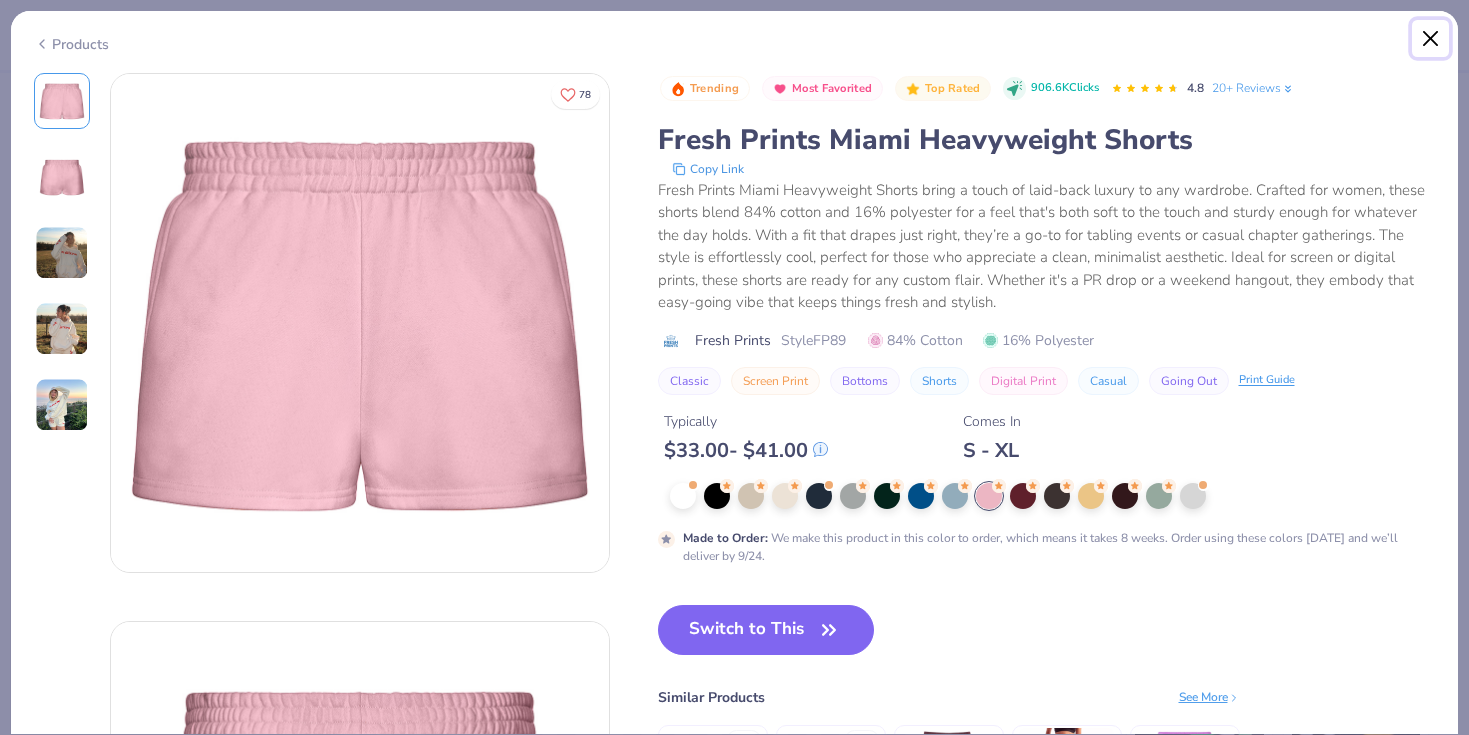 type on "x" 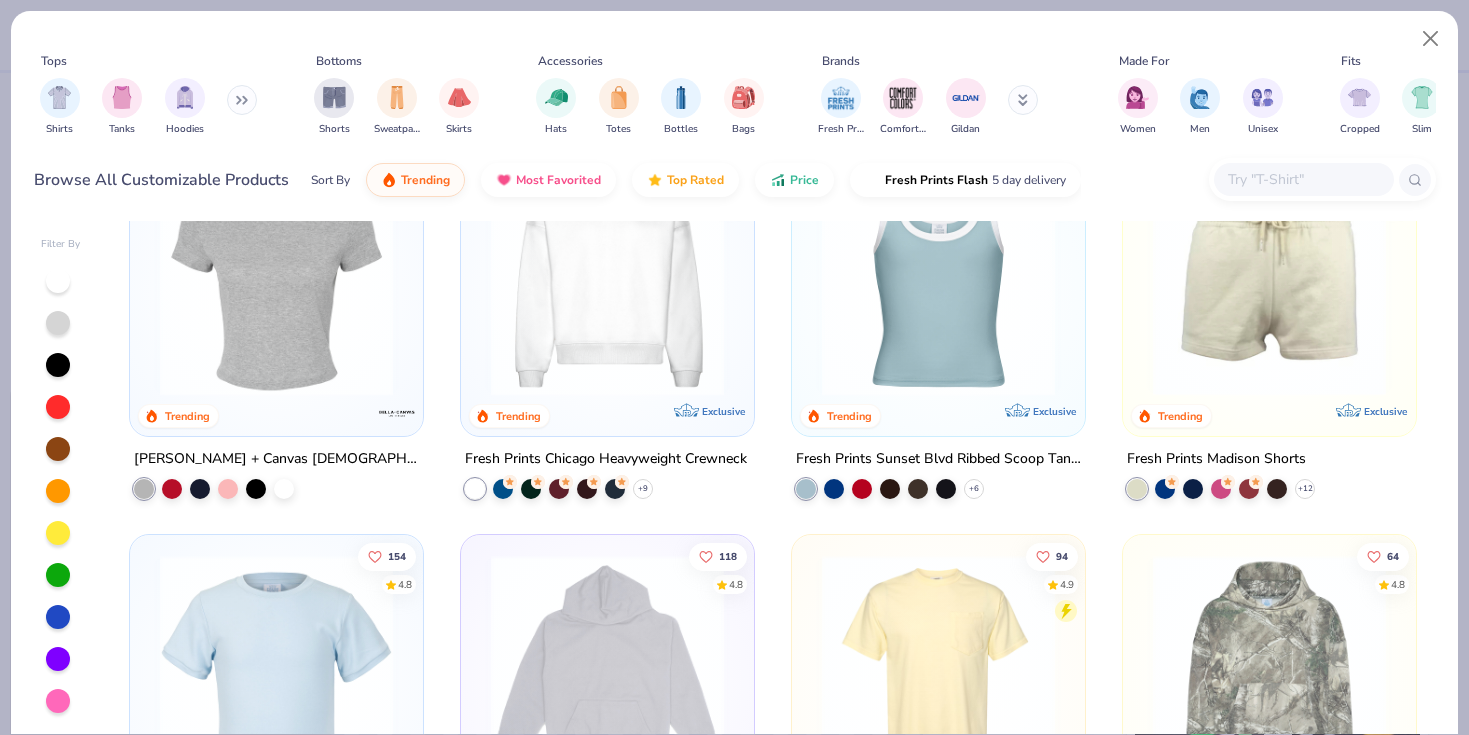 scroll, scrollTop: 1328, scrollLeft: 0, axis: vertical 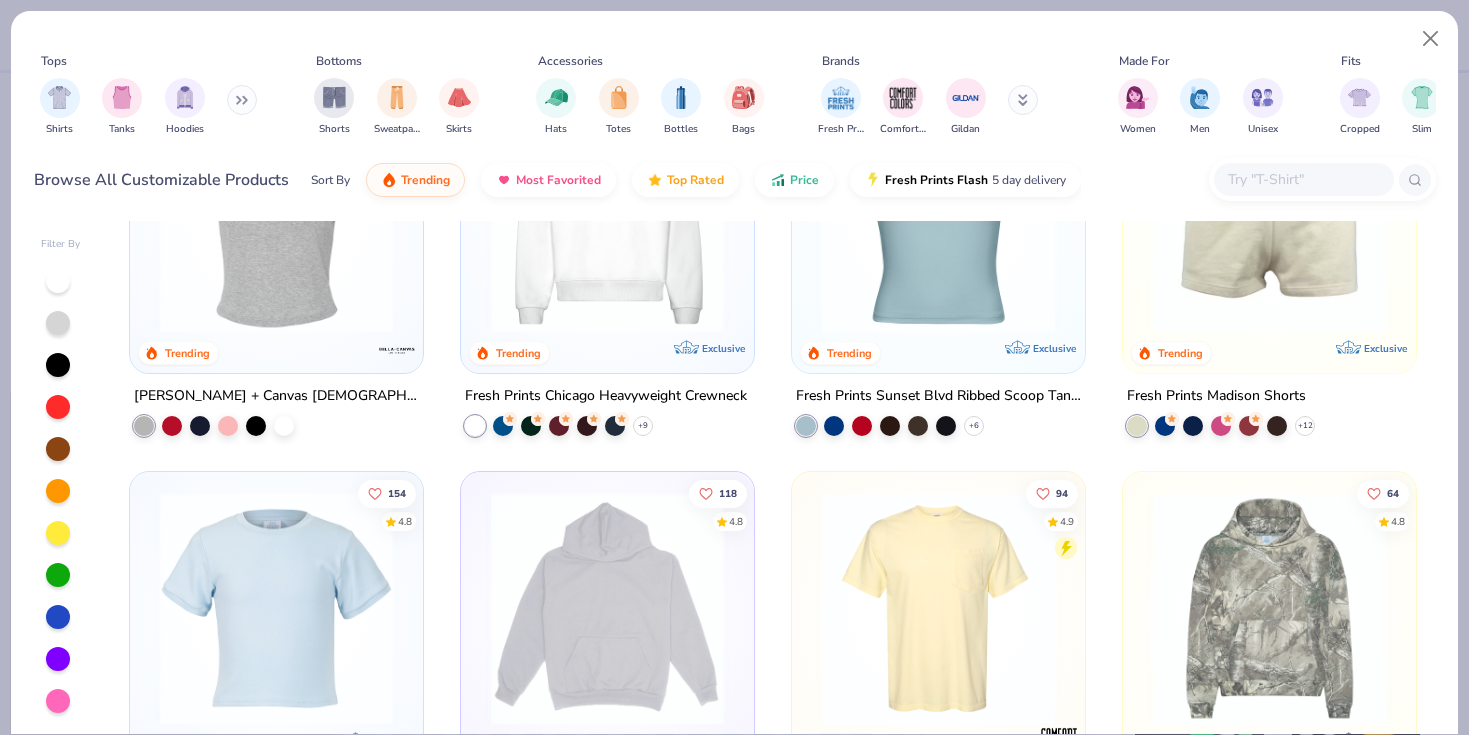 click at bounding box center [1303, 179] 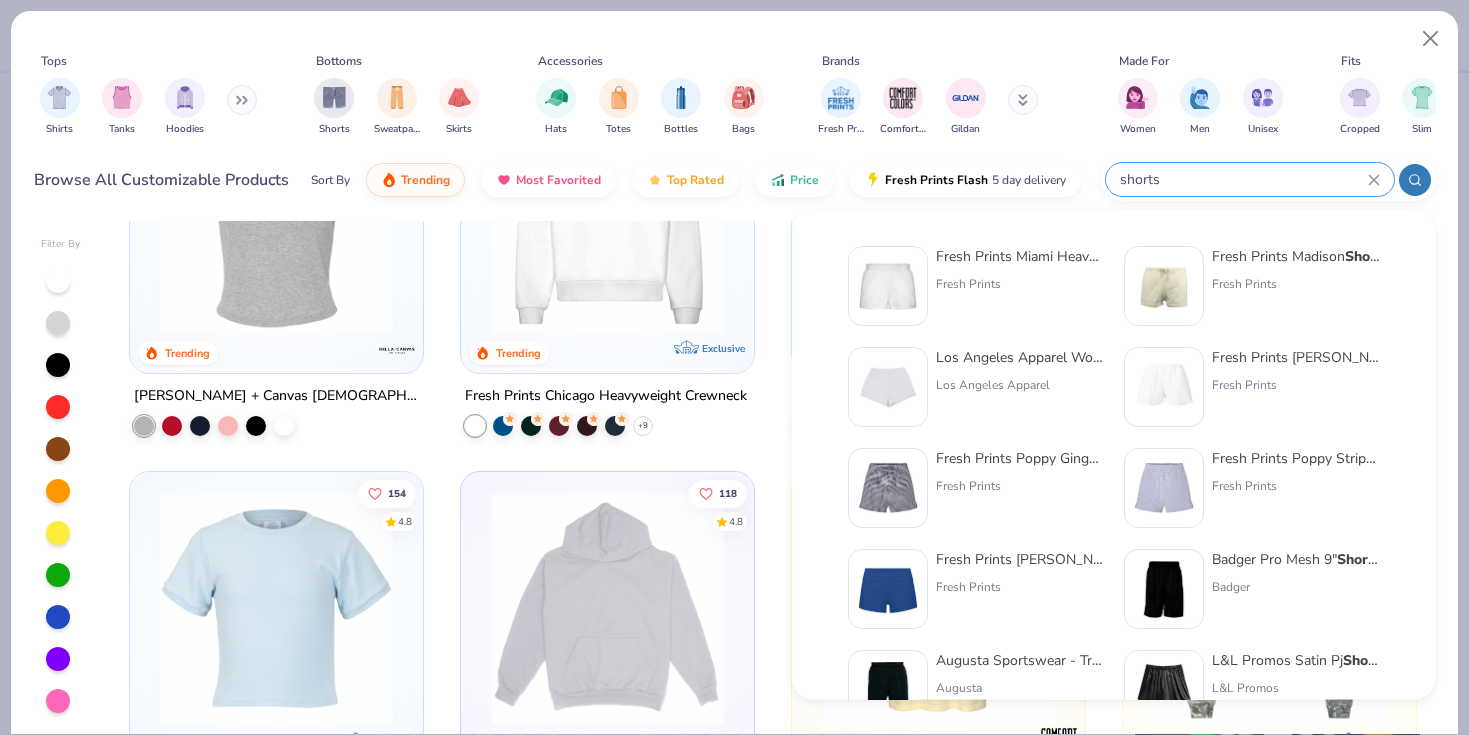 type on "shorts" 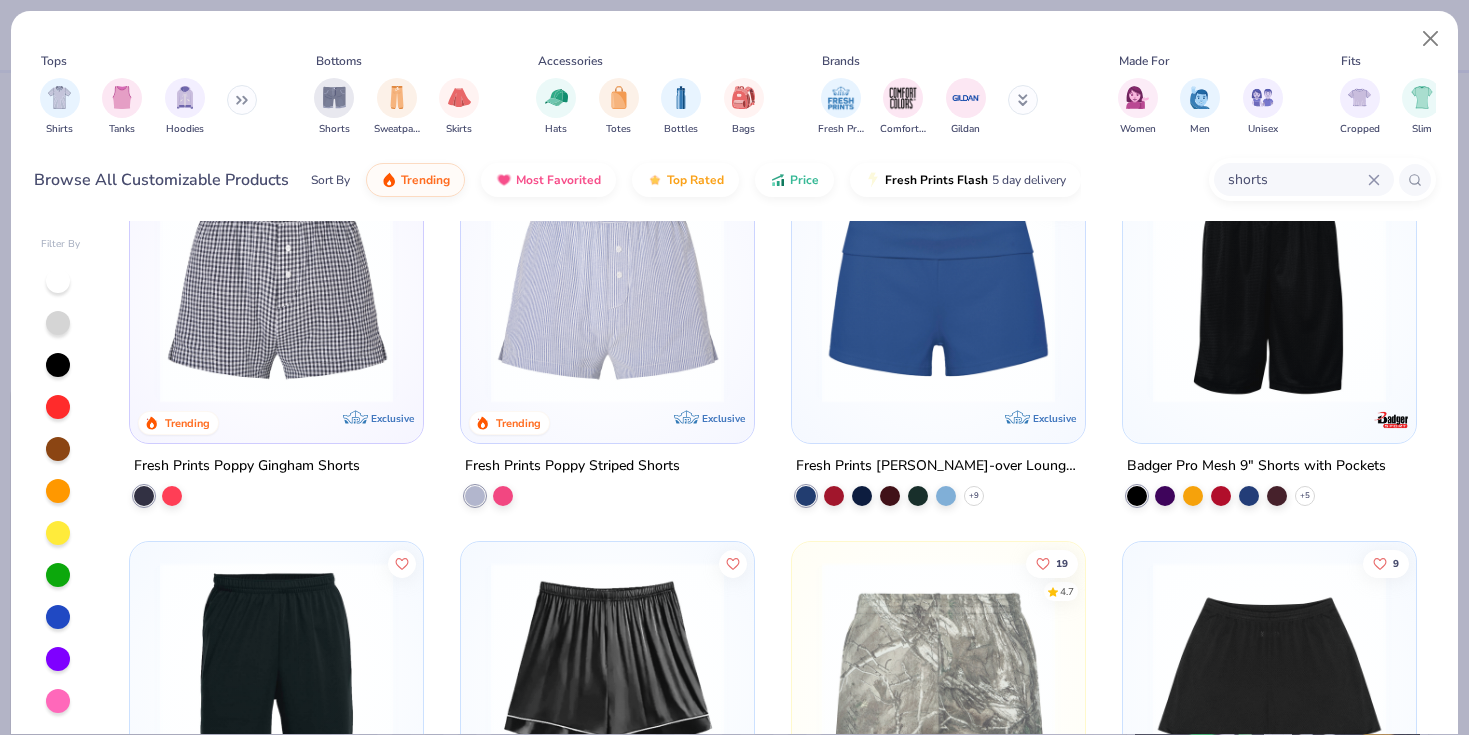 scroll, scrollTop: 475, scrollLeft: 0, axis: vertical 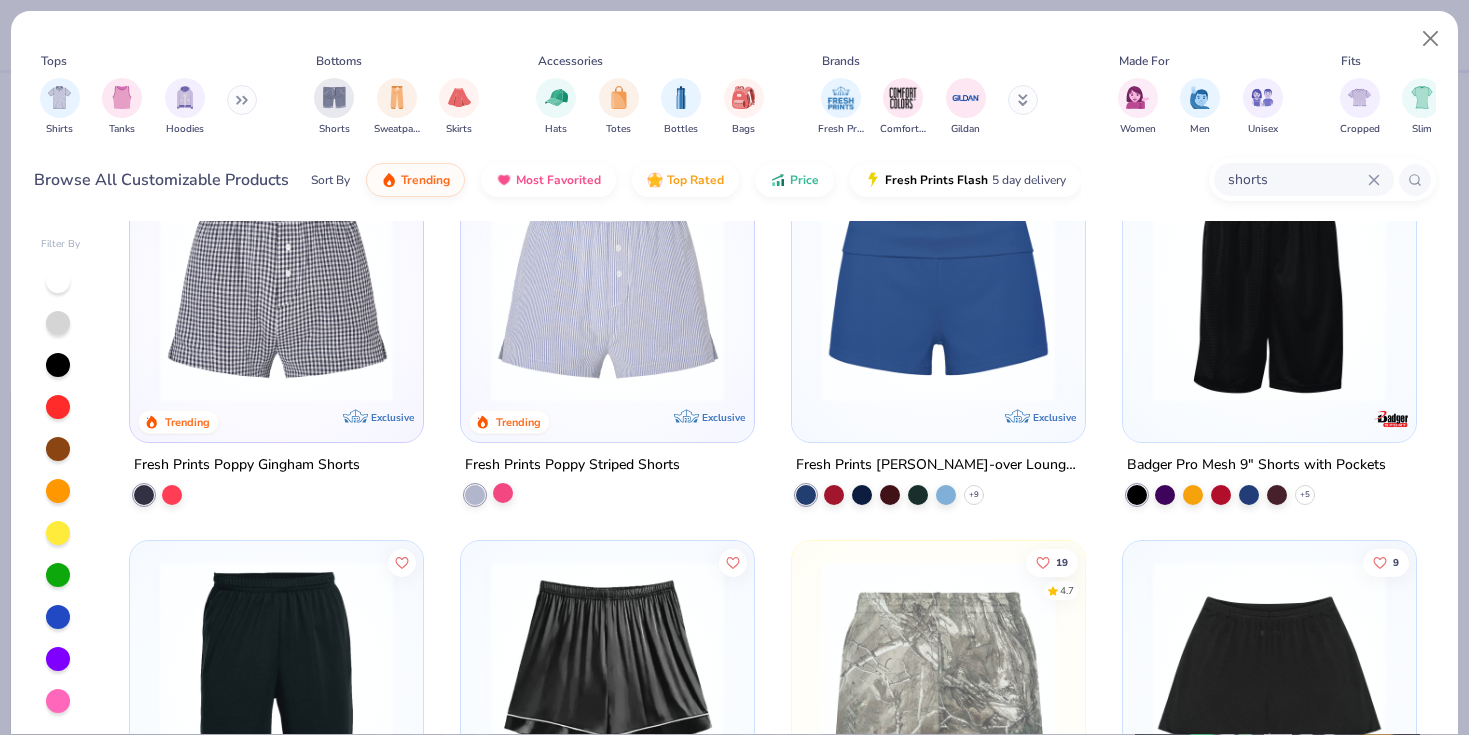 click at bounding box center [503, 493] 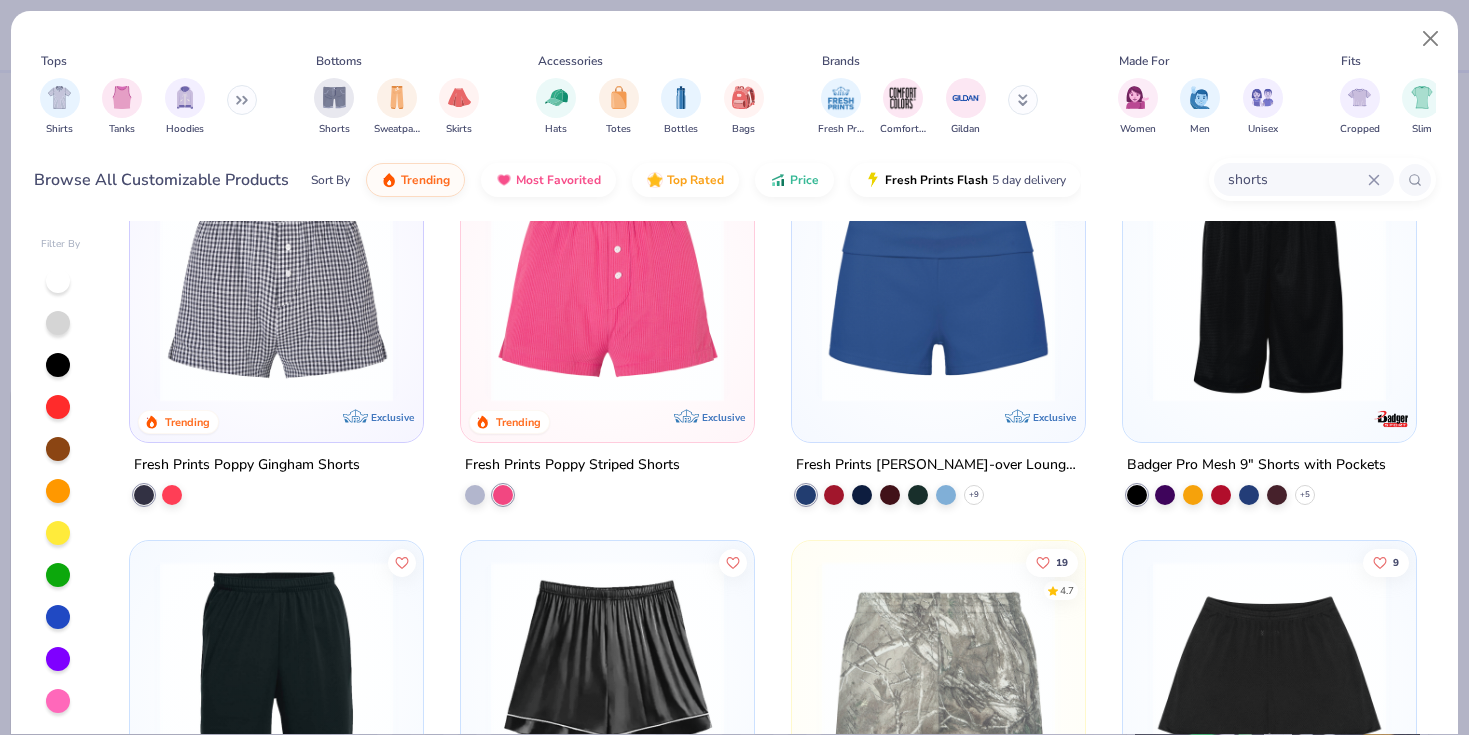 click at bounding box center (607, 285) 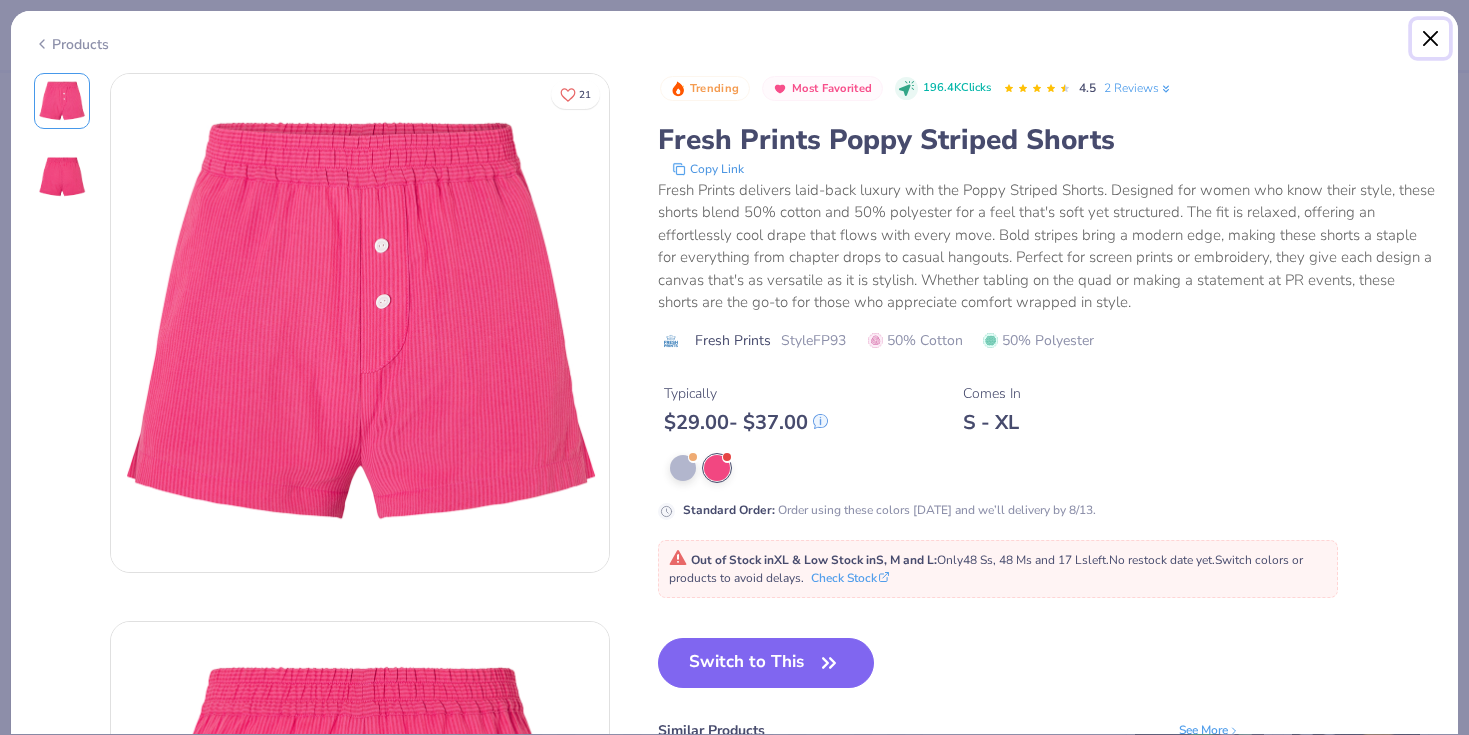 click at bounding box center [1431, 39] 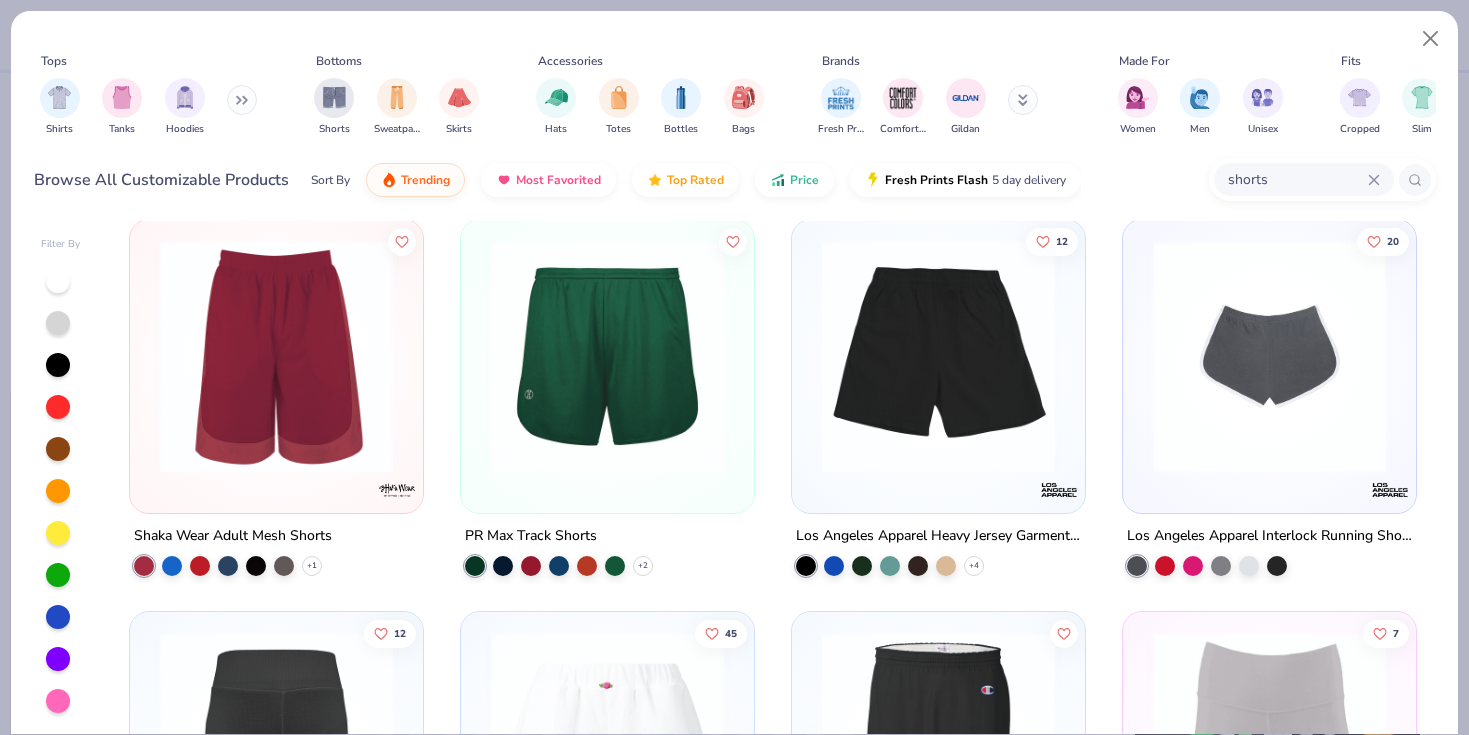 scroll, scrollTop: 2299, scrollLeft: 0, axis: vertical 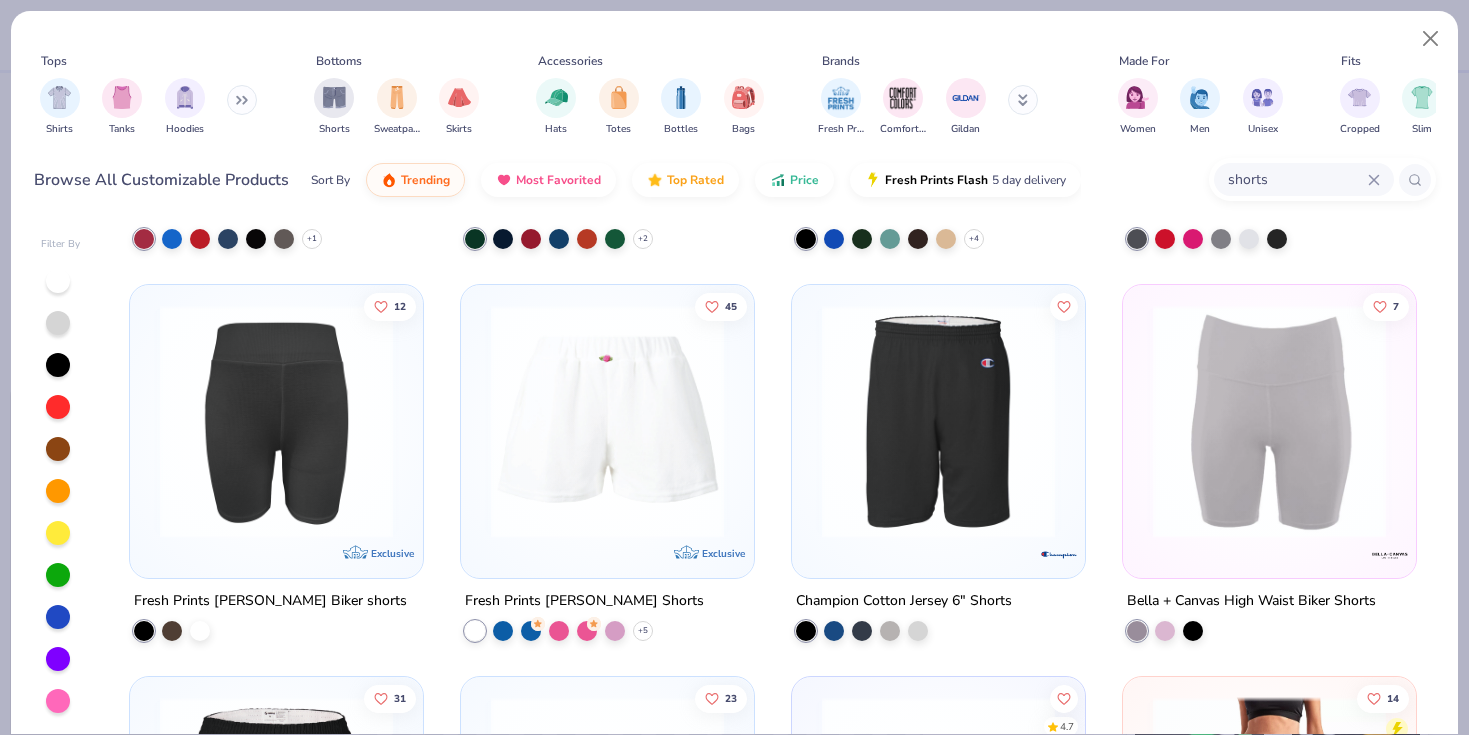 click at bounding box center [607, 421] 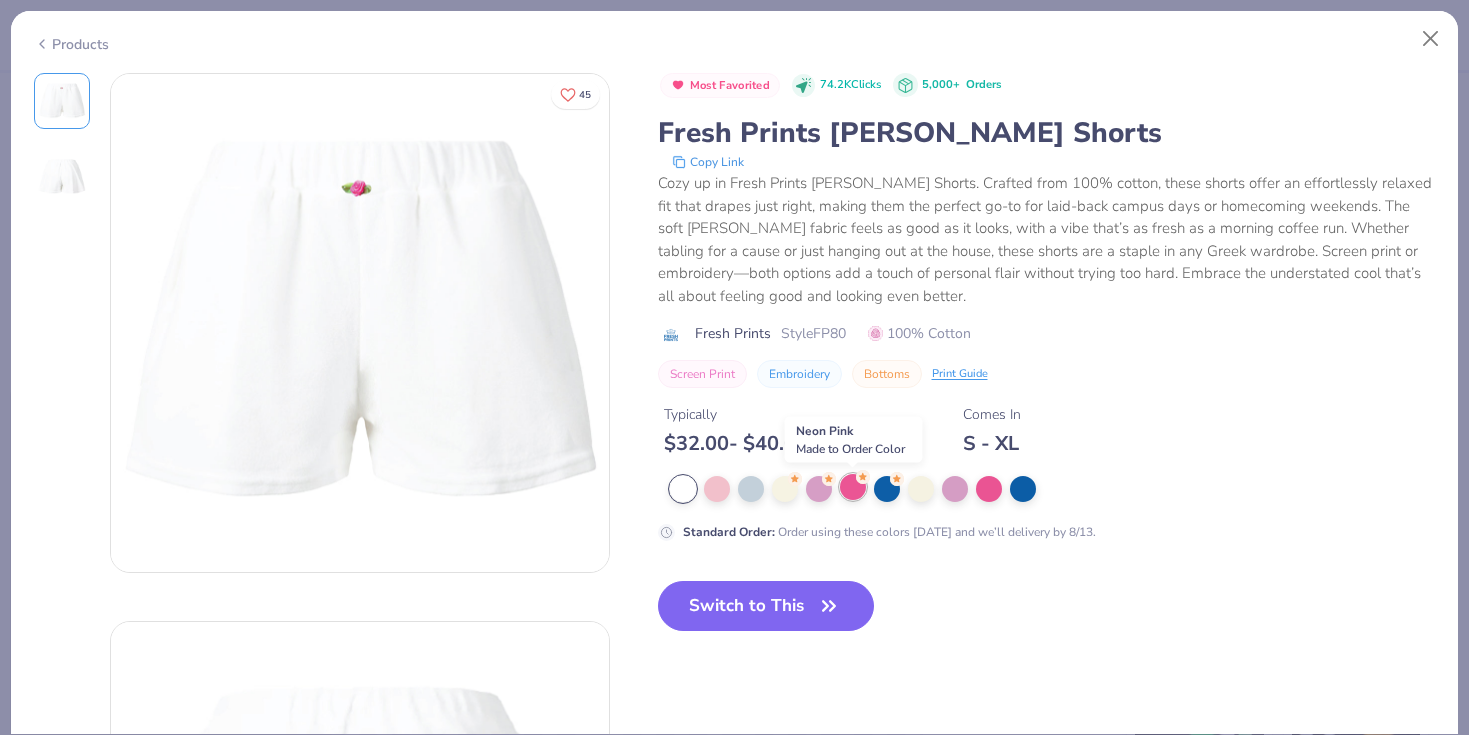 click 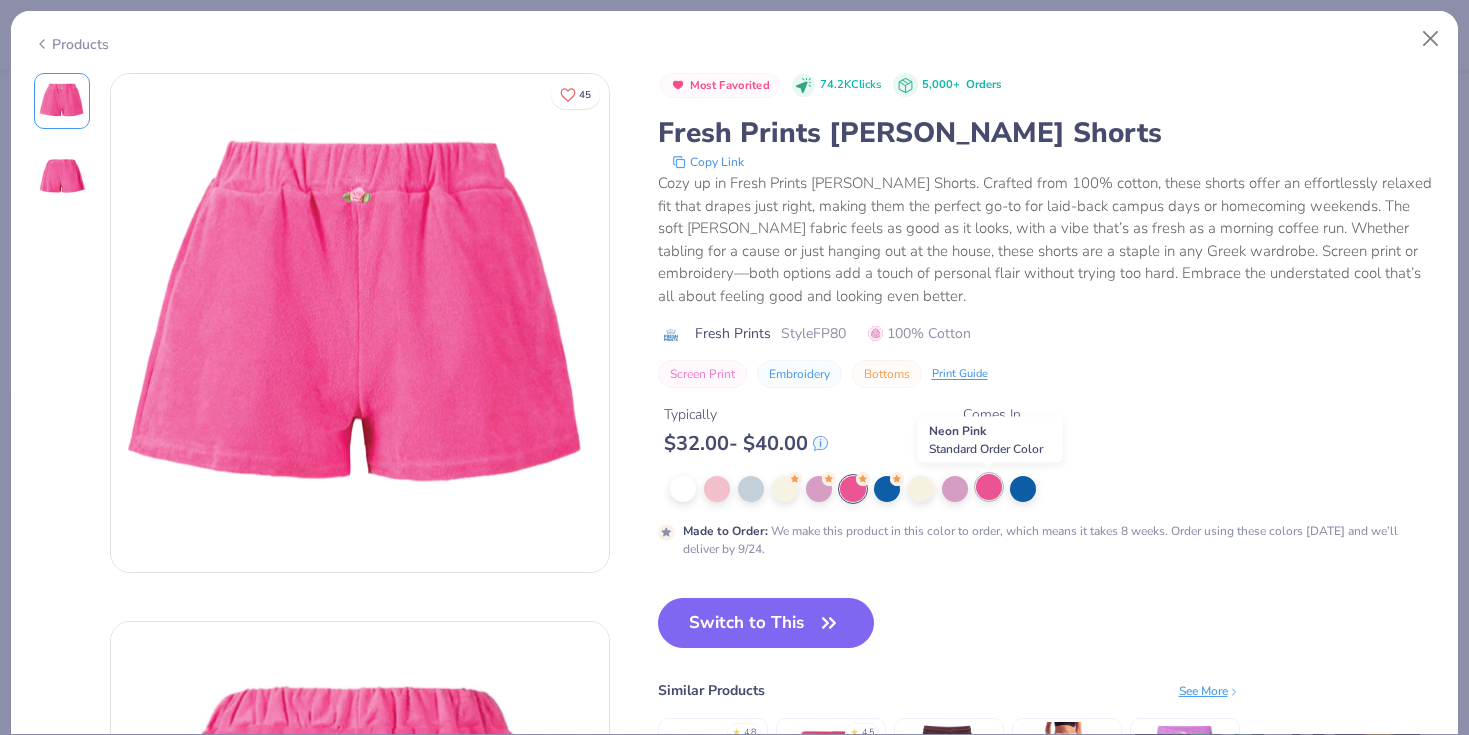 click at bounding box center (989, 487) 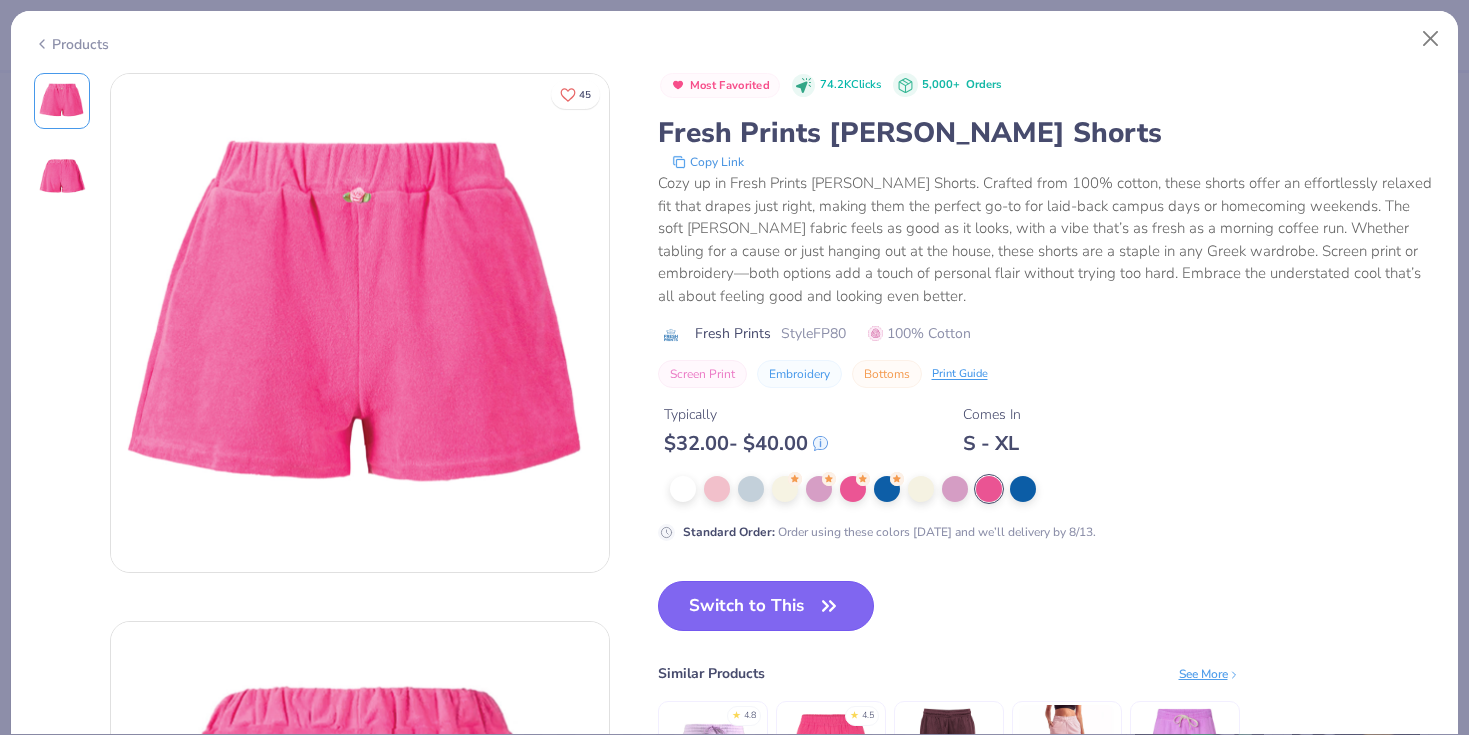 click on "Switch to This" at bounding box center [766, 606] 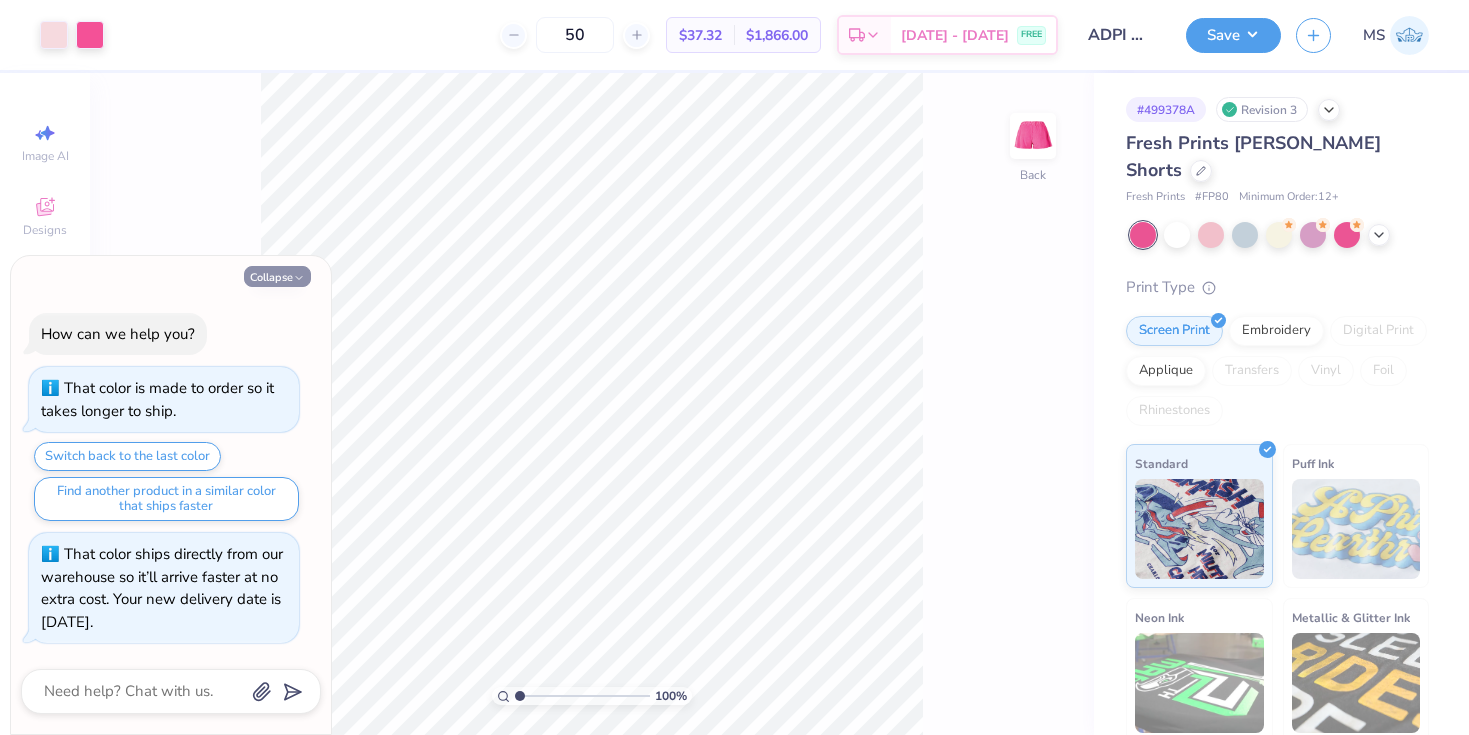 click on "Collapse" at bounding box center [277, 276] 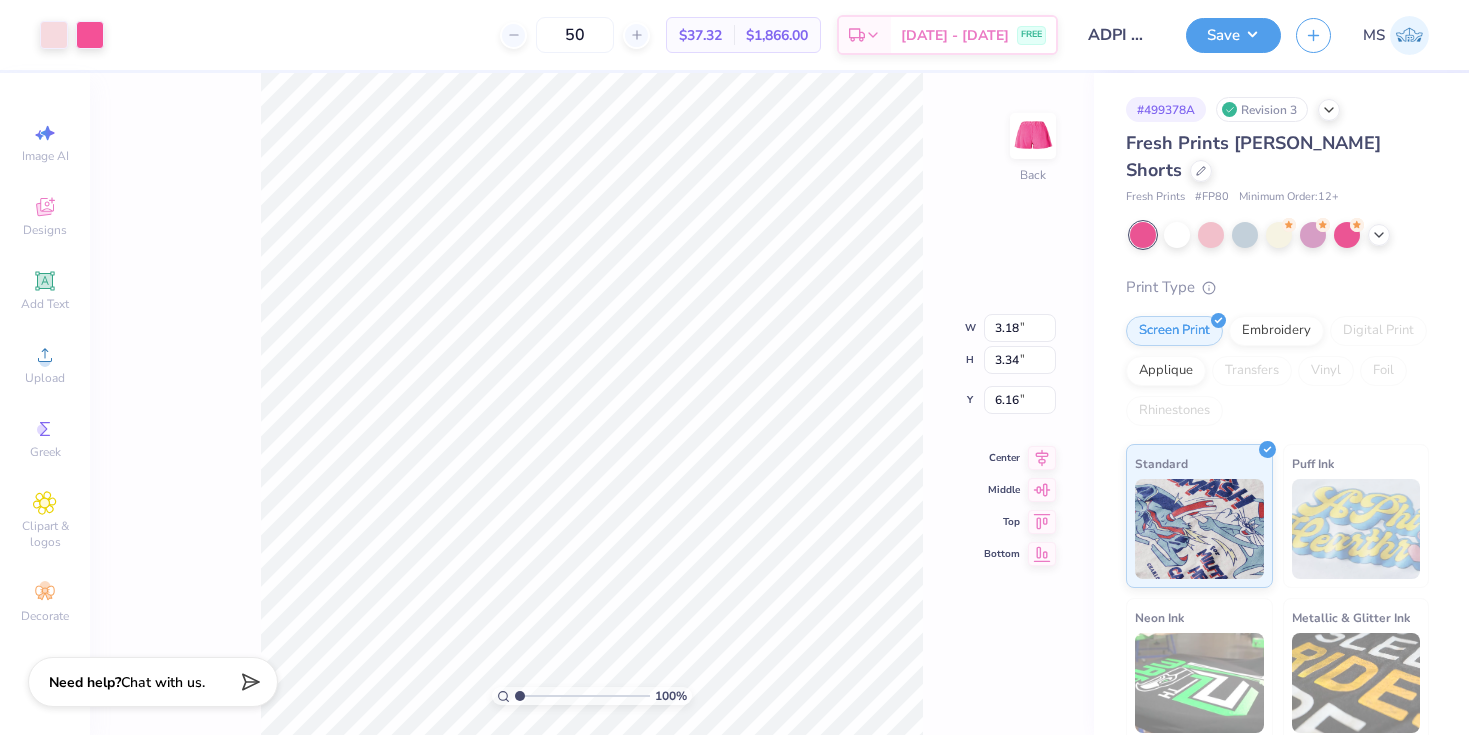 type on "5.88" 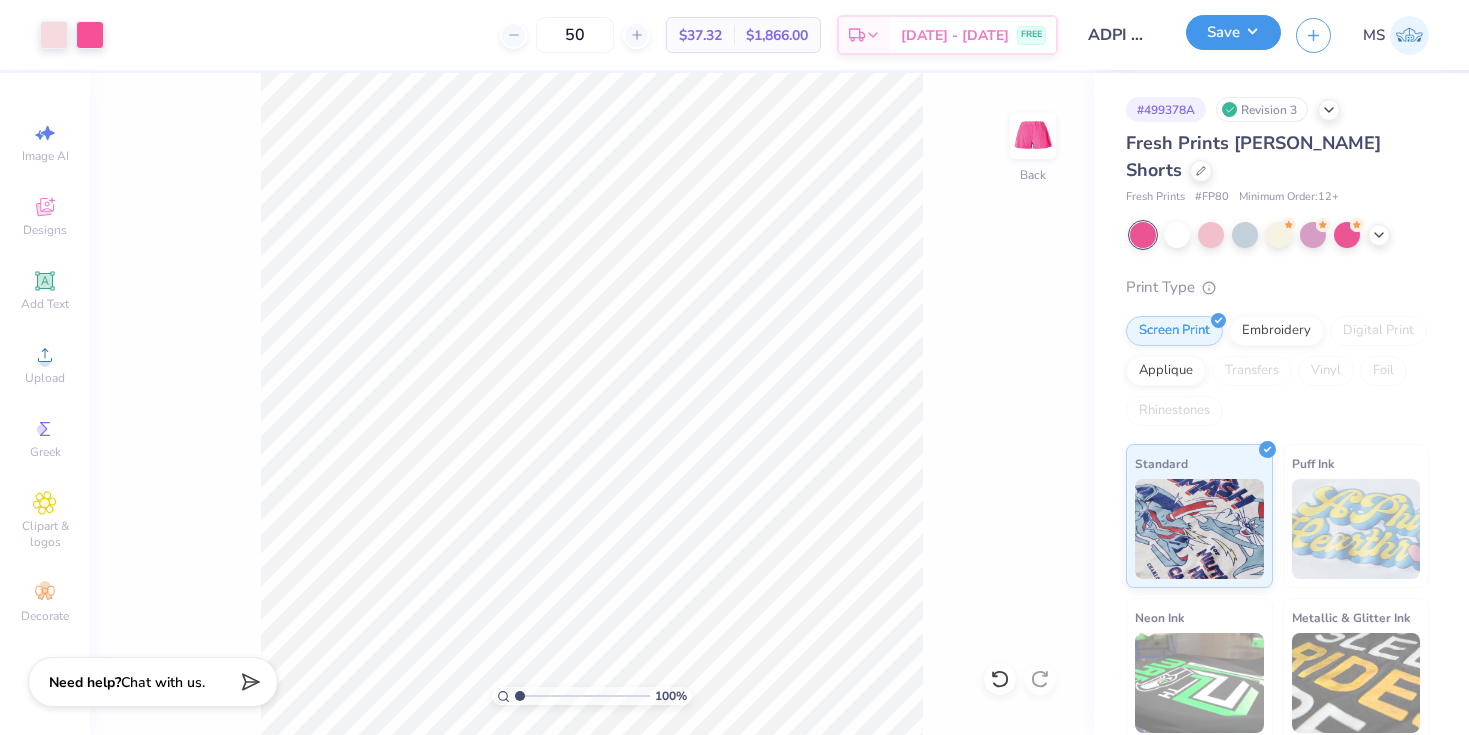 click on "Save" at bounding box center [1233, 32] 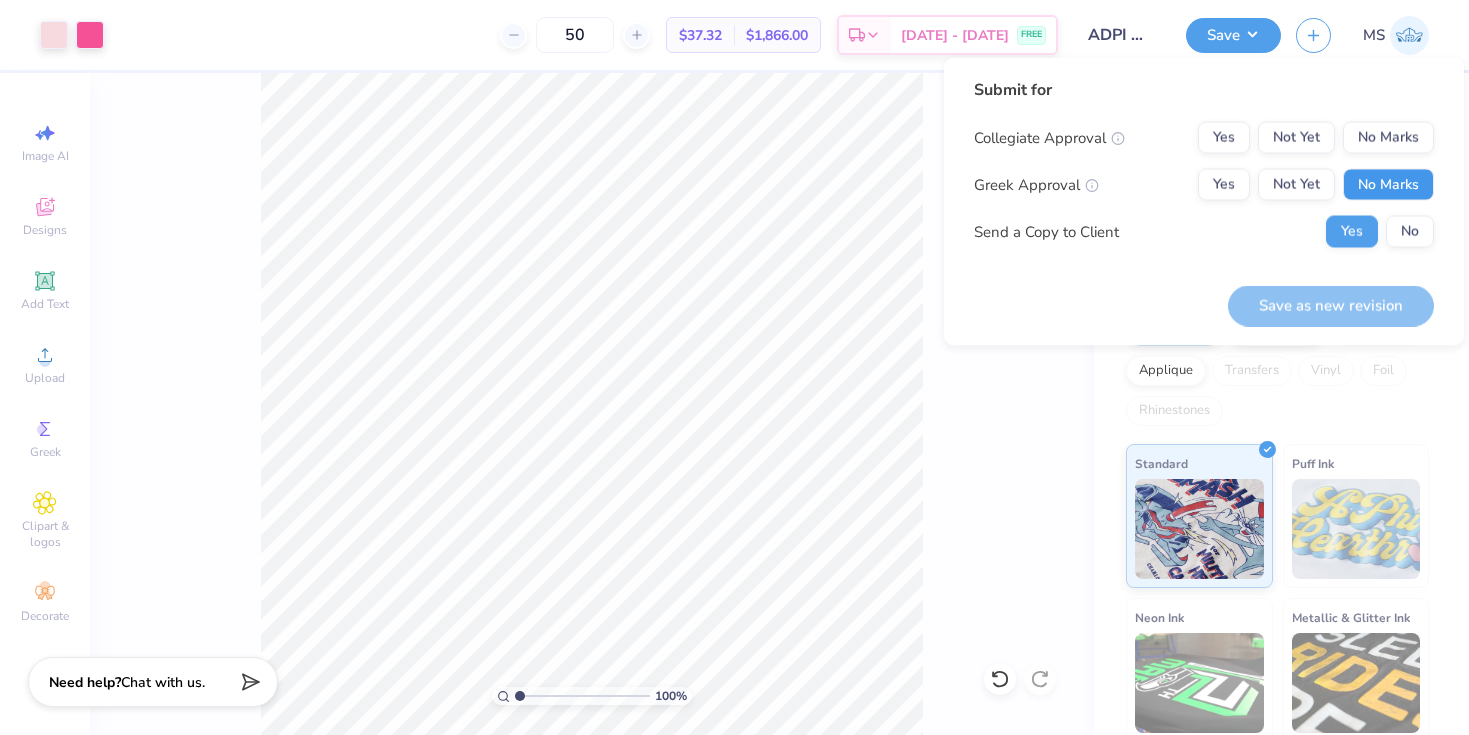 click on "No Marks" at bounding box center [1388, 185] 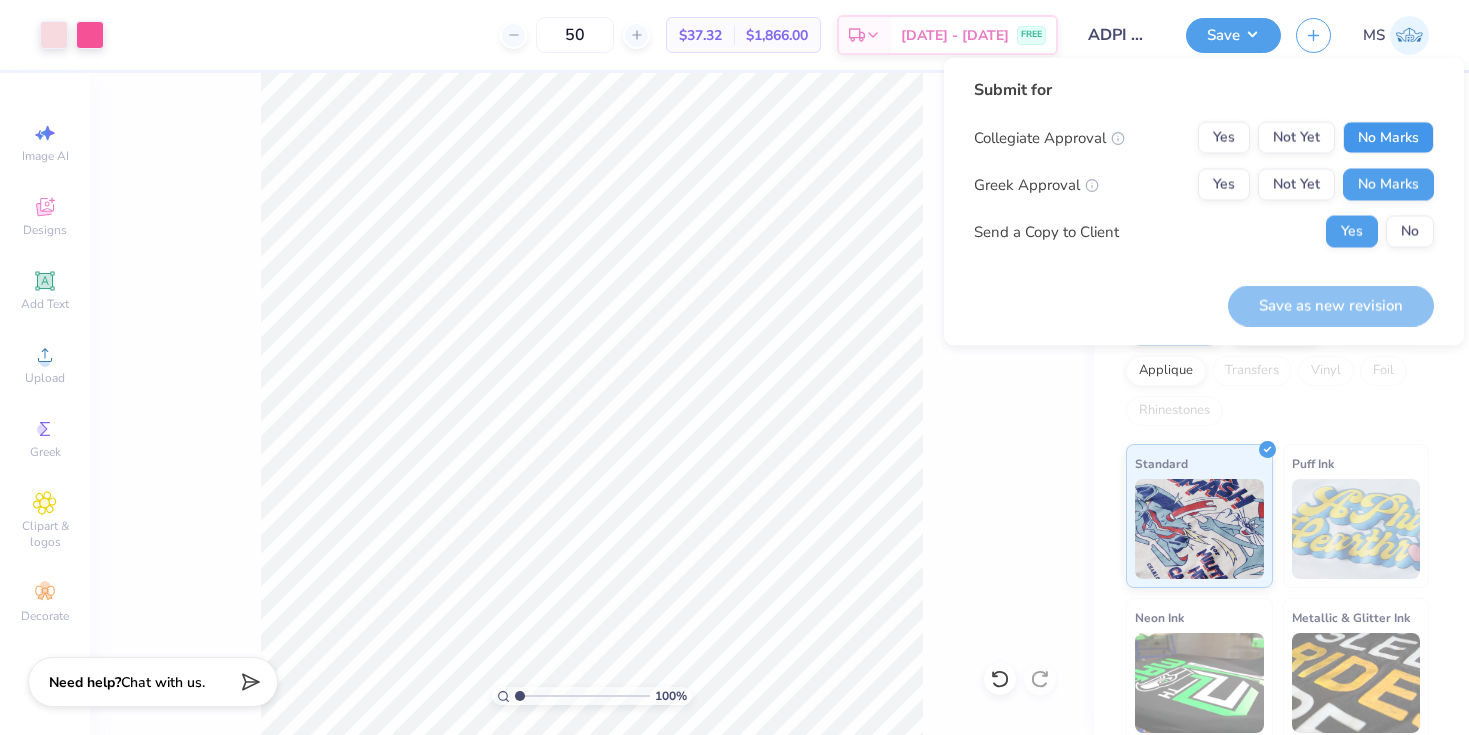 click on "No Marks" at bounding box center [1388, 138] 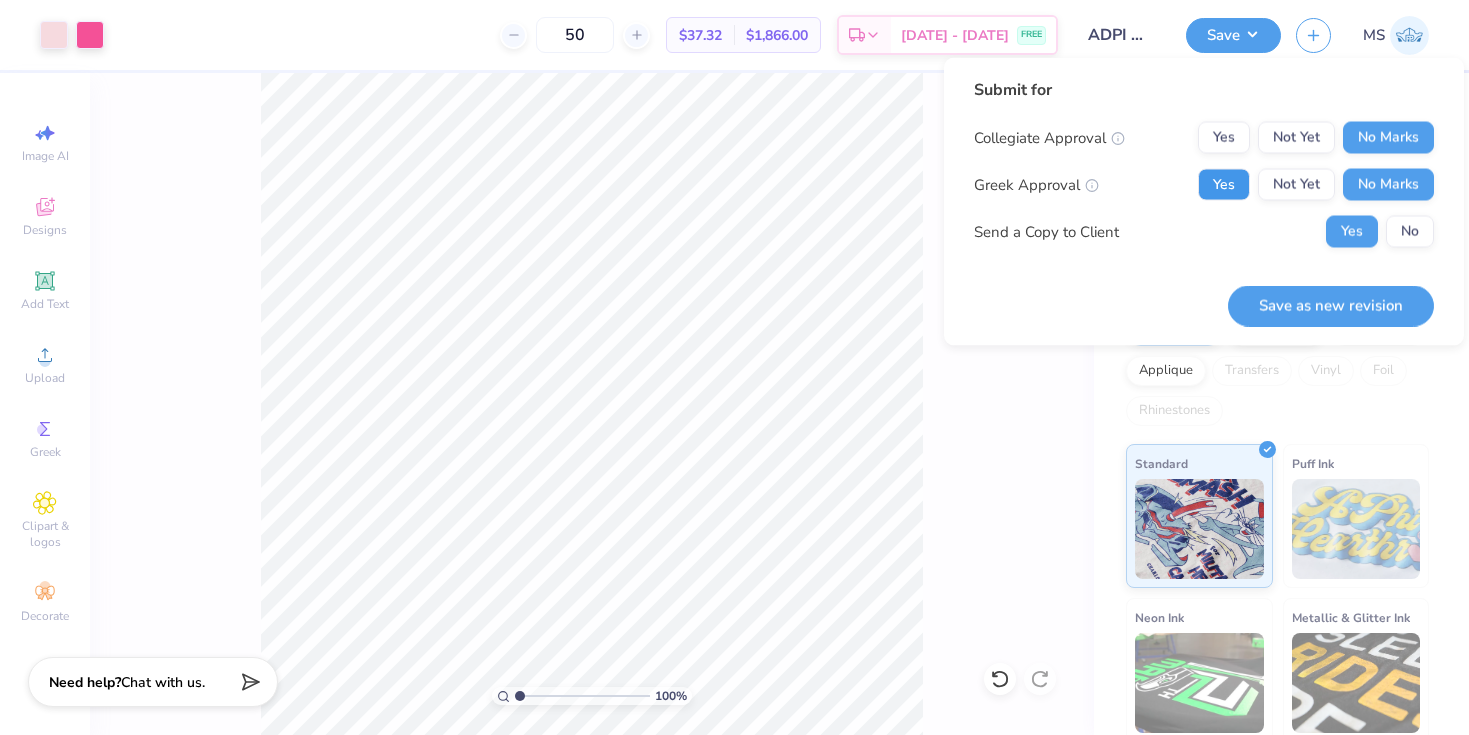 click on "Yes" at bounding box center [1224, 185] 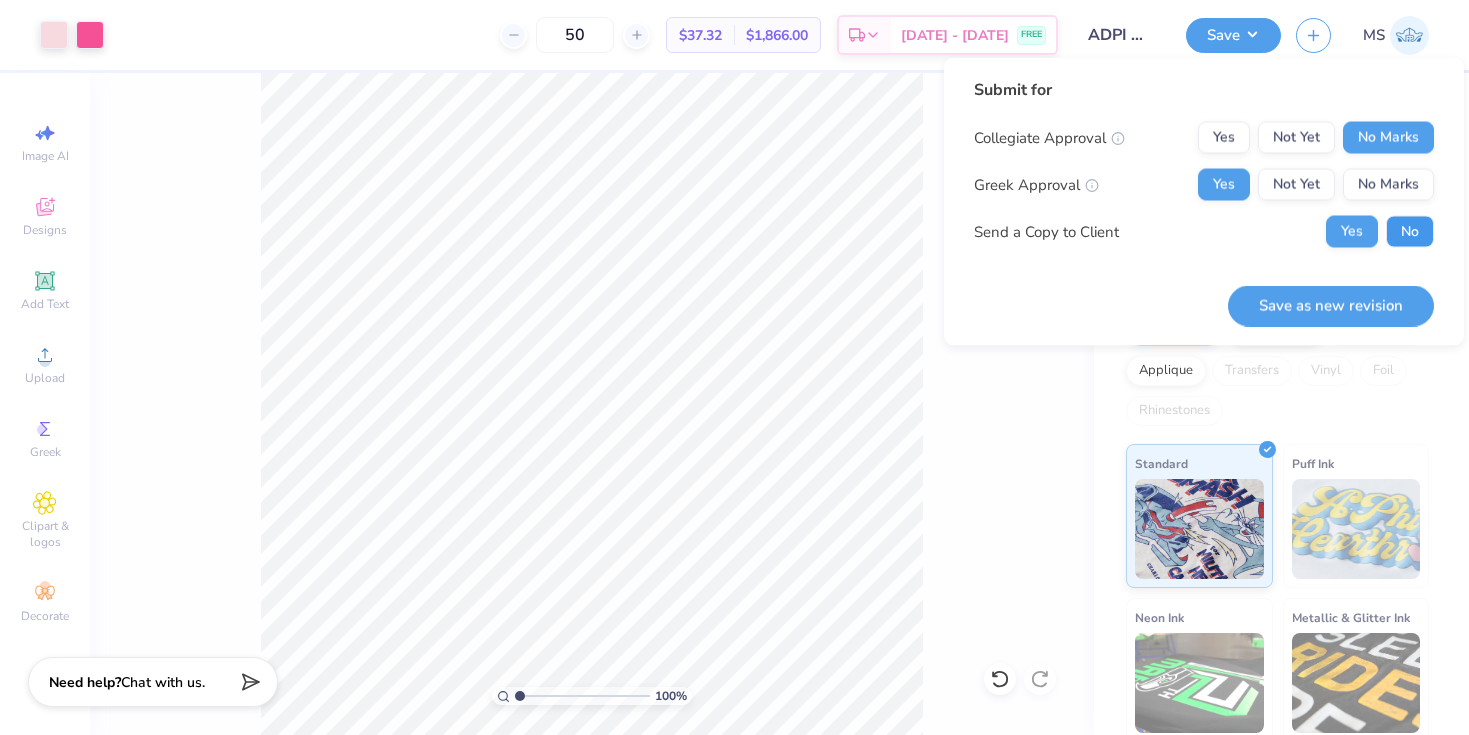 click on "No" at bounding box center [1410, 232] 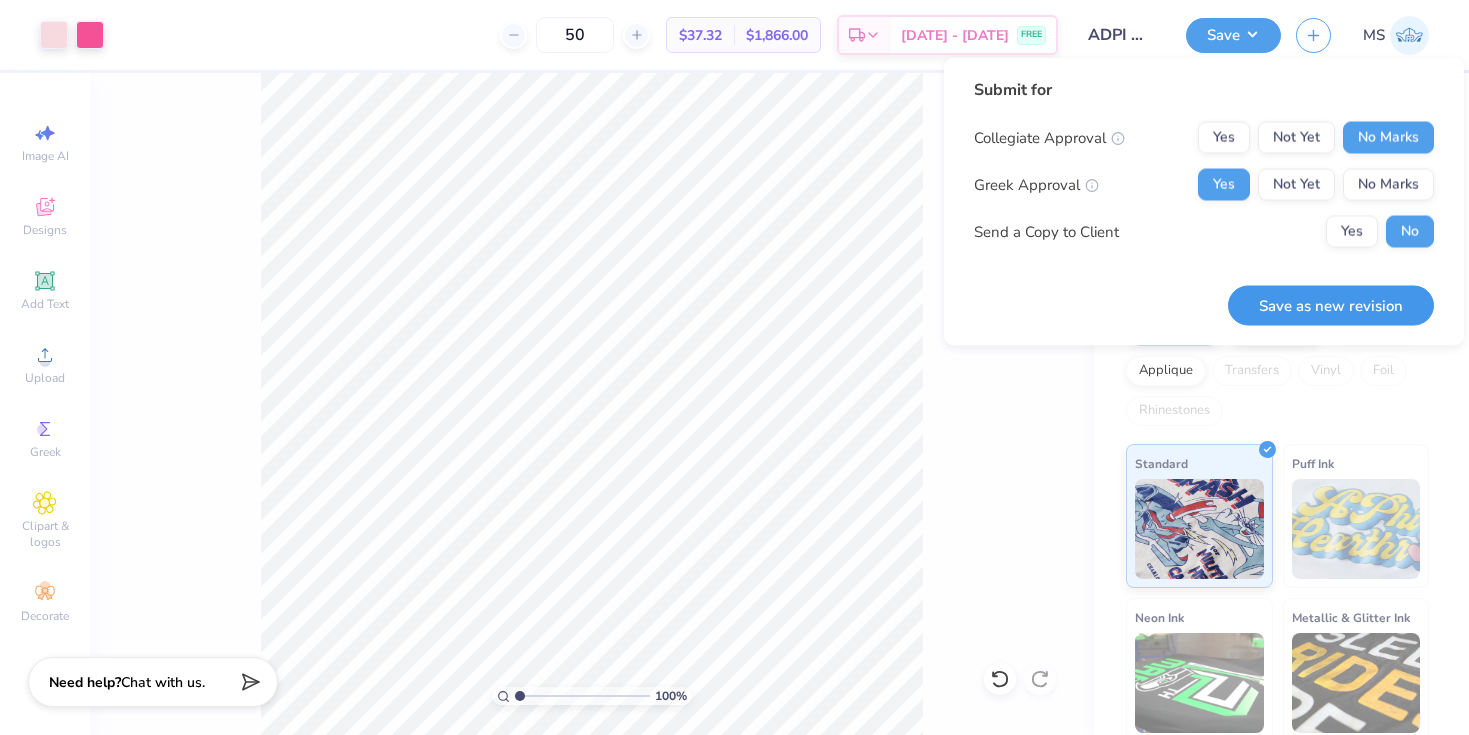 click on "Save as new revision" at bounding box center (1331, 305) 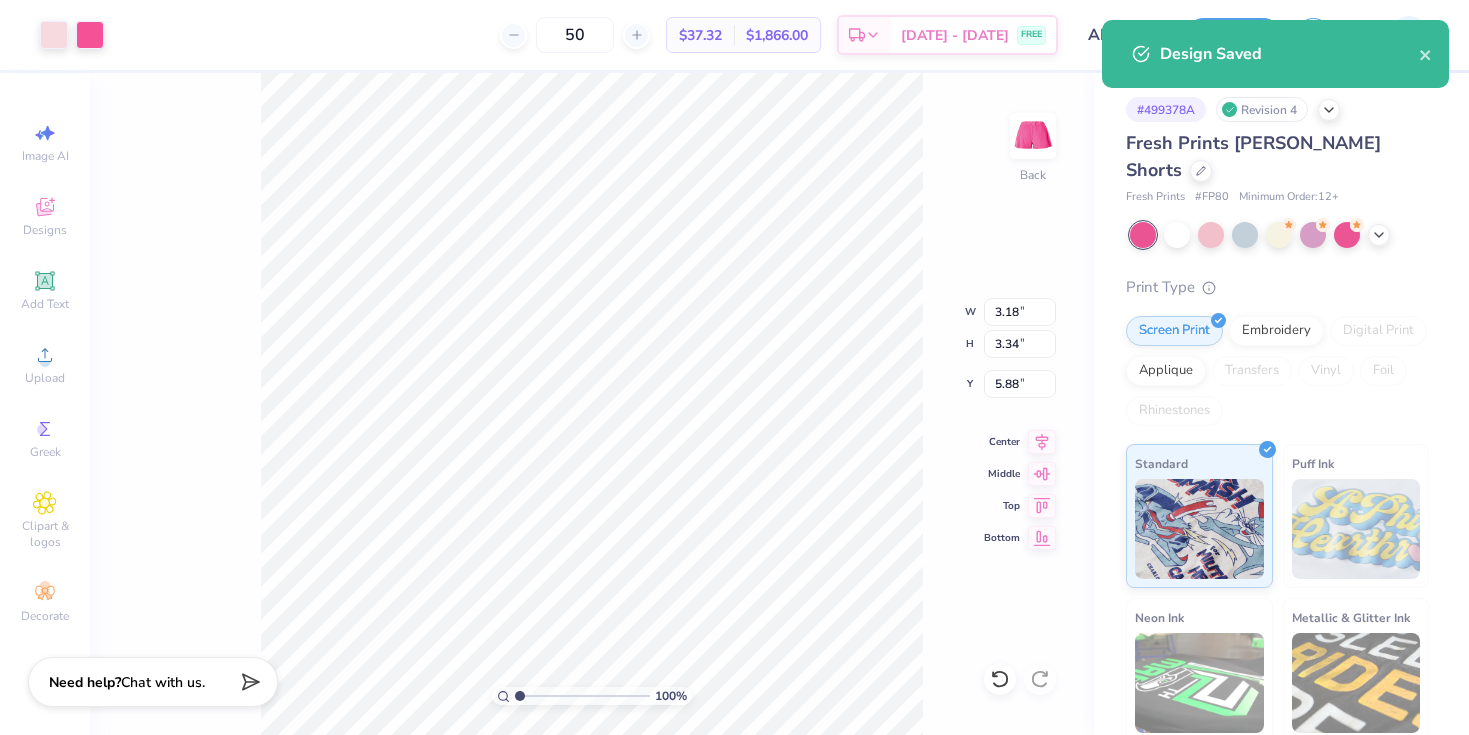 type on "5.74" 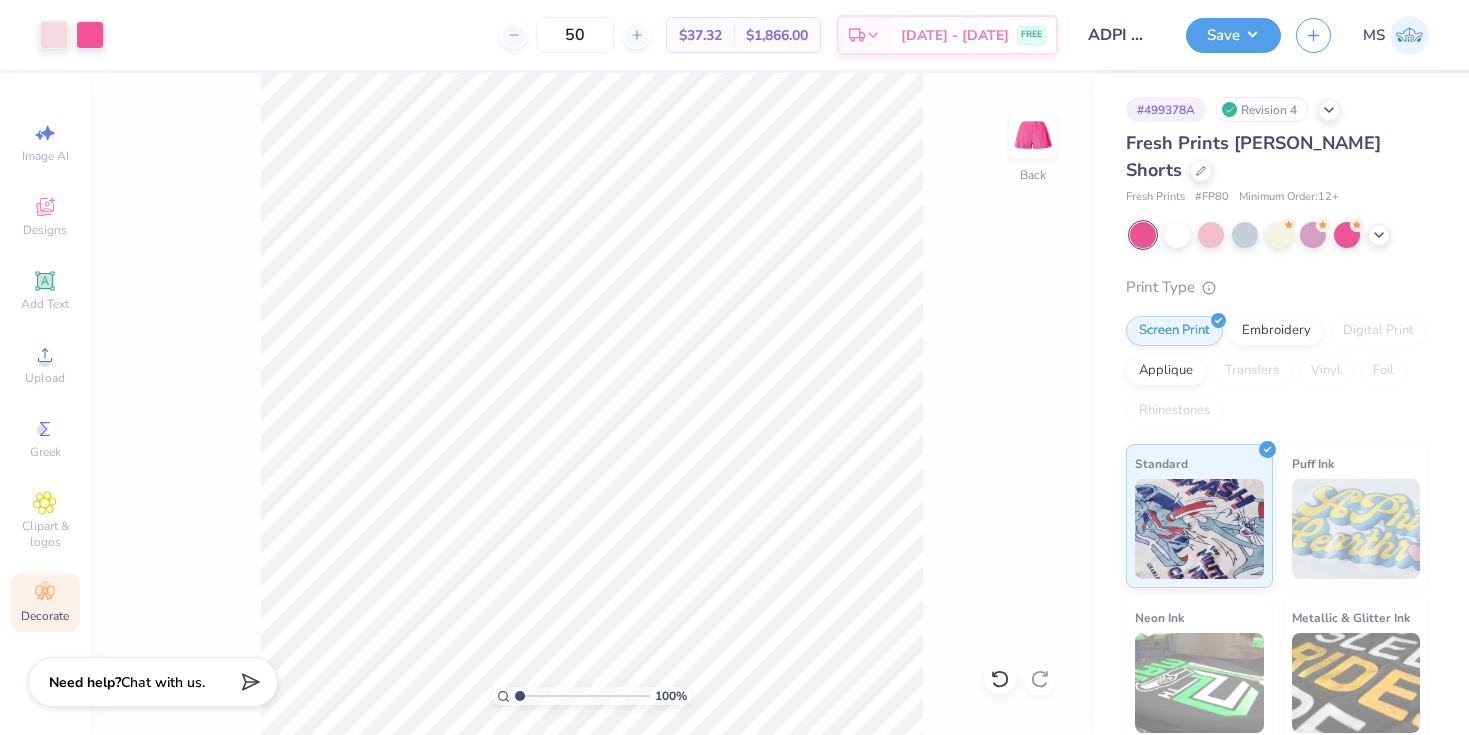 click 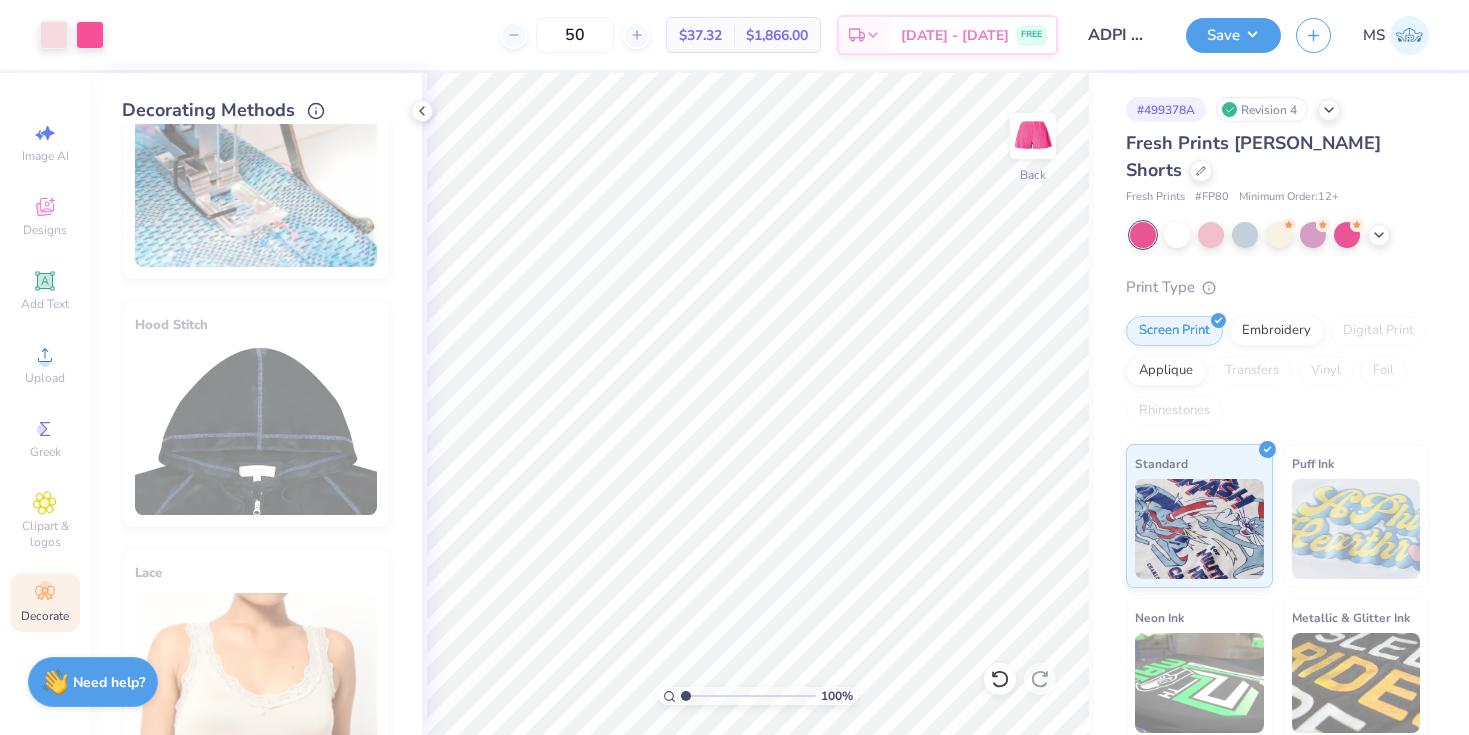 scroll, scrollTop: 366, scrollLeft: 0, axis: vertical 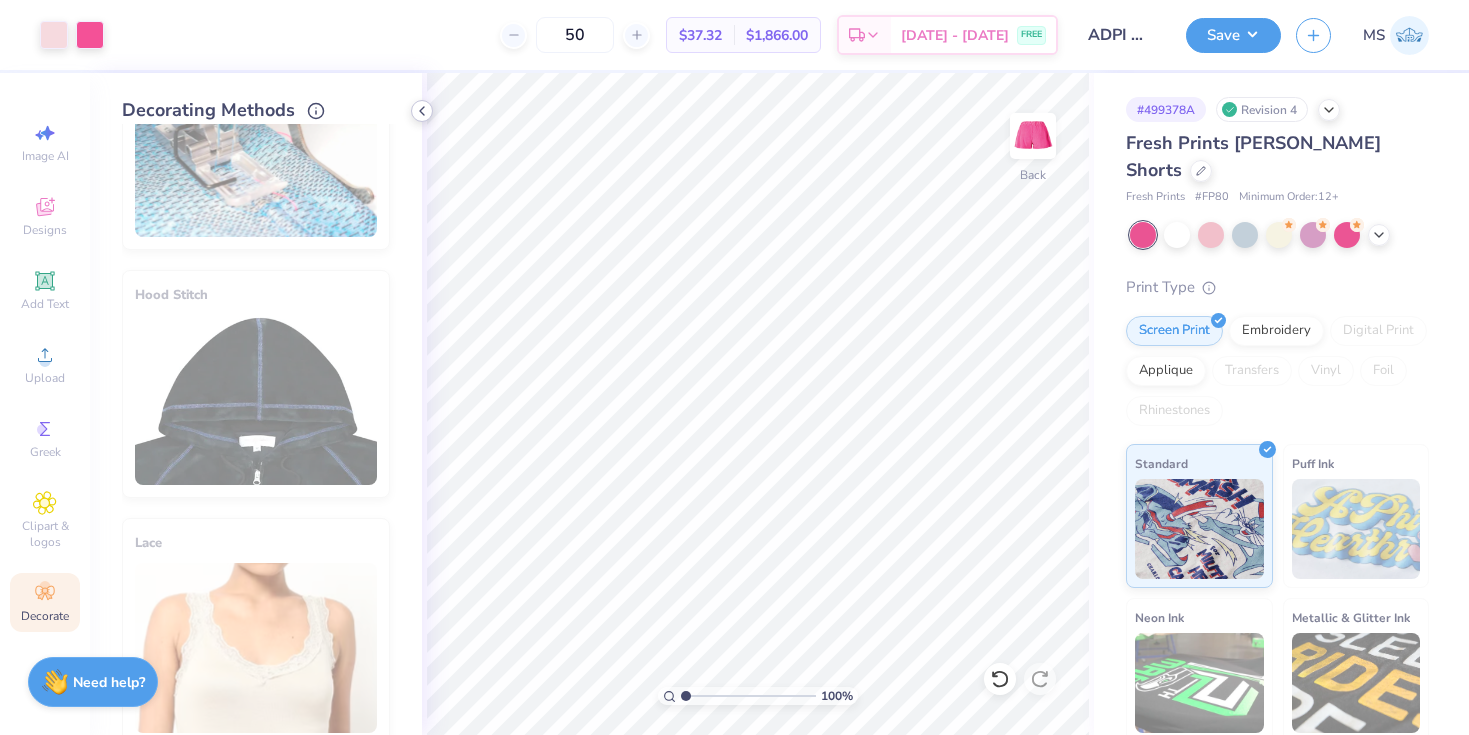 click 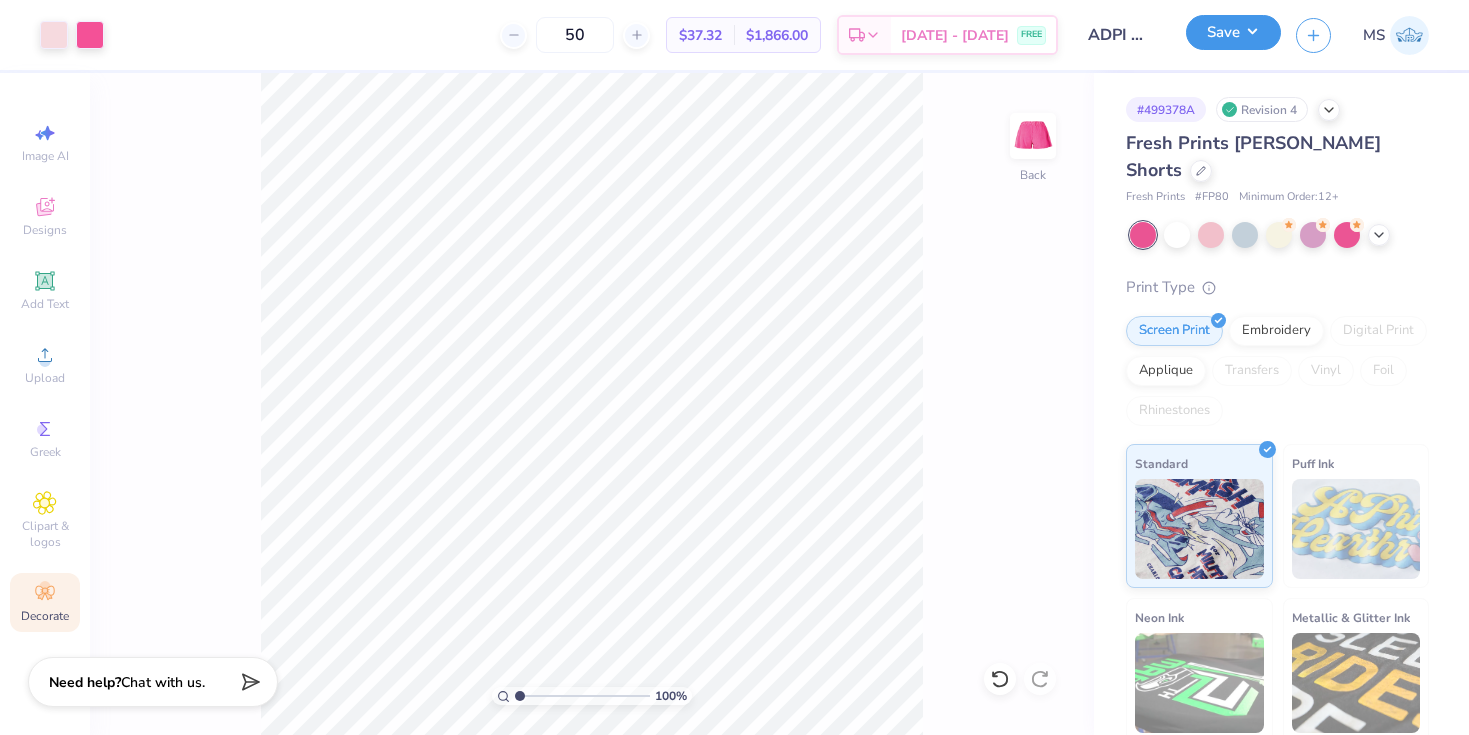 click on "Save" at bounding box center [1233, 32] 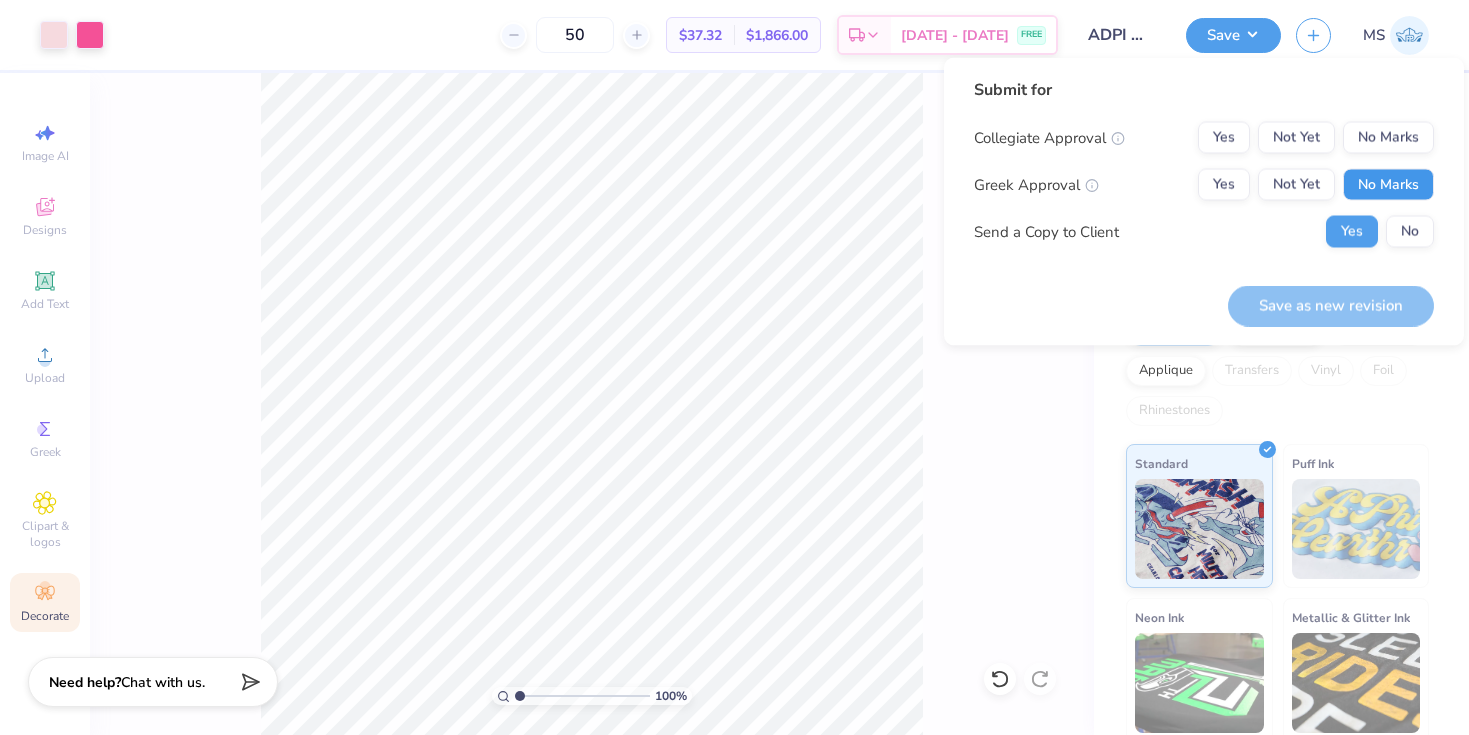 click on "No Marks" at bounding box center [1388, 185] 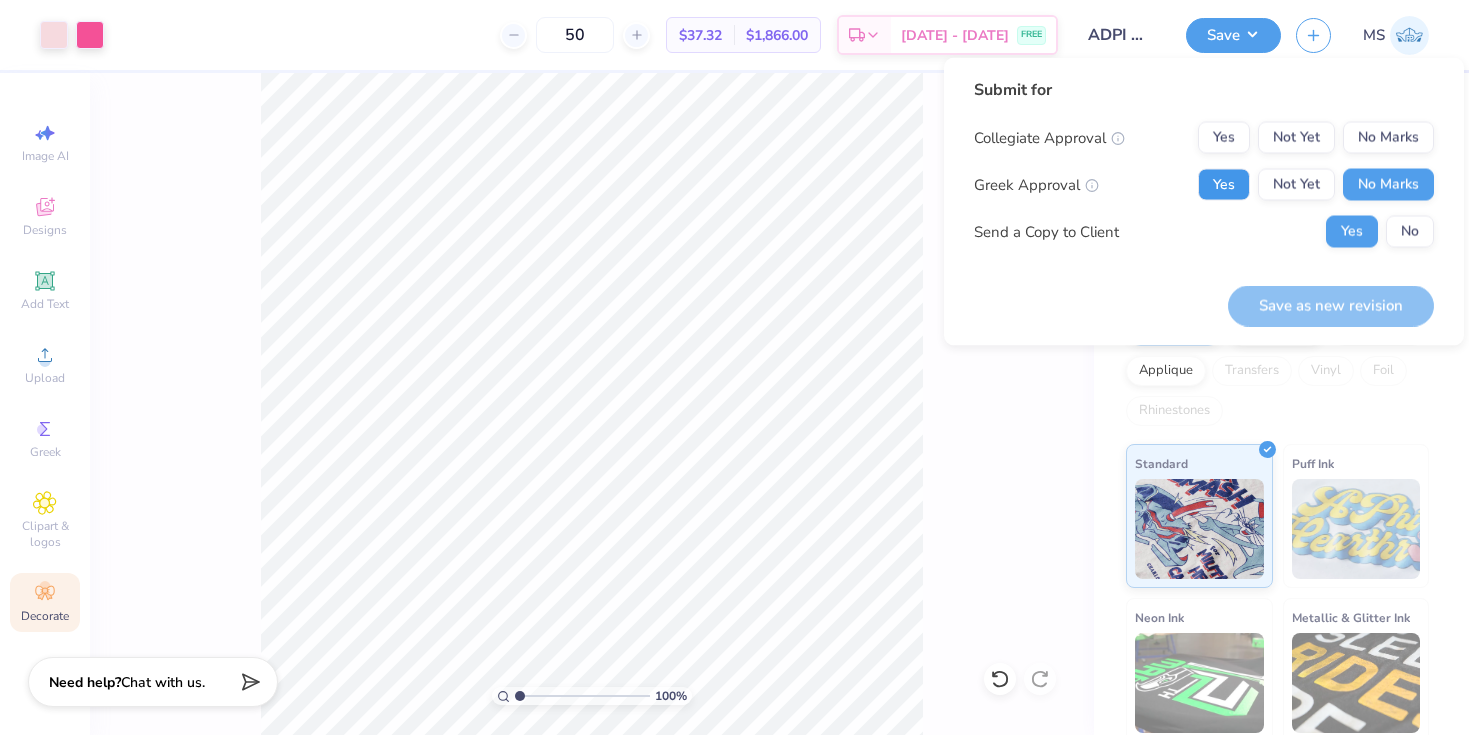 click on "Yes" at bounding box center [1224, 185] 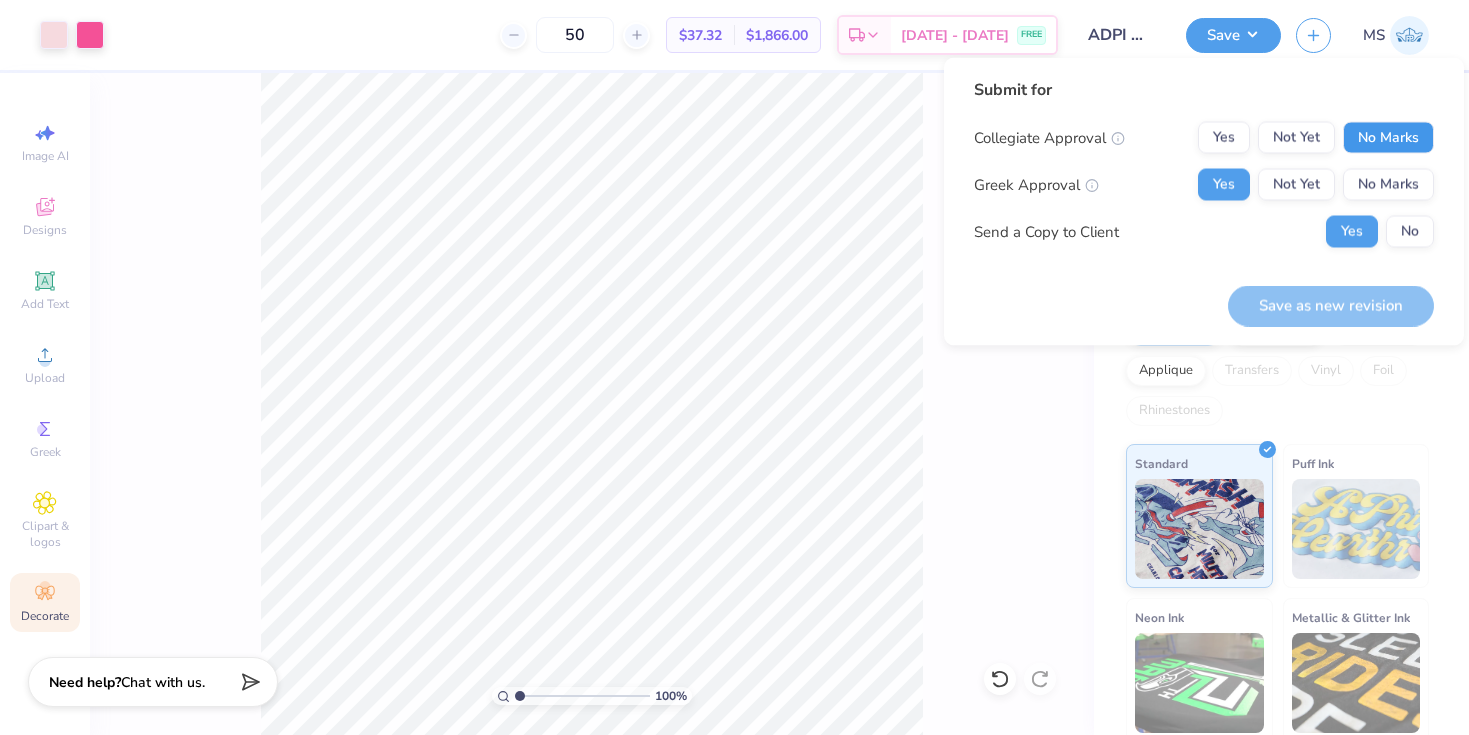 click on "No Marks" at bounding box center [1388, 138] 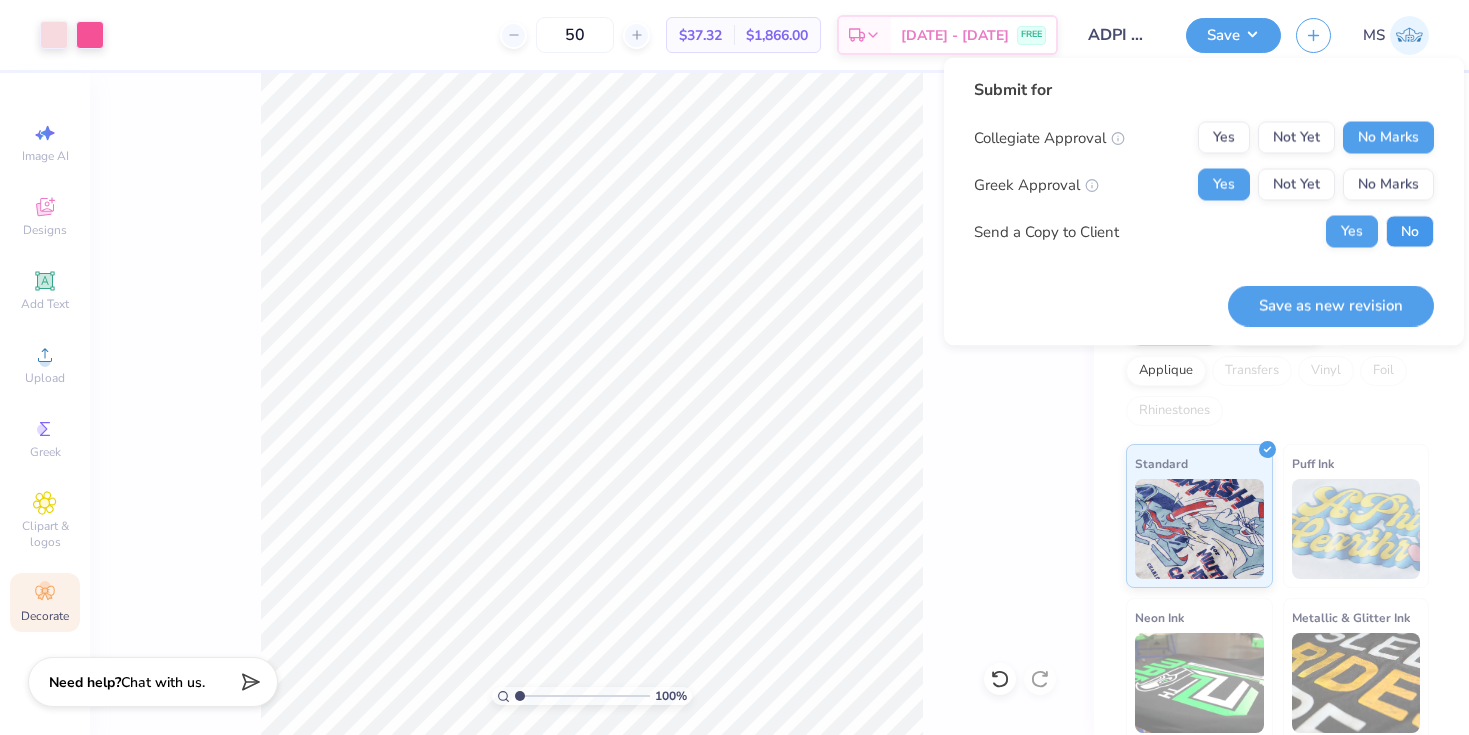 click on "No" at bounding box center [1410, 232] 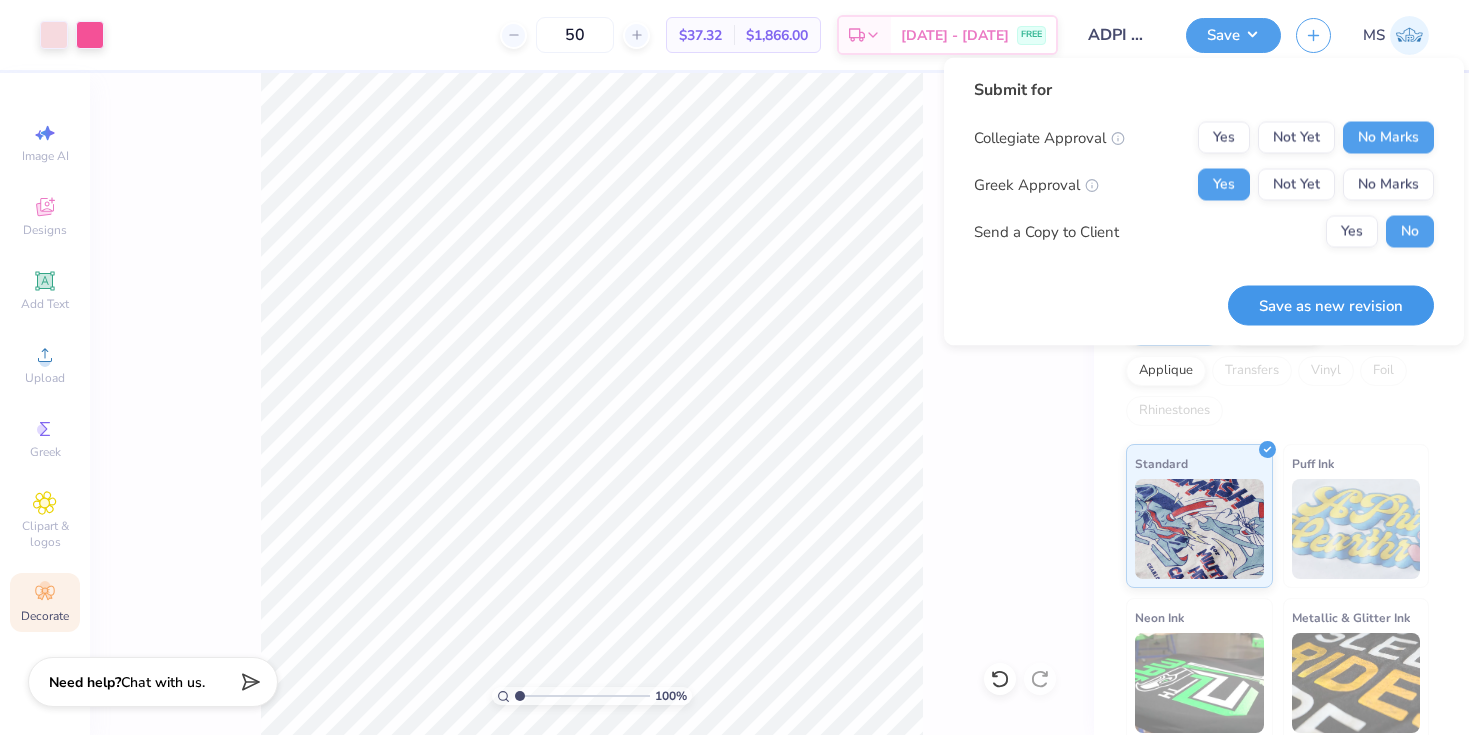 click on "Save as new revision" at bounding box center (1331, 305) 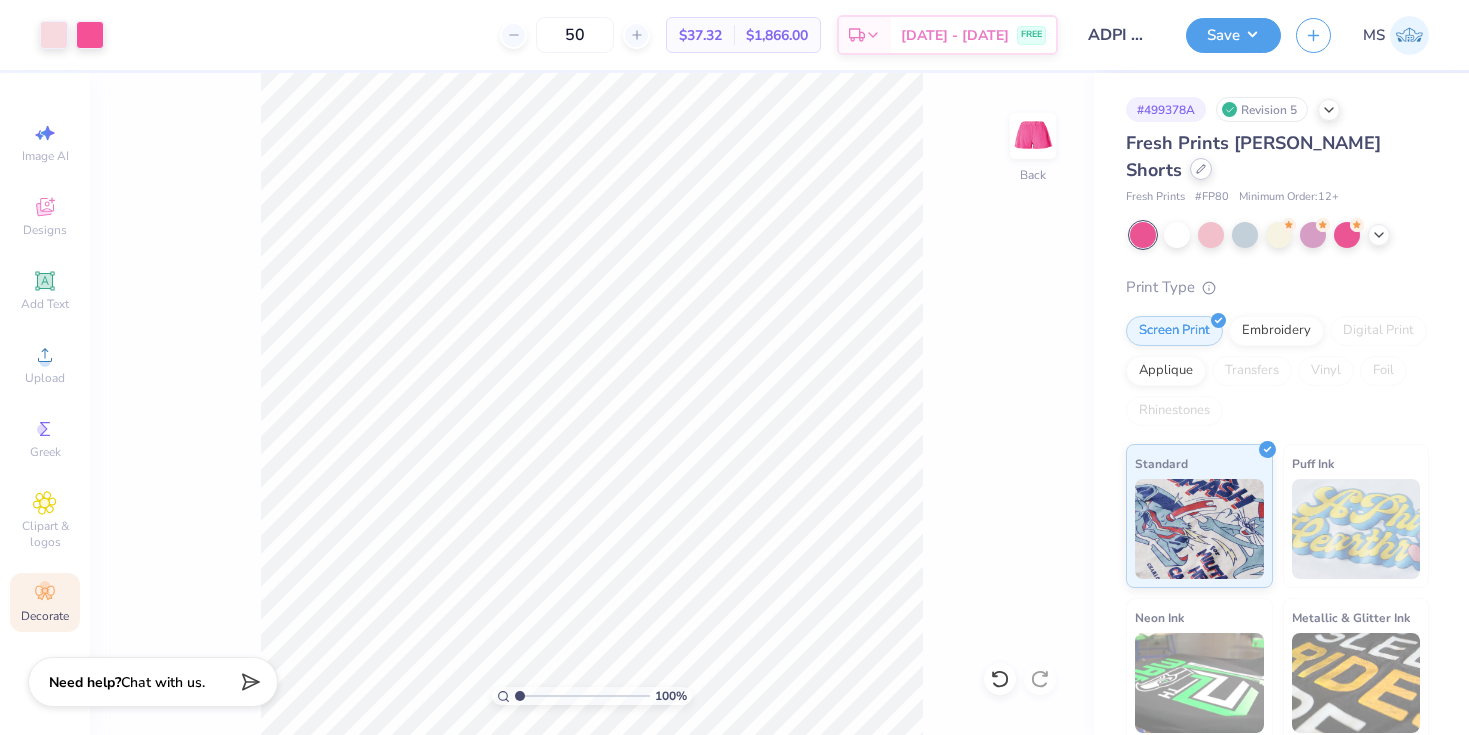 click on "Fresh Prints [PERSON_NAME] Shorts" at bounding box center [1277, 157] 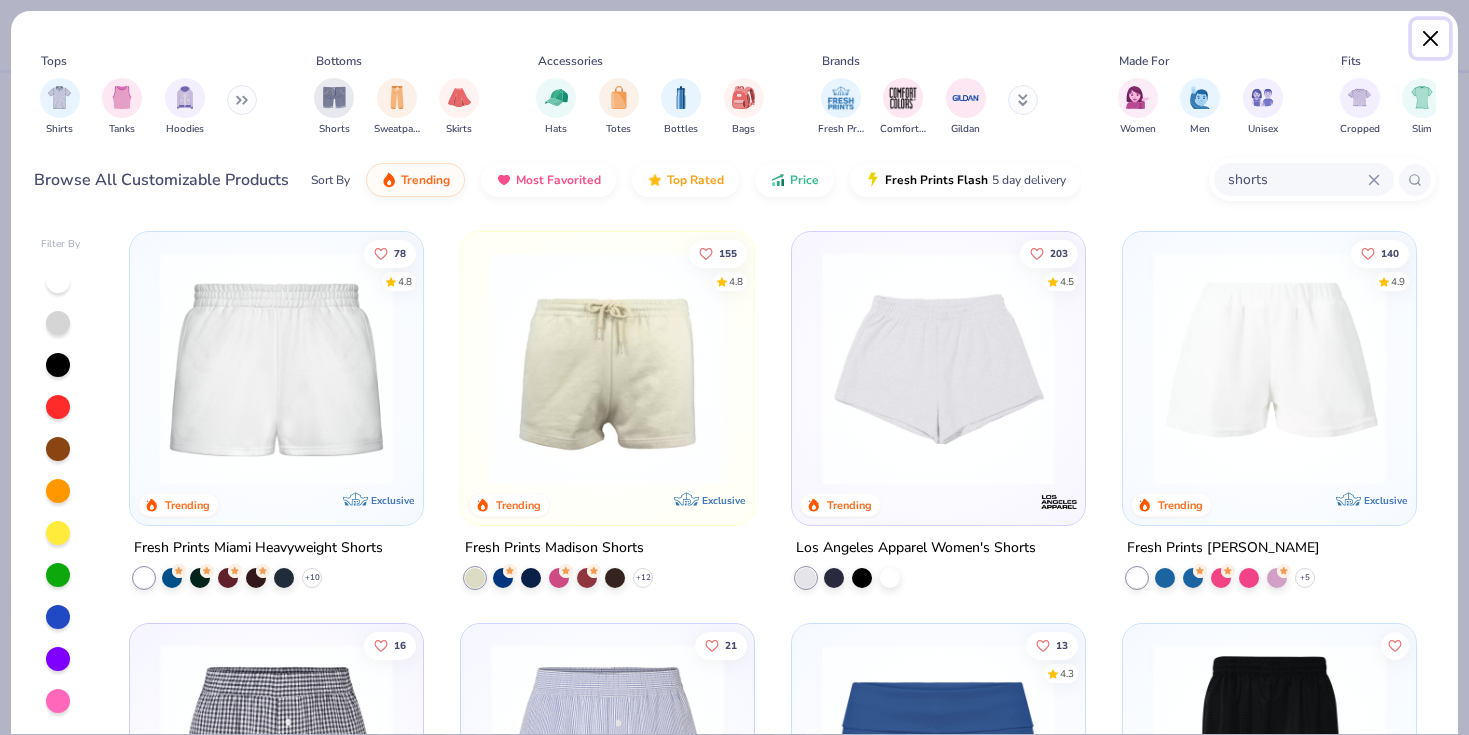 click at bounding box center (1431, 39) 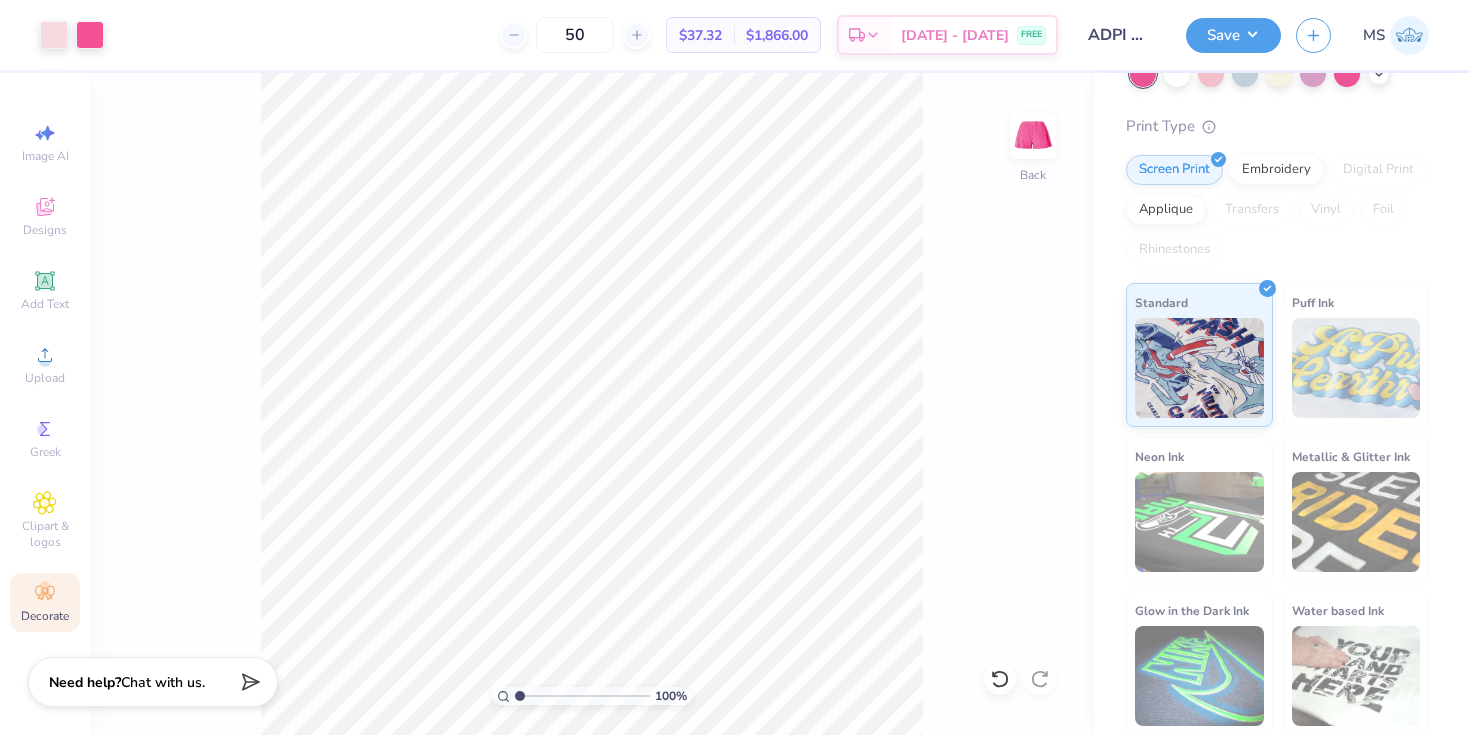 scroll, scrollTop: 0, scrollLeft: 0, axis: both 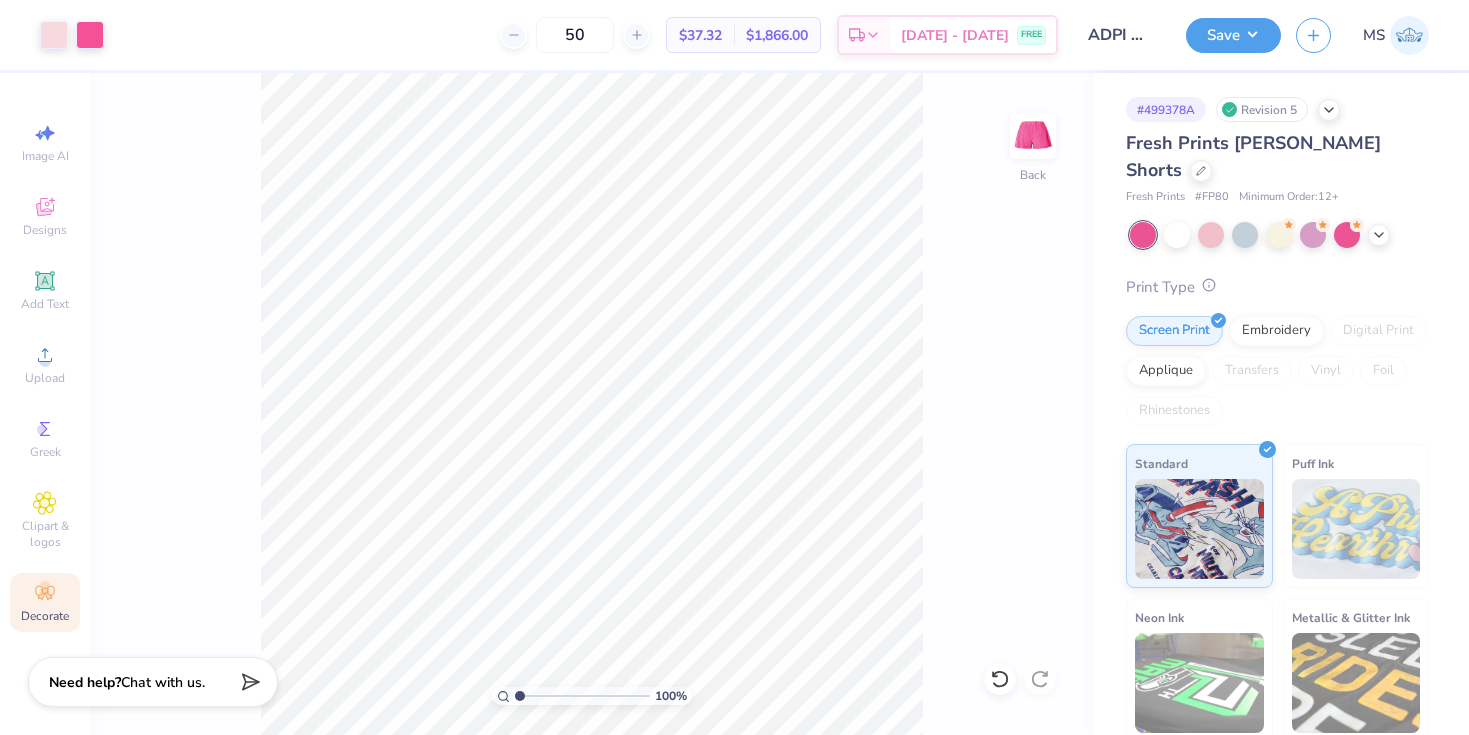 click 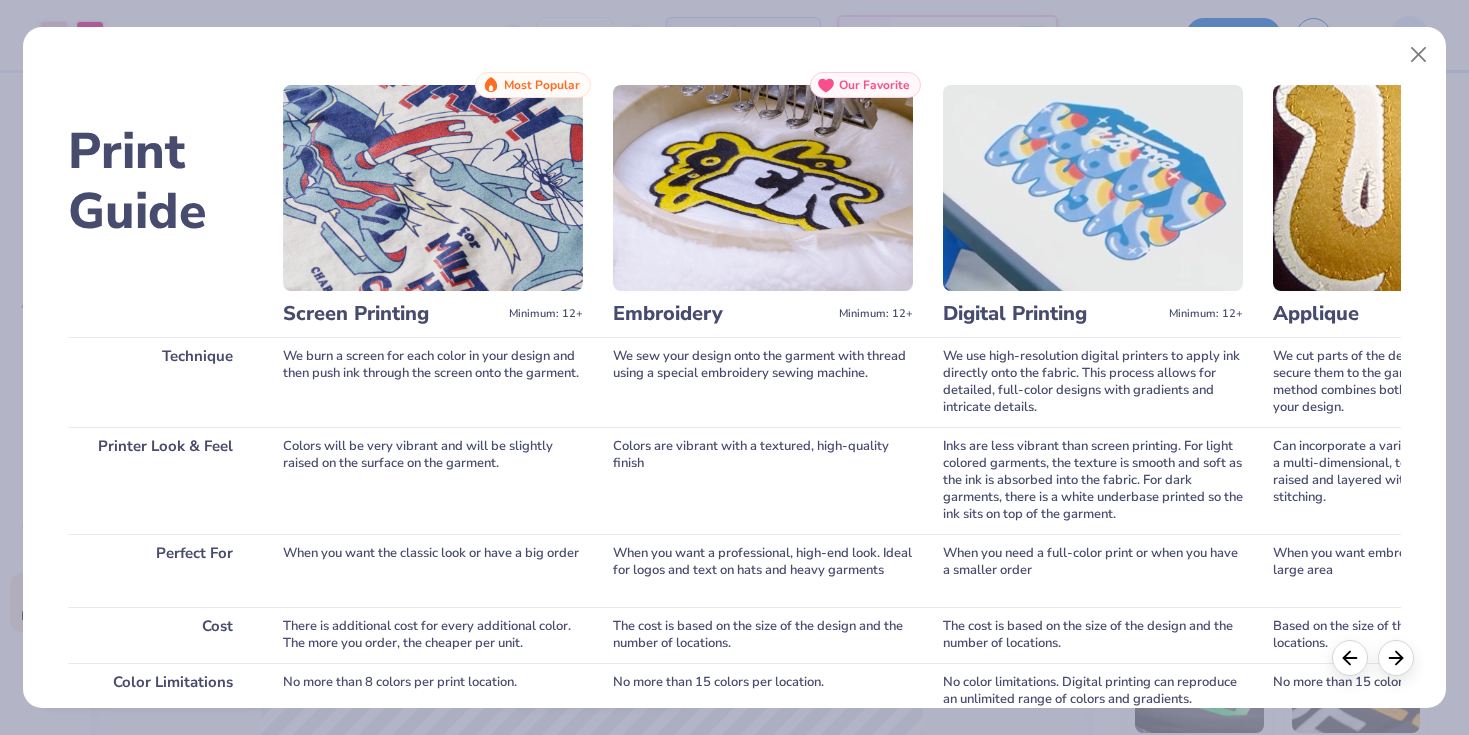 scroll, scrollTop: 355, scrollLeft: 0, axis: vertical 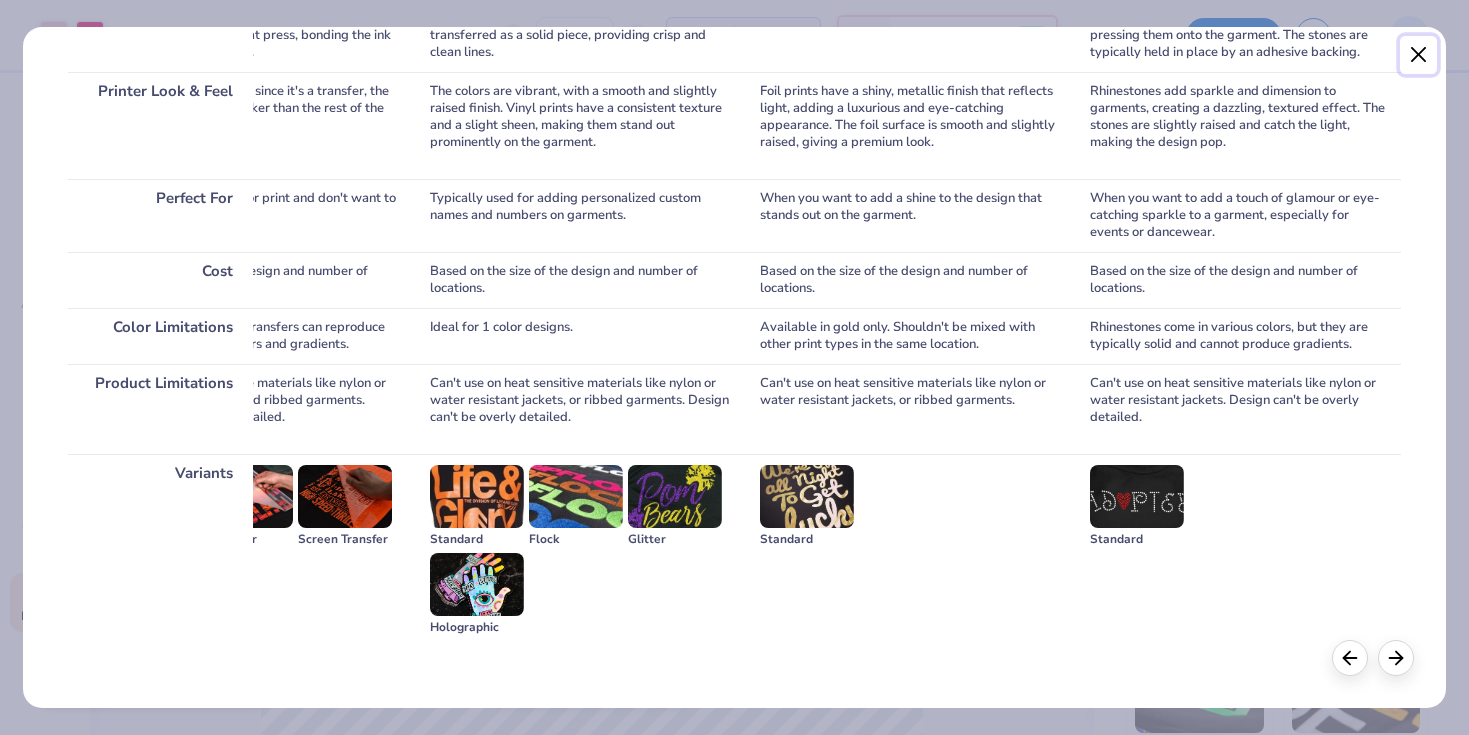 click at bounding box center [1419, 55] 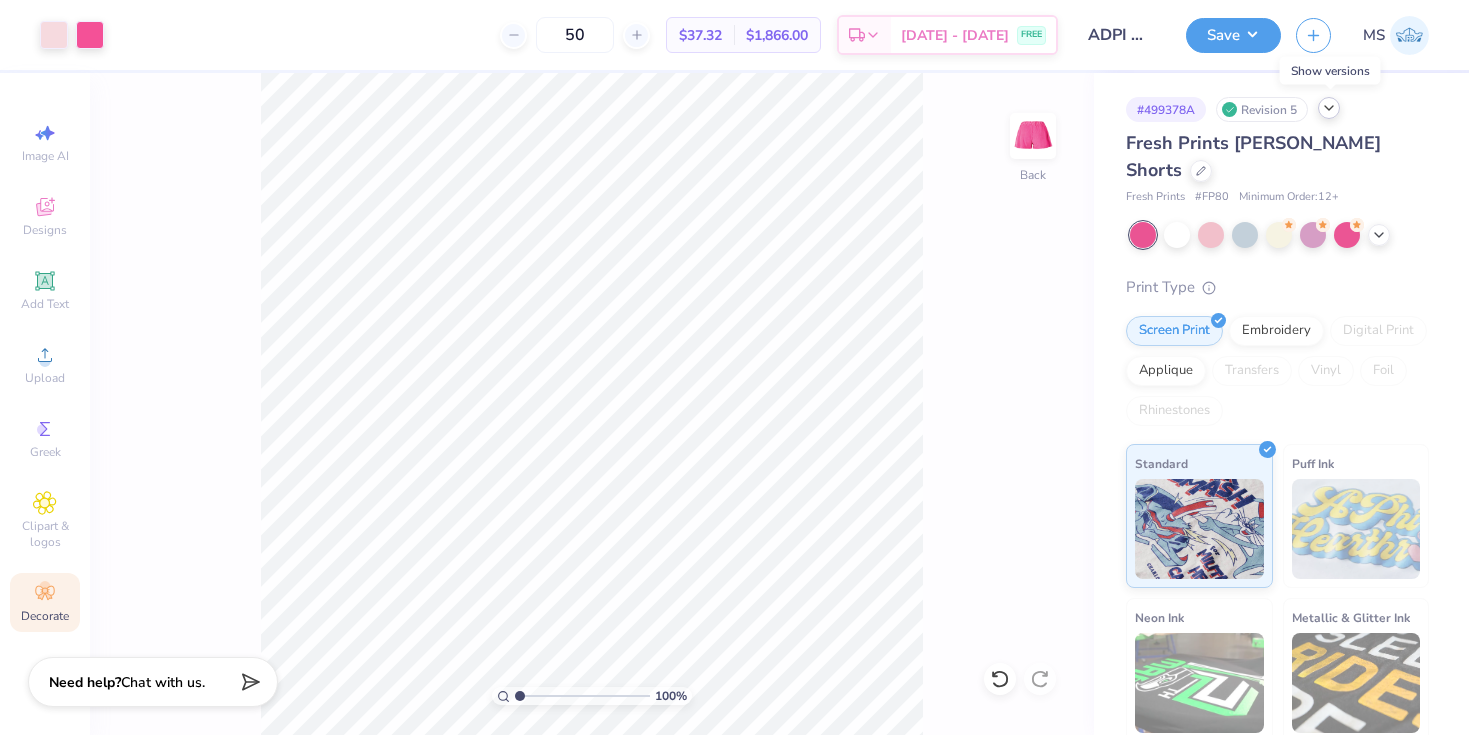 click 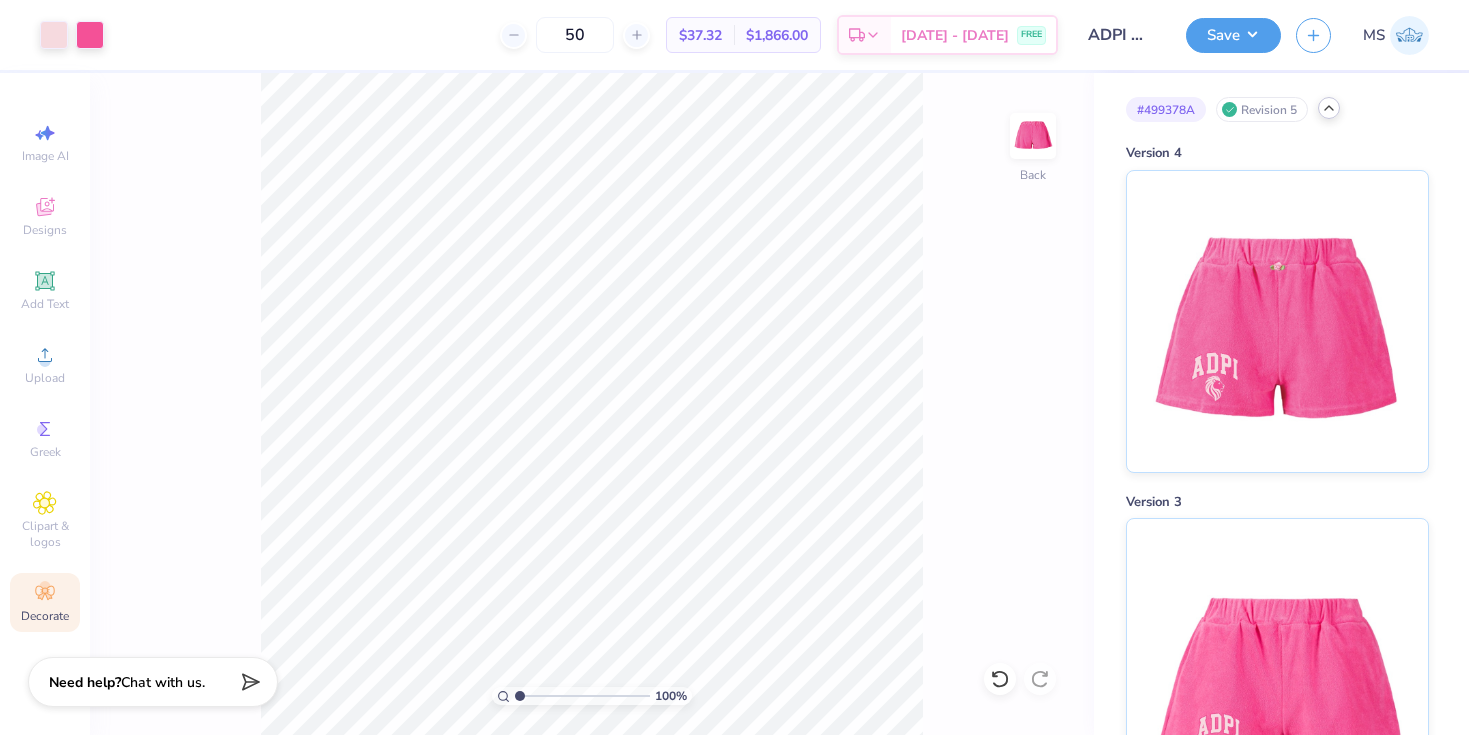 click 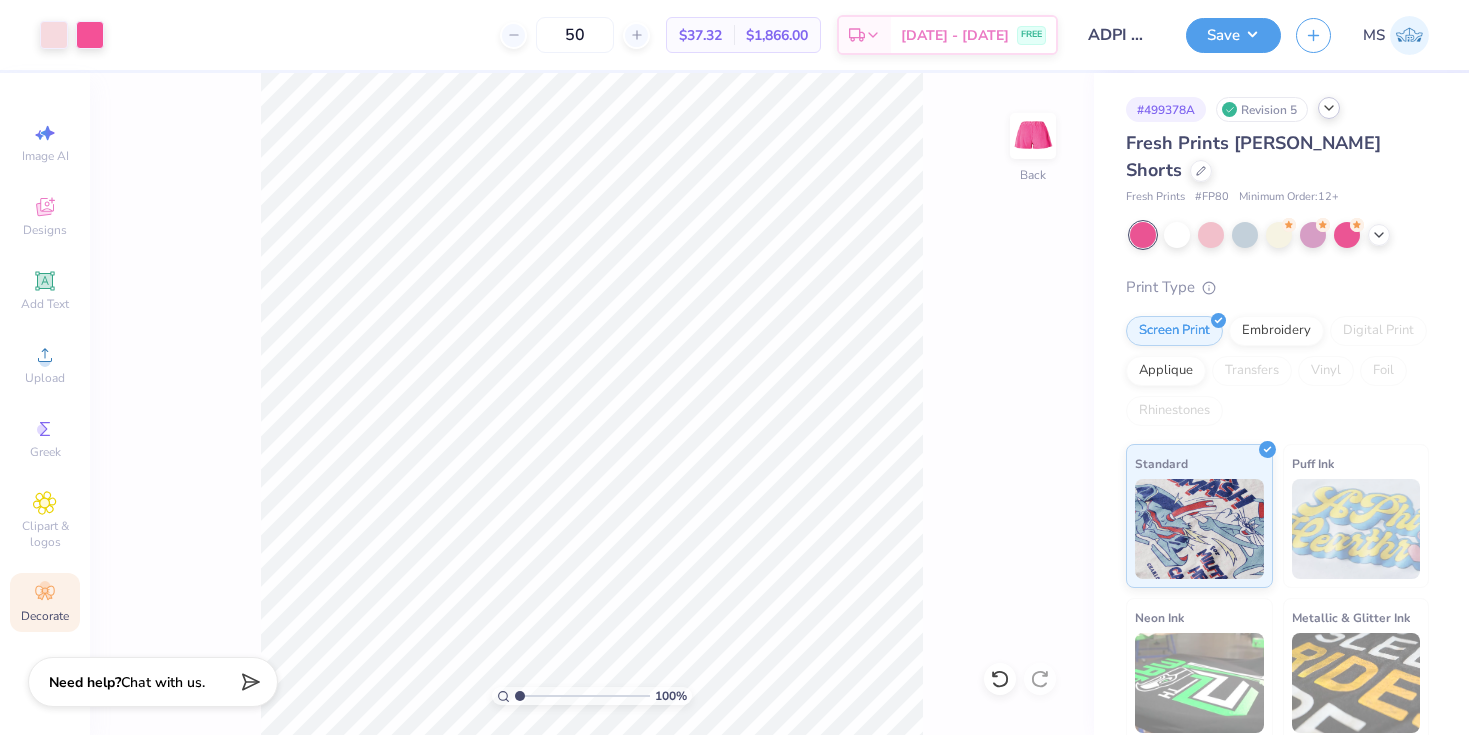 click at bounding box center [1201, 171] 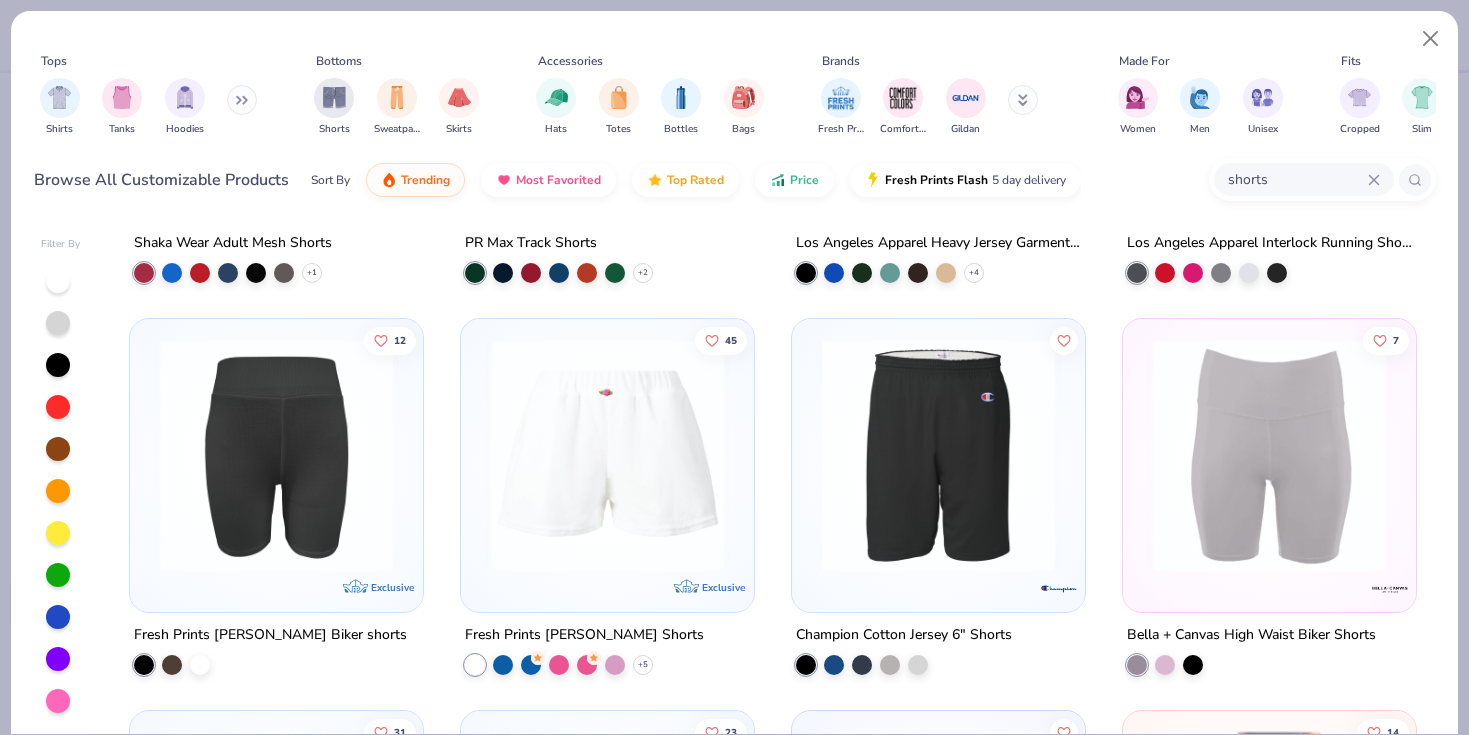 scroll, scrollTop: 2267, scrollLeft: 0, axis: vertical 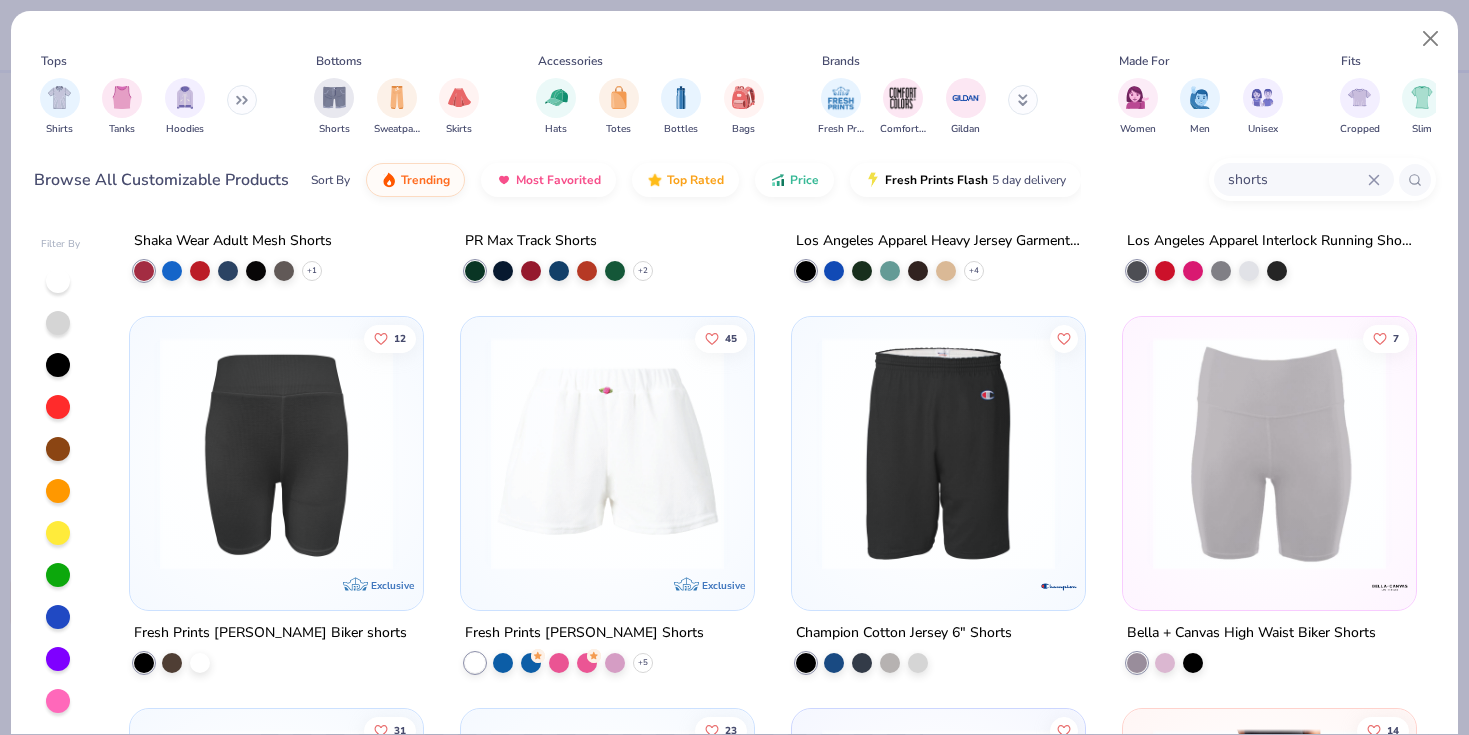 click at bounding box center [607, 453] 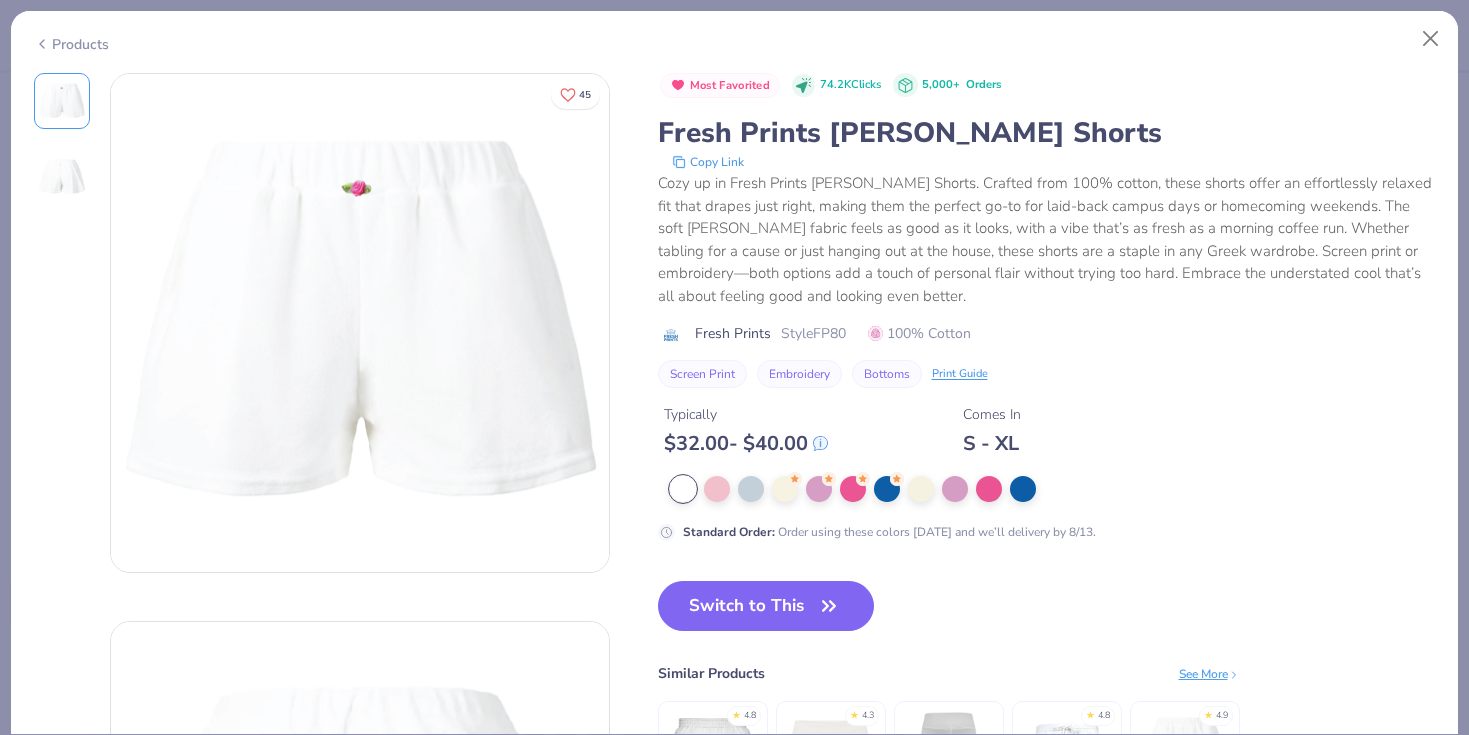 click on "Copy Link" at bounding box center [708, 162] 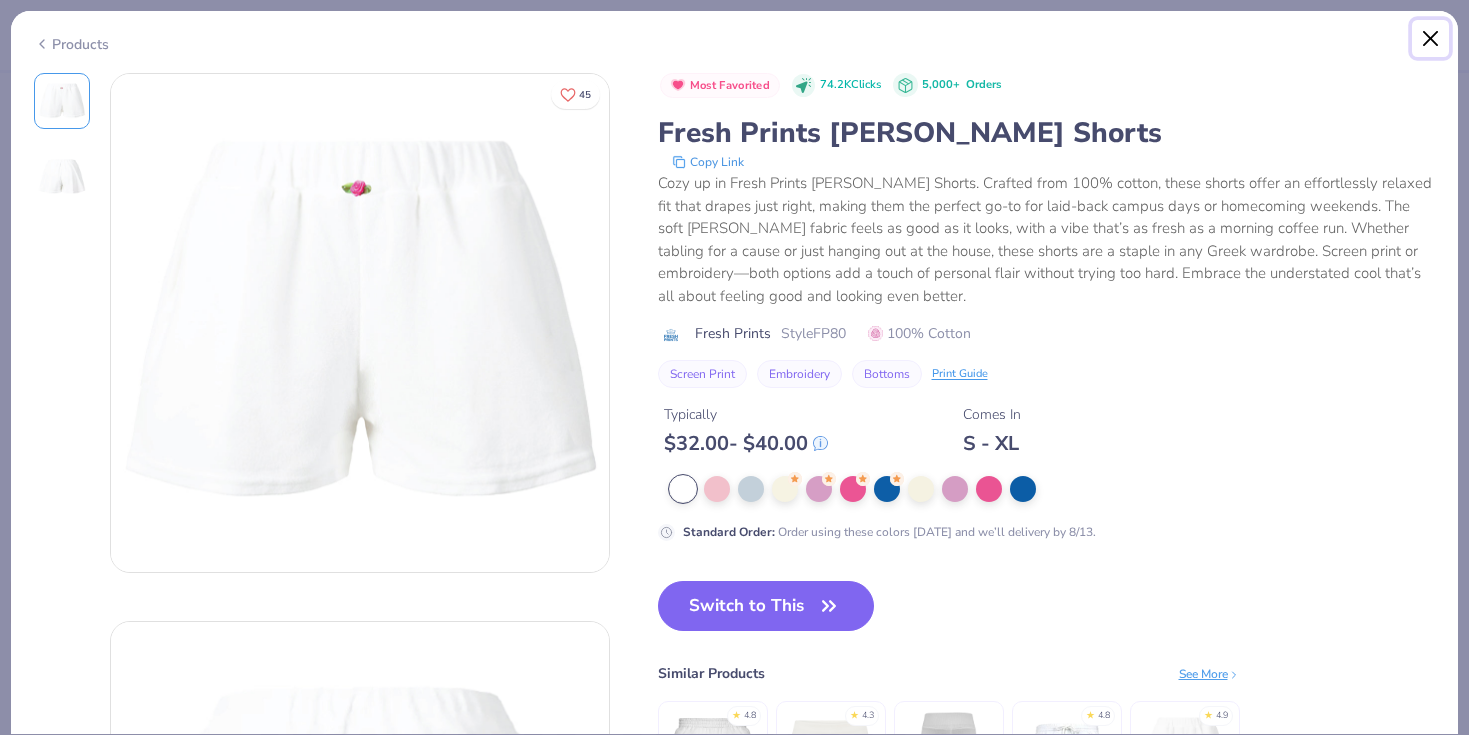 click at bounding box center [1431, 39] 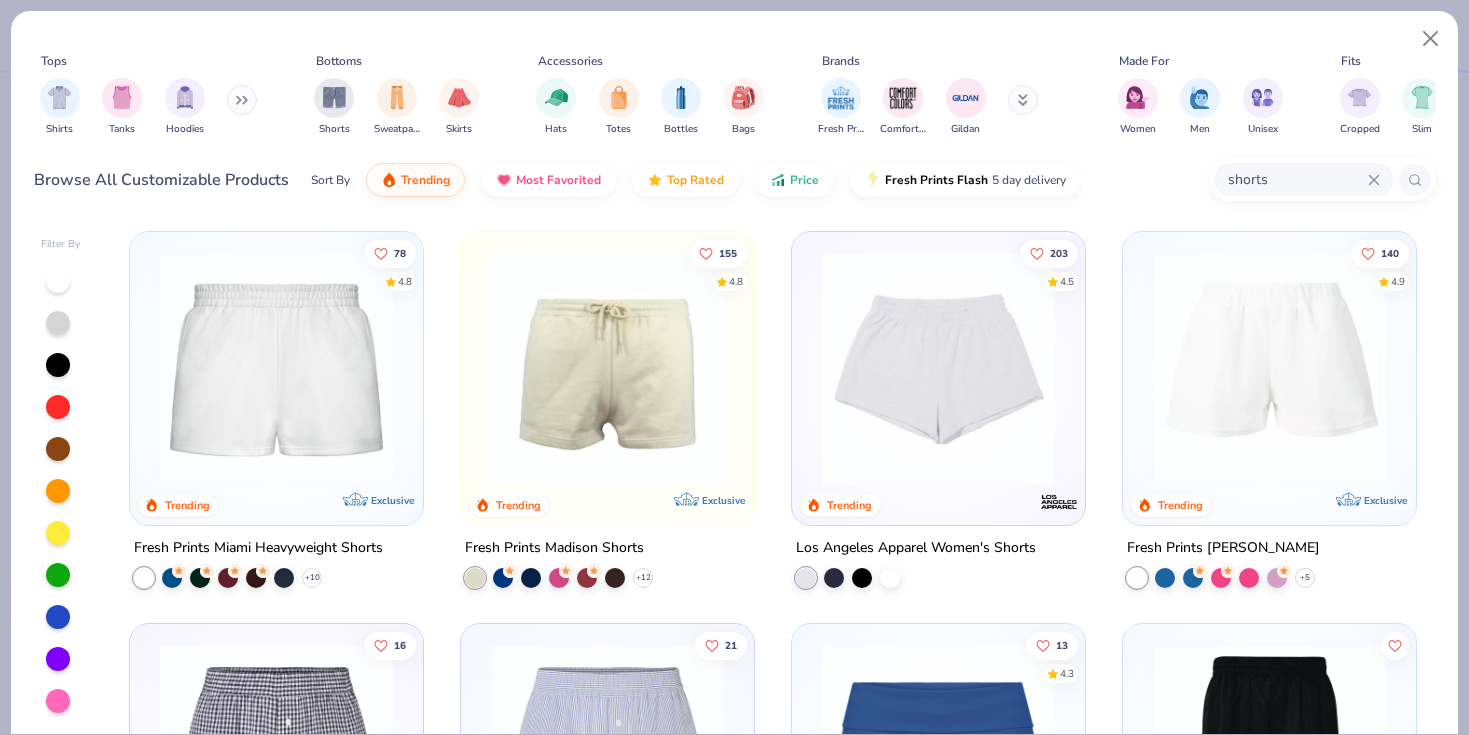 scroll, scrollTop: 1, scrollLeft: 0, axis: vertical 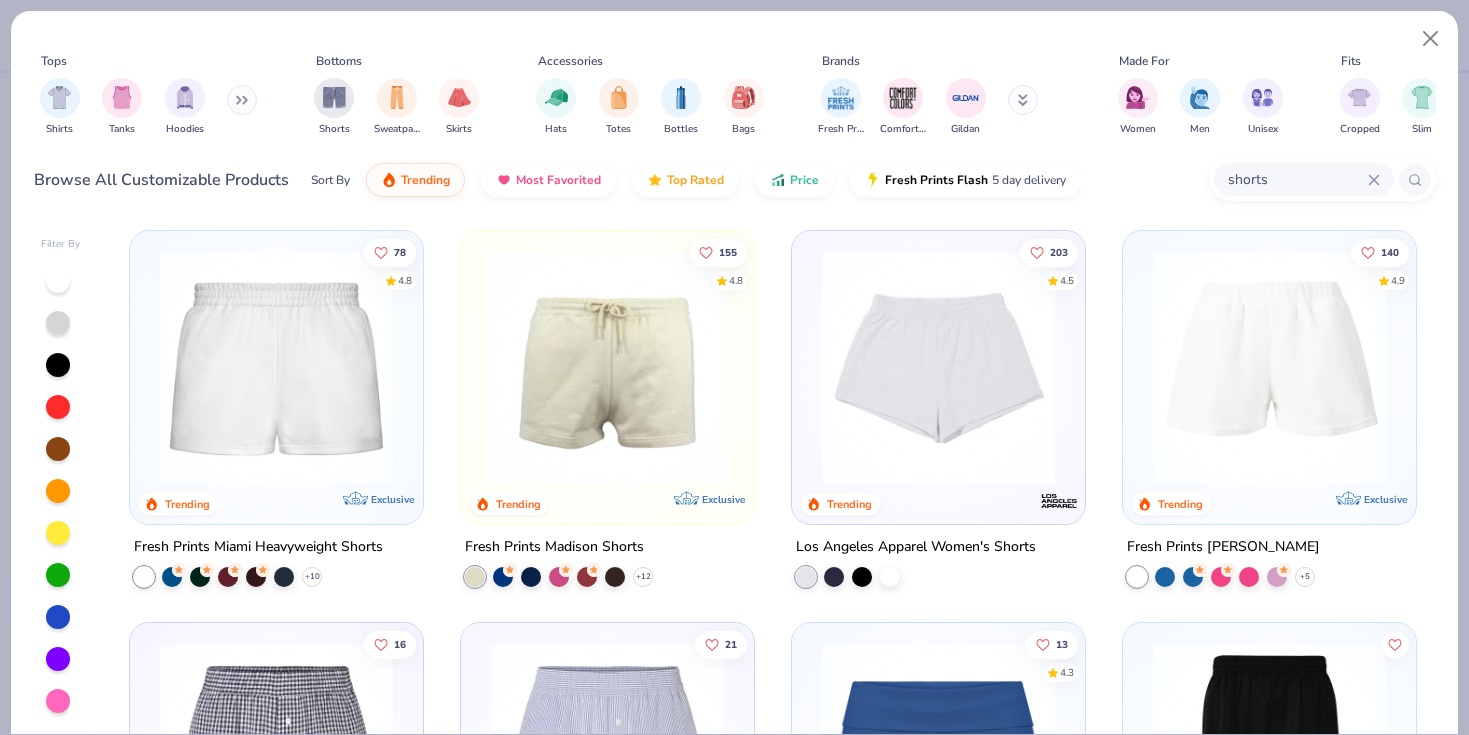 click at bounding box center (1269, 367) 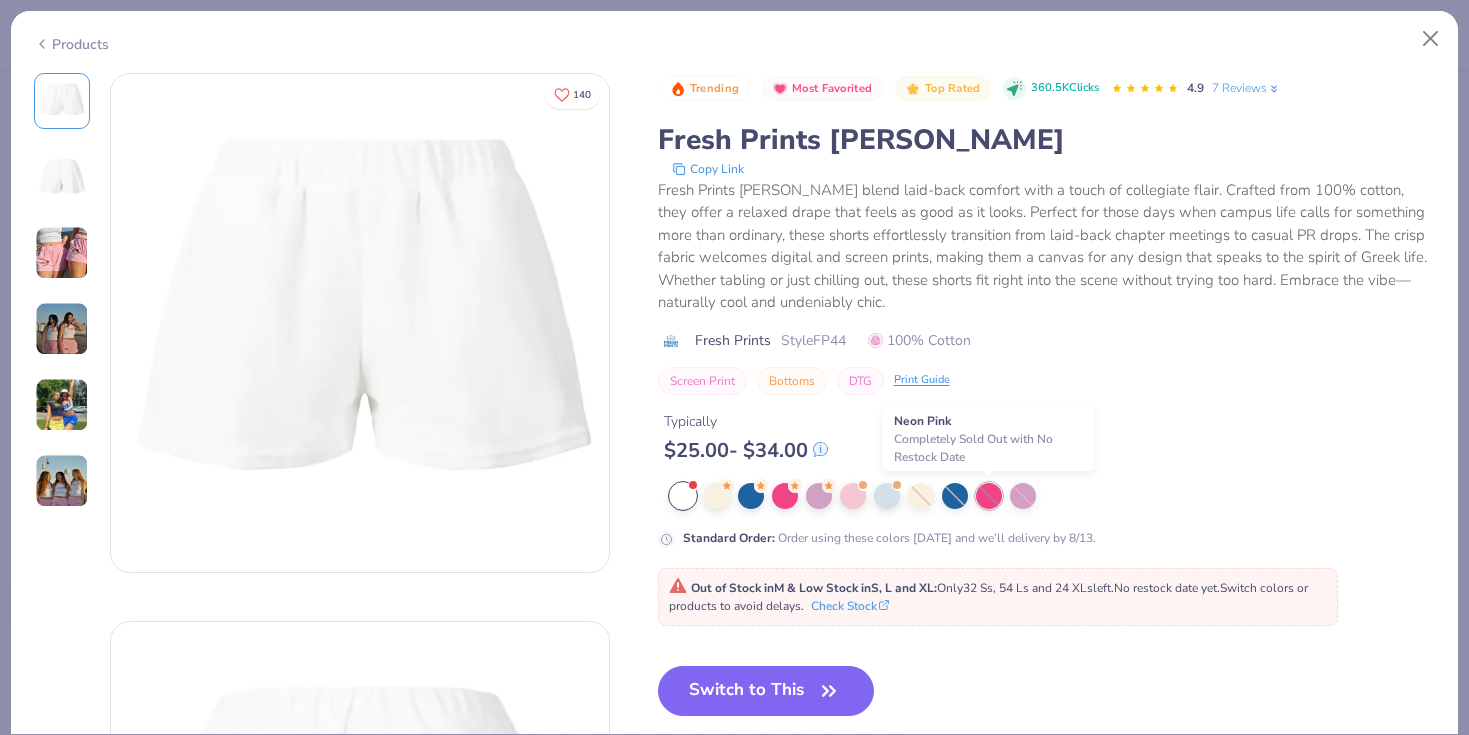 click at bounding box center [989, 496] 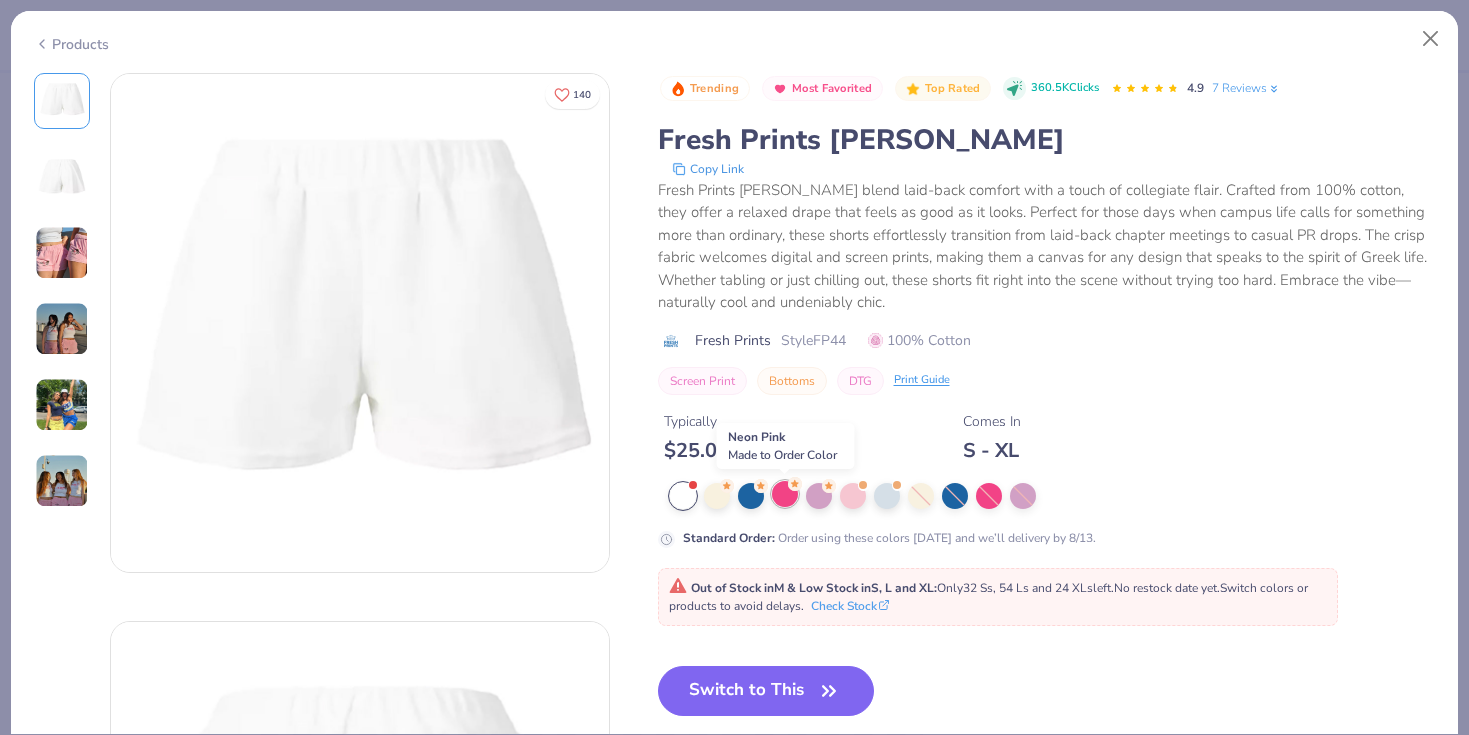 click at bounding box center [785, 494] 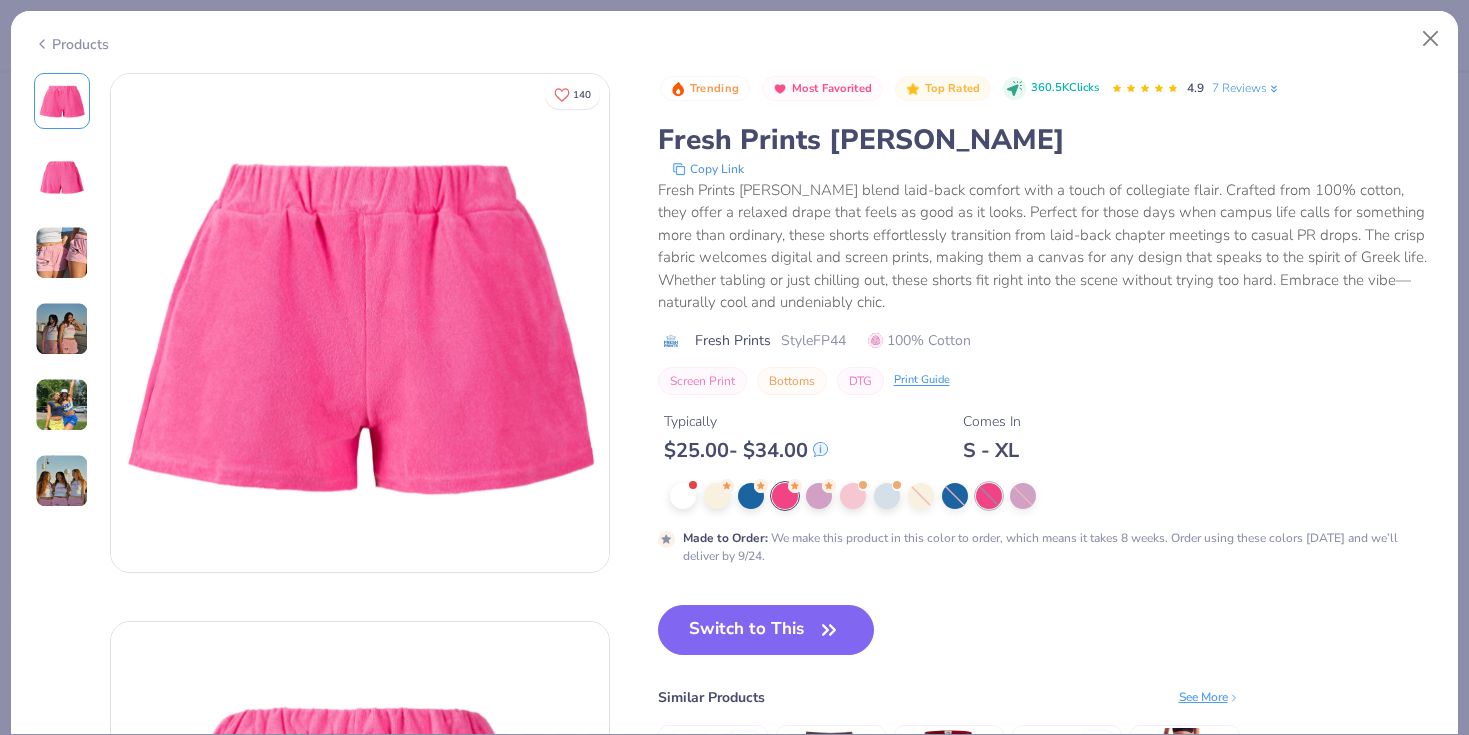 click at bounding box center (989, 496) 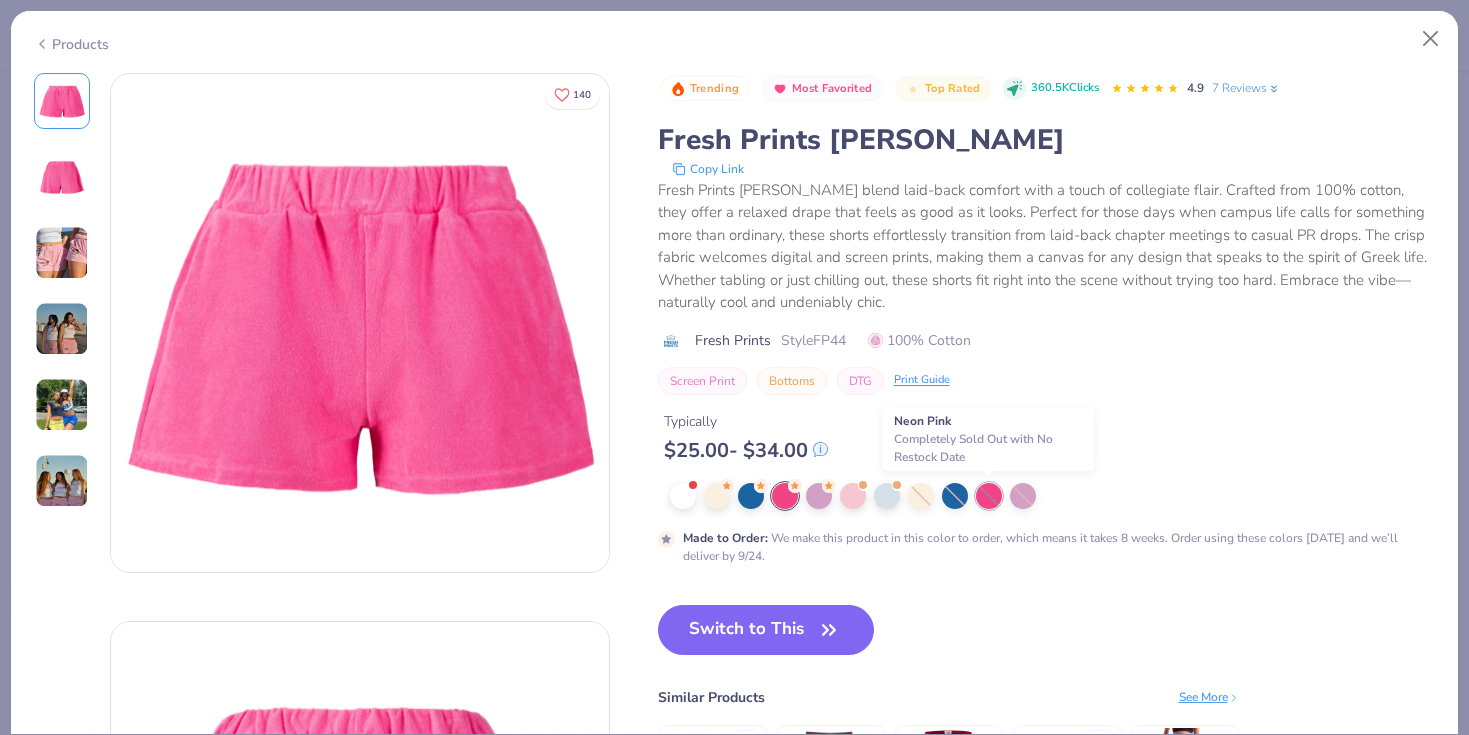 click at bounding box center (989, 496) 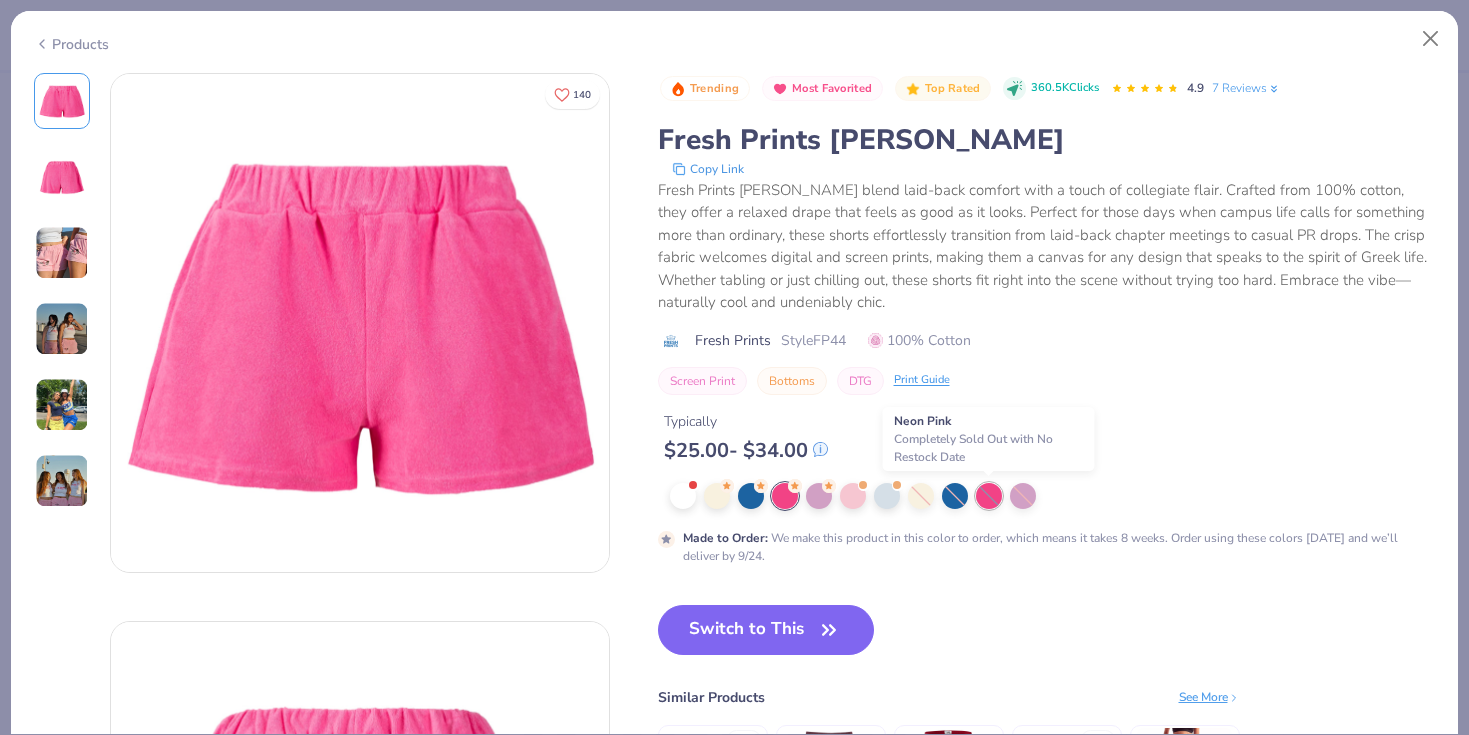 click at bounding box center (989, 496) 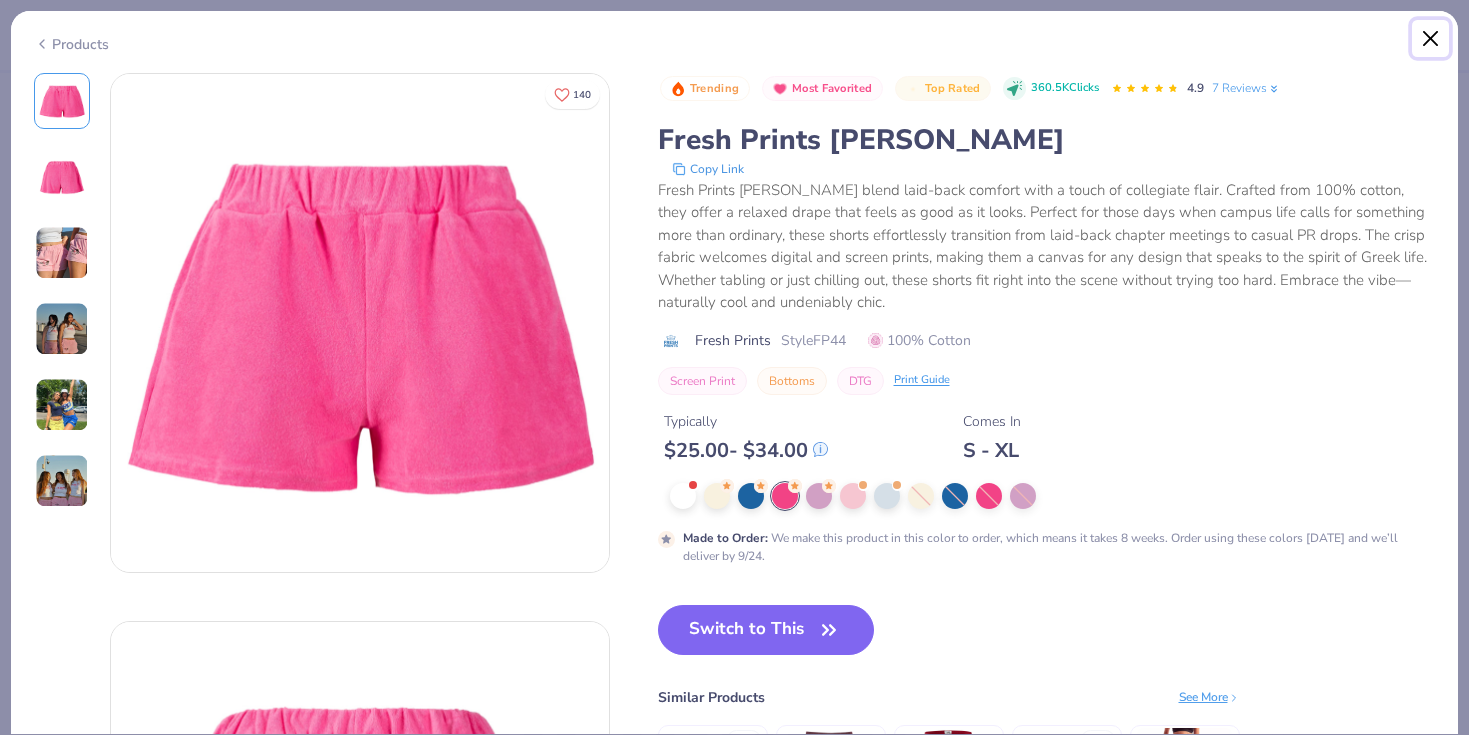 click at bounding box center (1431, 39) 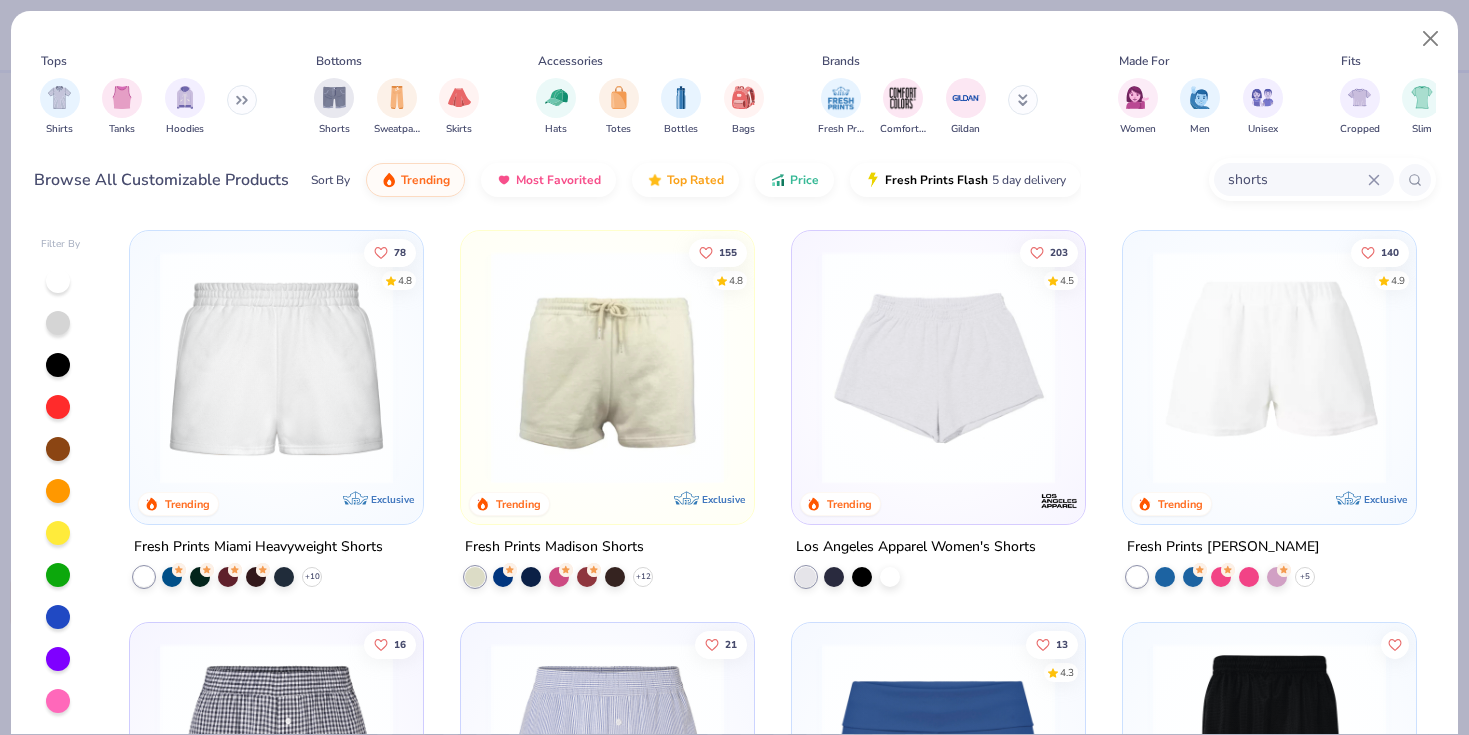 click at bounding box center [58, 701] 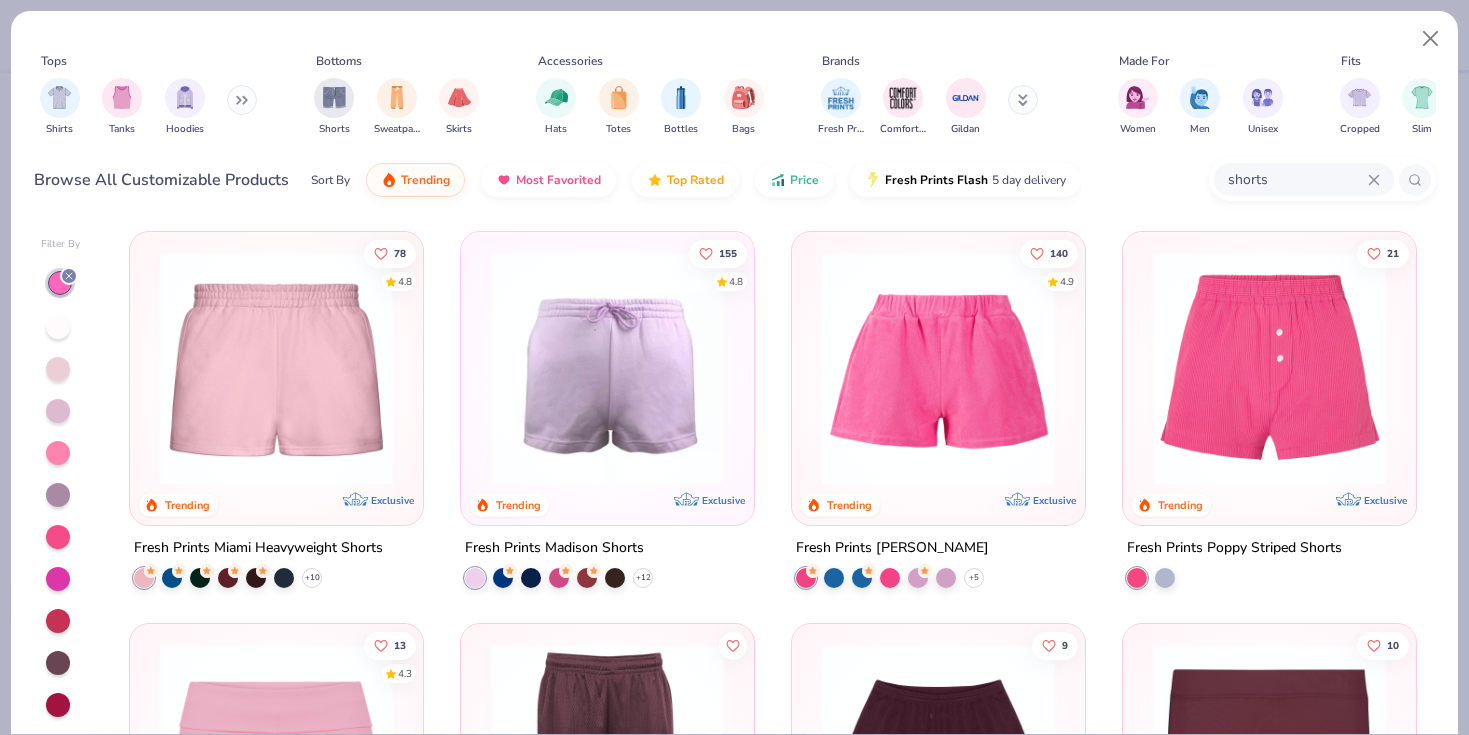 click at bounding box center (1269, 368) 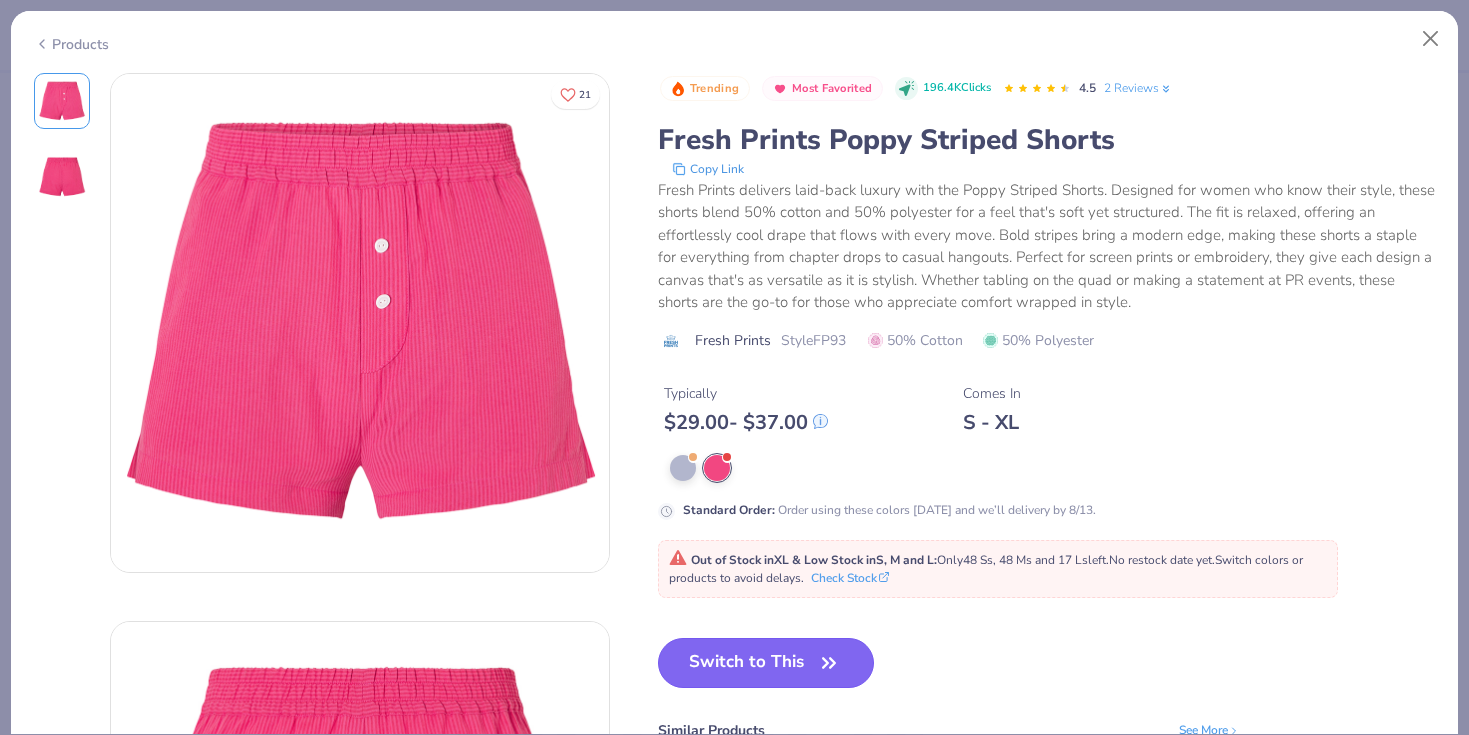 click on "Switch to This" at bounding box center (766, 663) 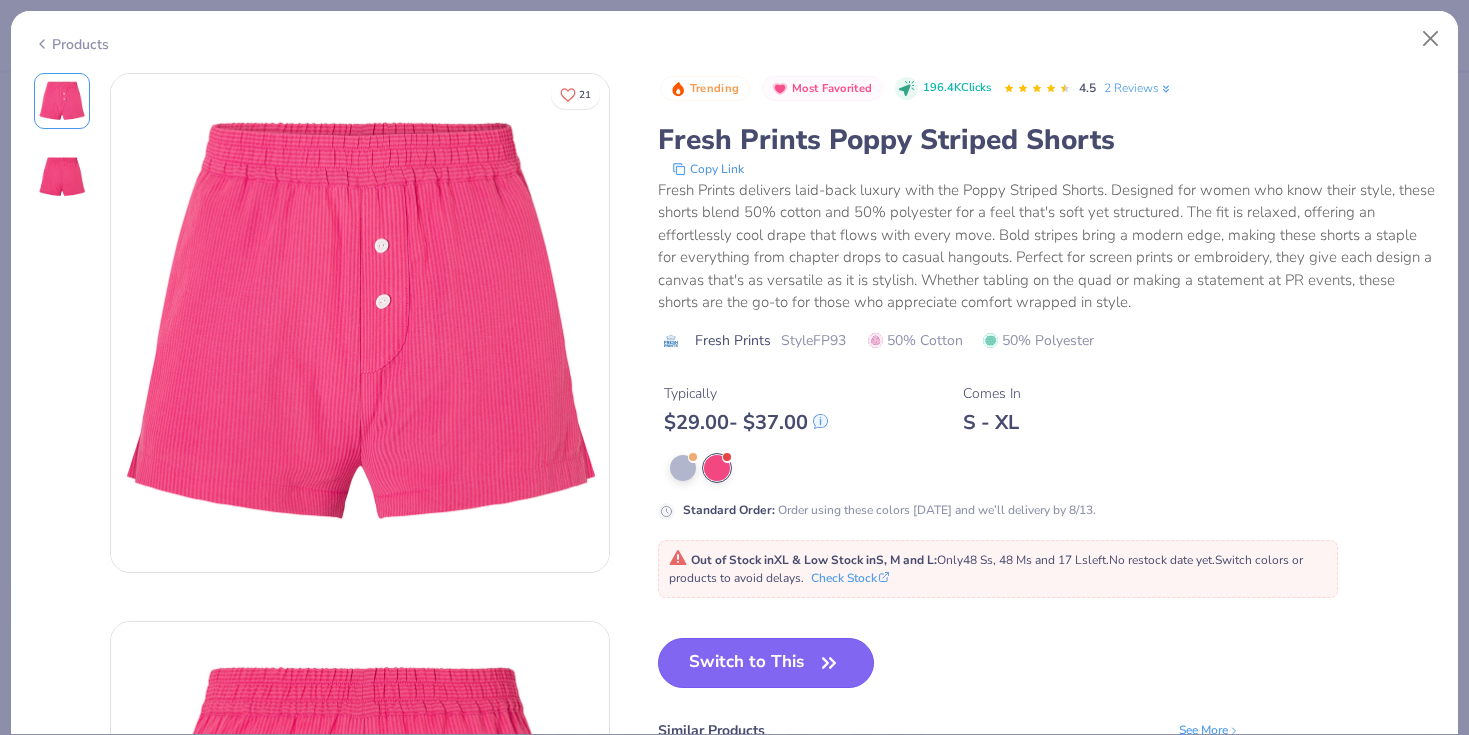 scroll, scrollTop: 118, scrollLeft: 0, axis: vertical 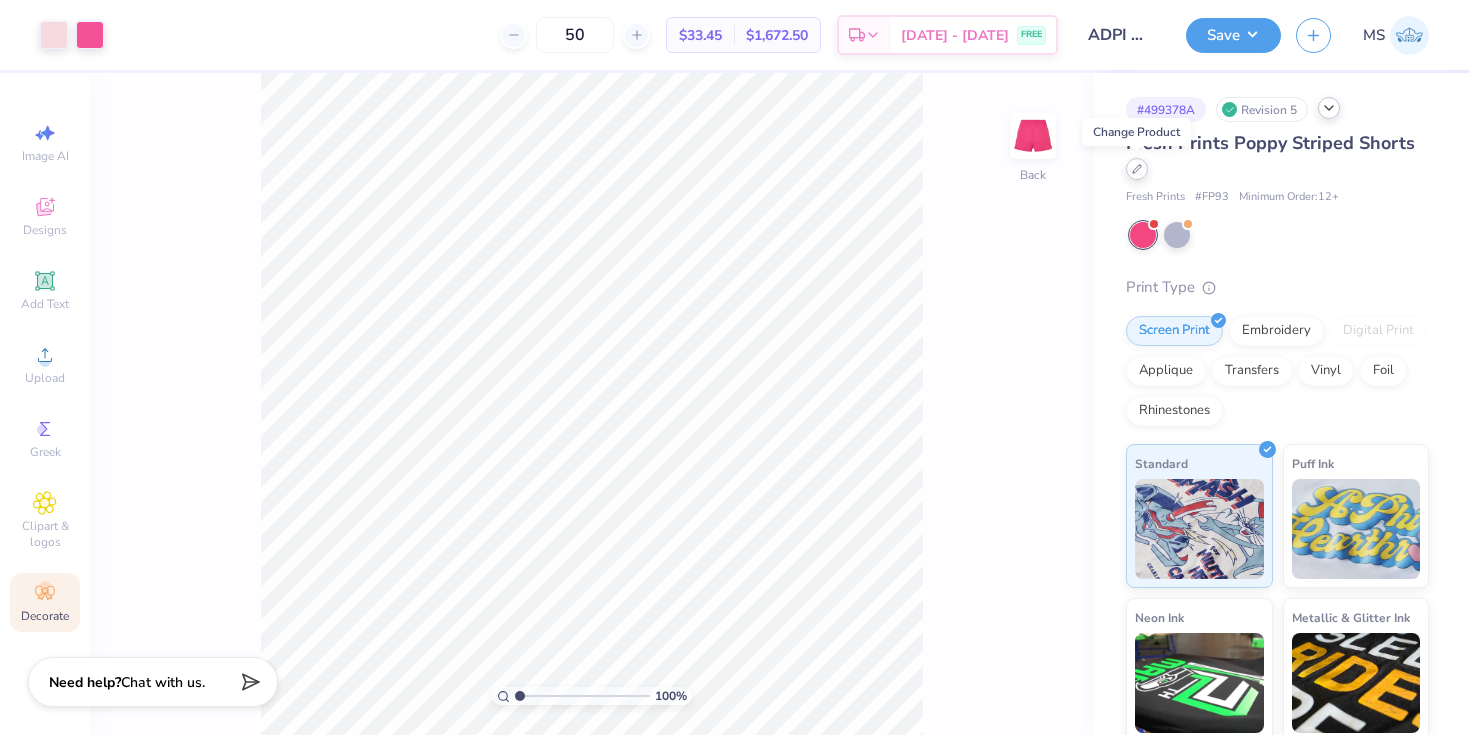 click 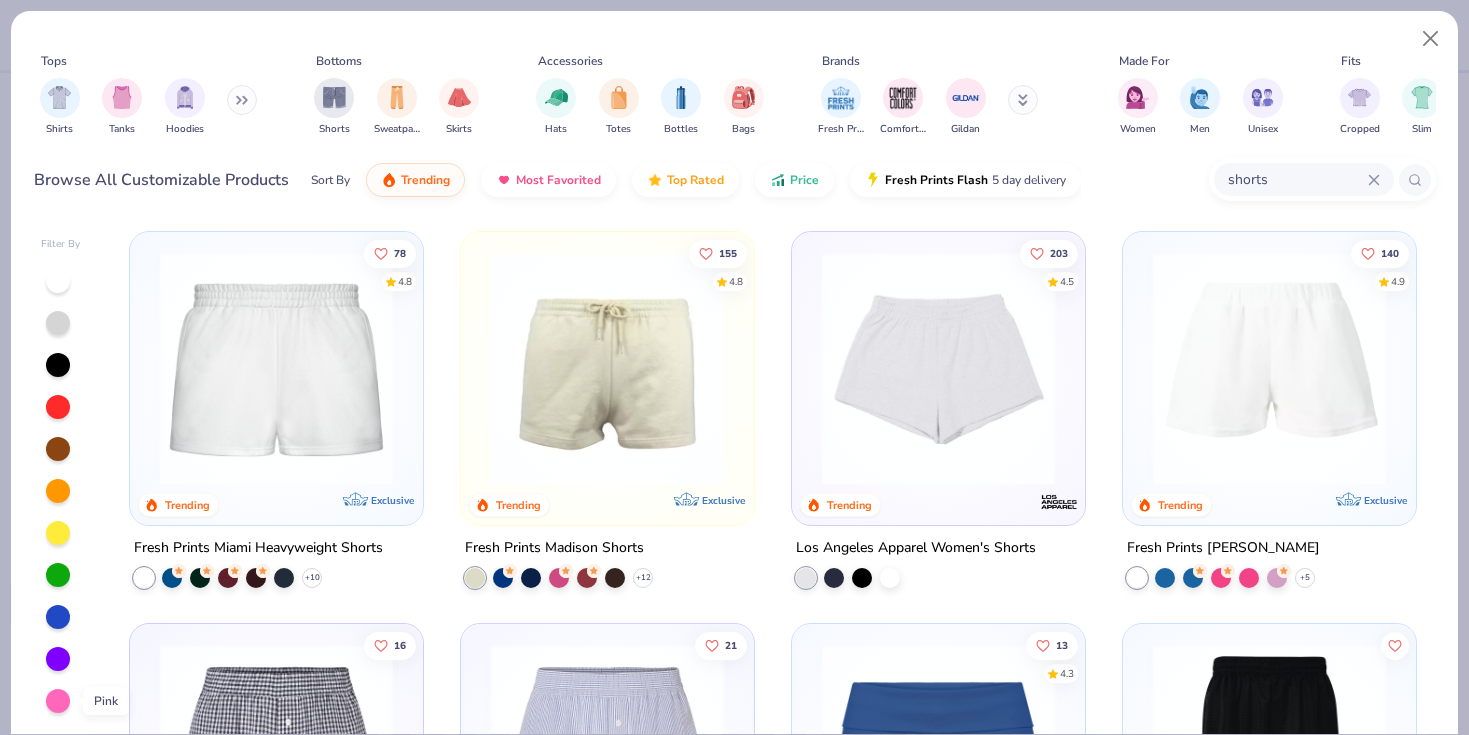 click at bounding box center [58, 701] 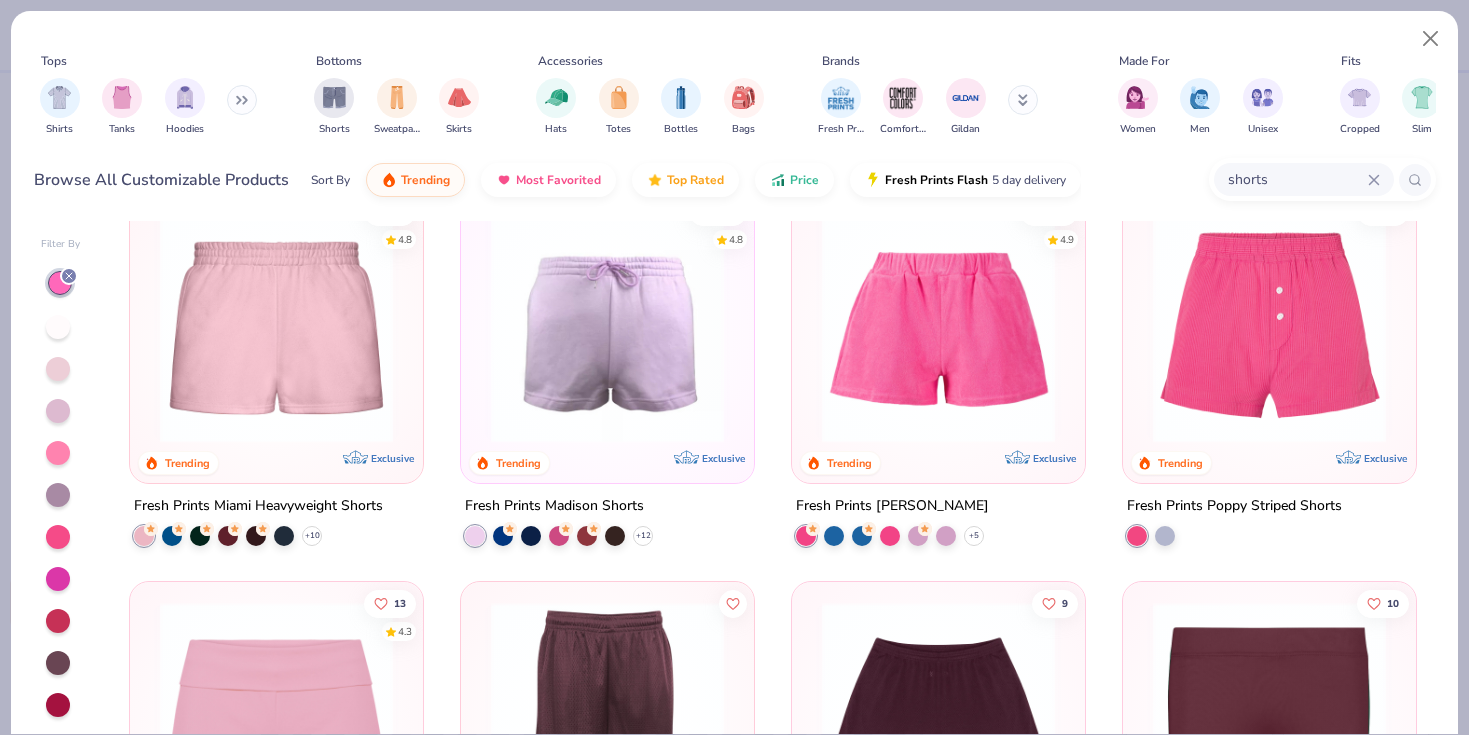 scroll, scrollTop: 43, scrollLeft: 0, axis: vertical 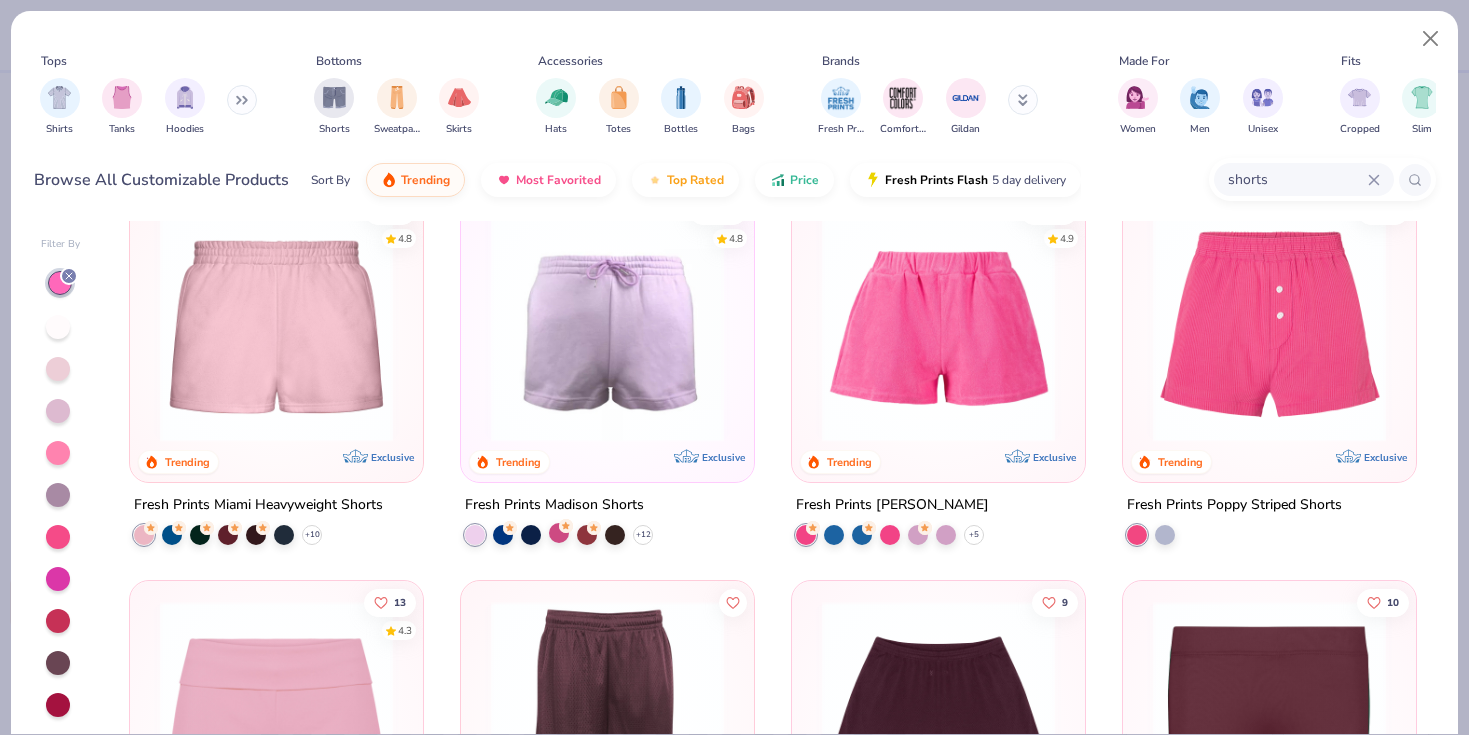 click at bounding box center [559, 533] 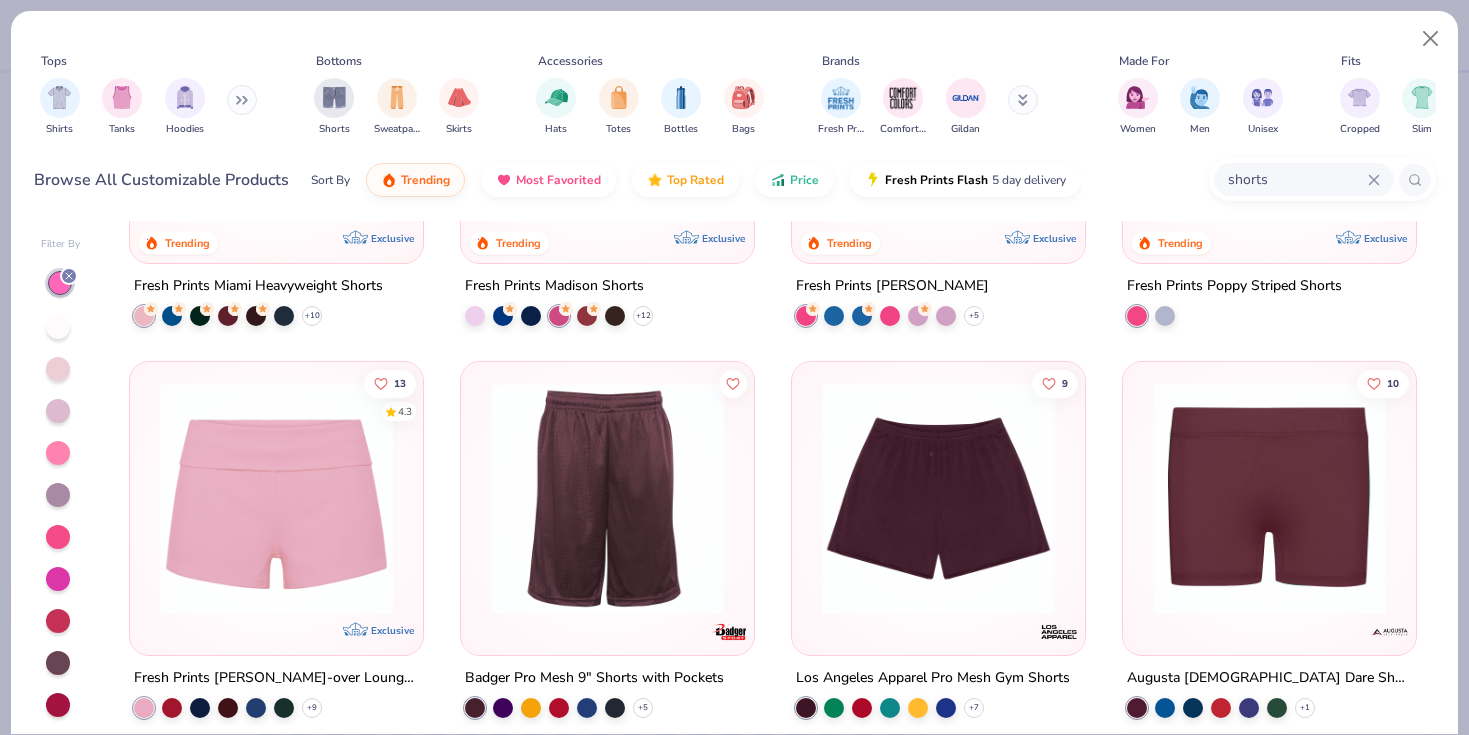 scroll, scrollTop: 280, scrollLeft: 0, axis: vertical 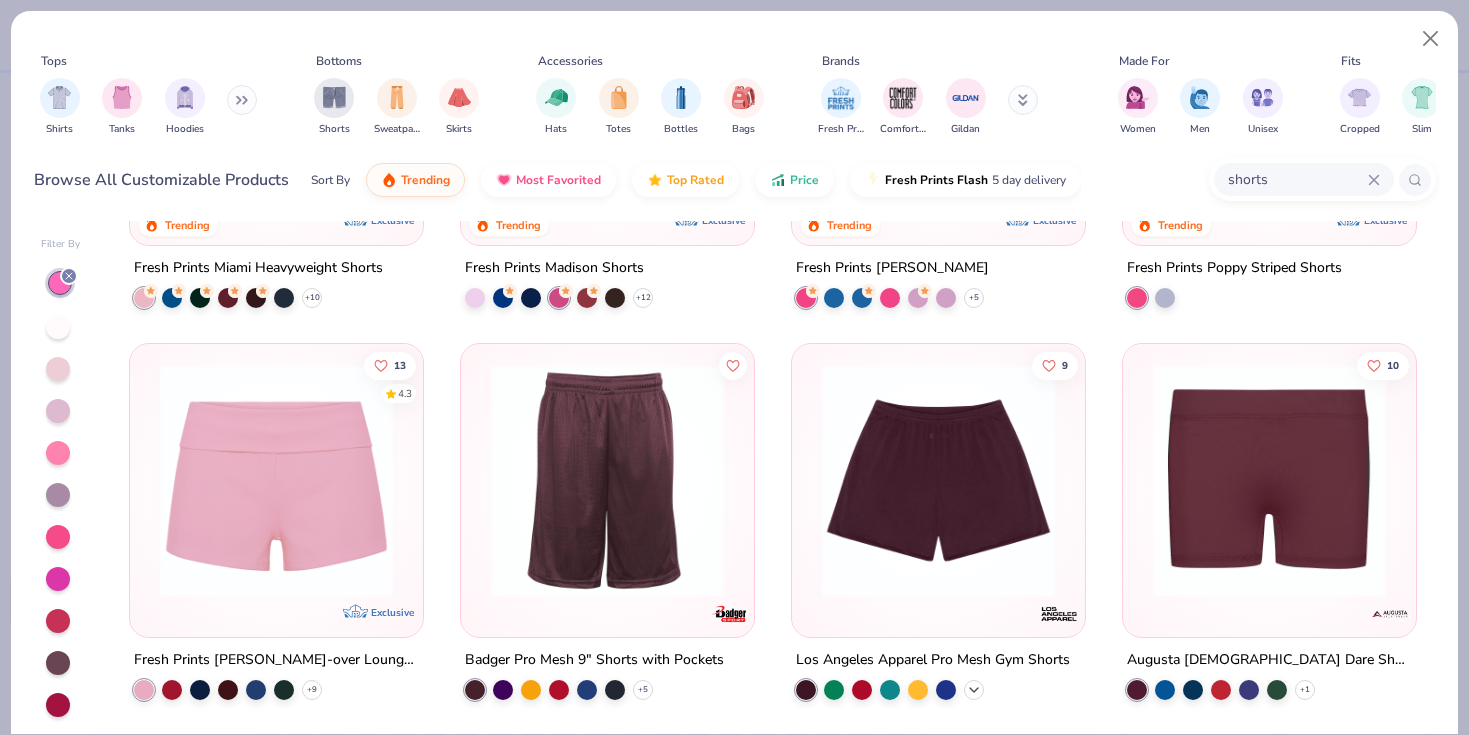 click 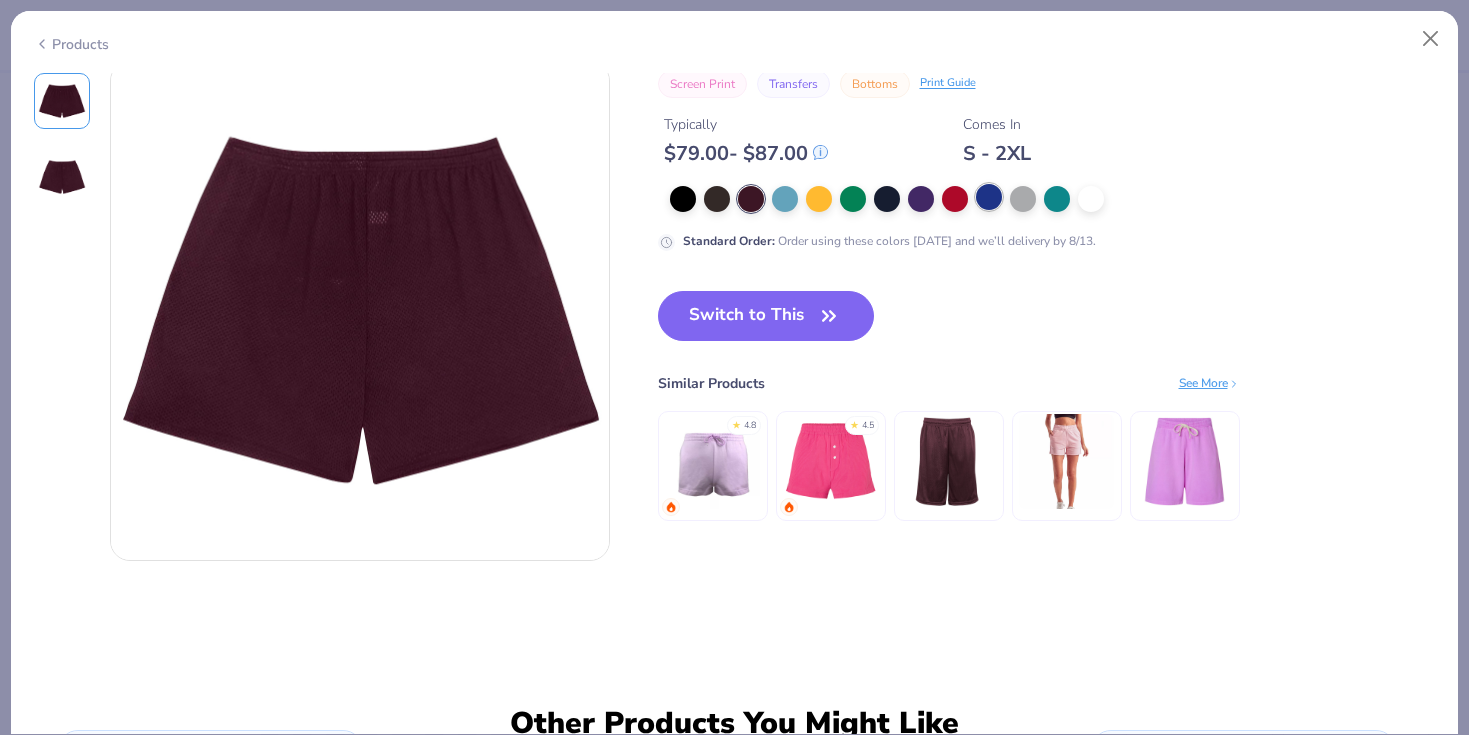 scroll, scrollTop: 578, scrollLeft: 0, axis: vertical 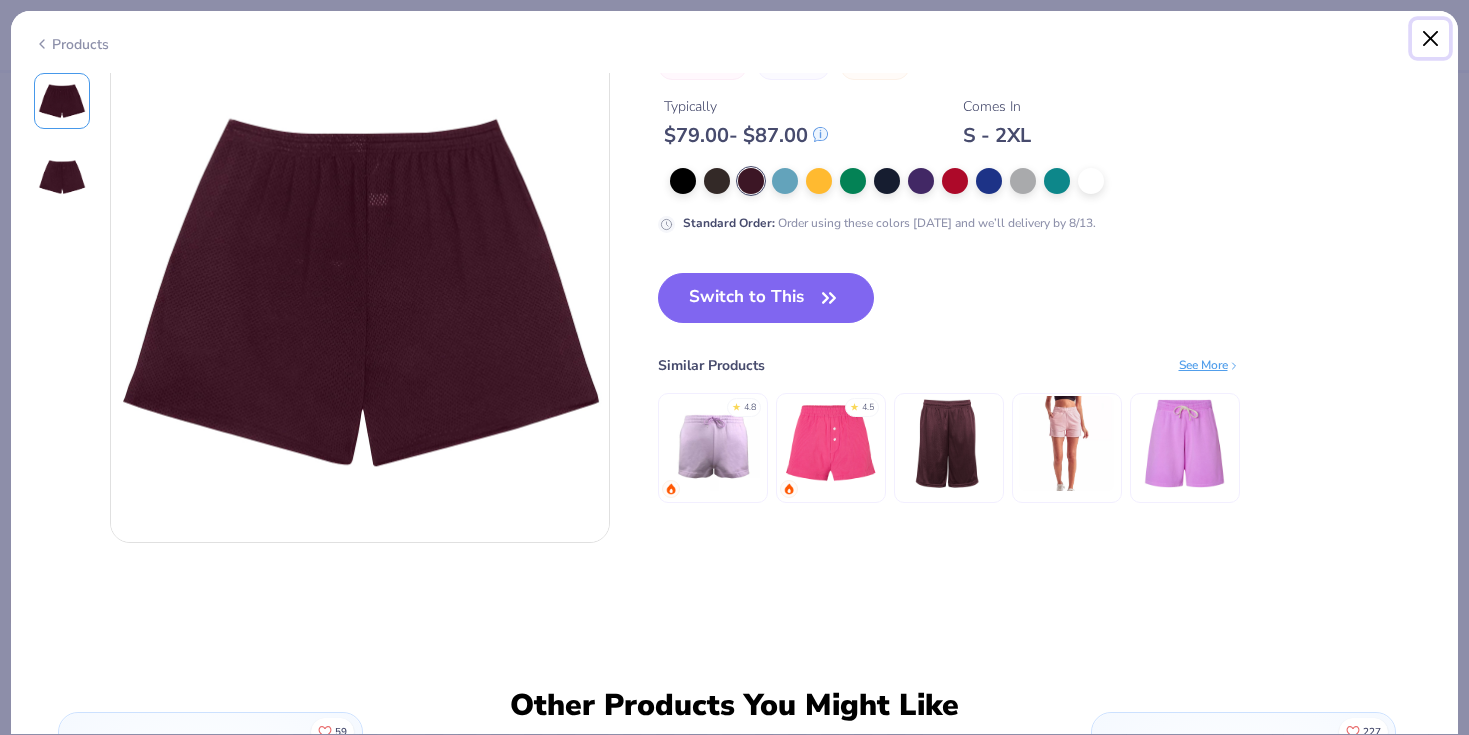 click at bounding box center [1431, 39] 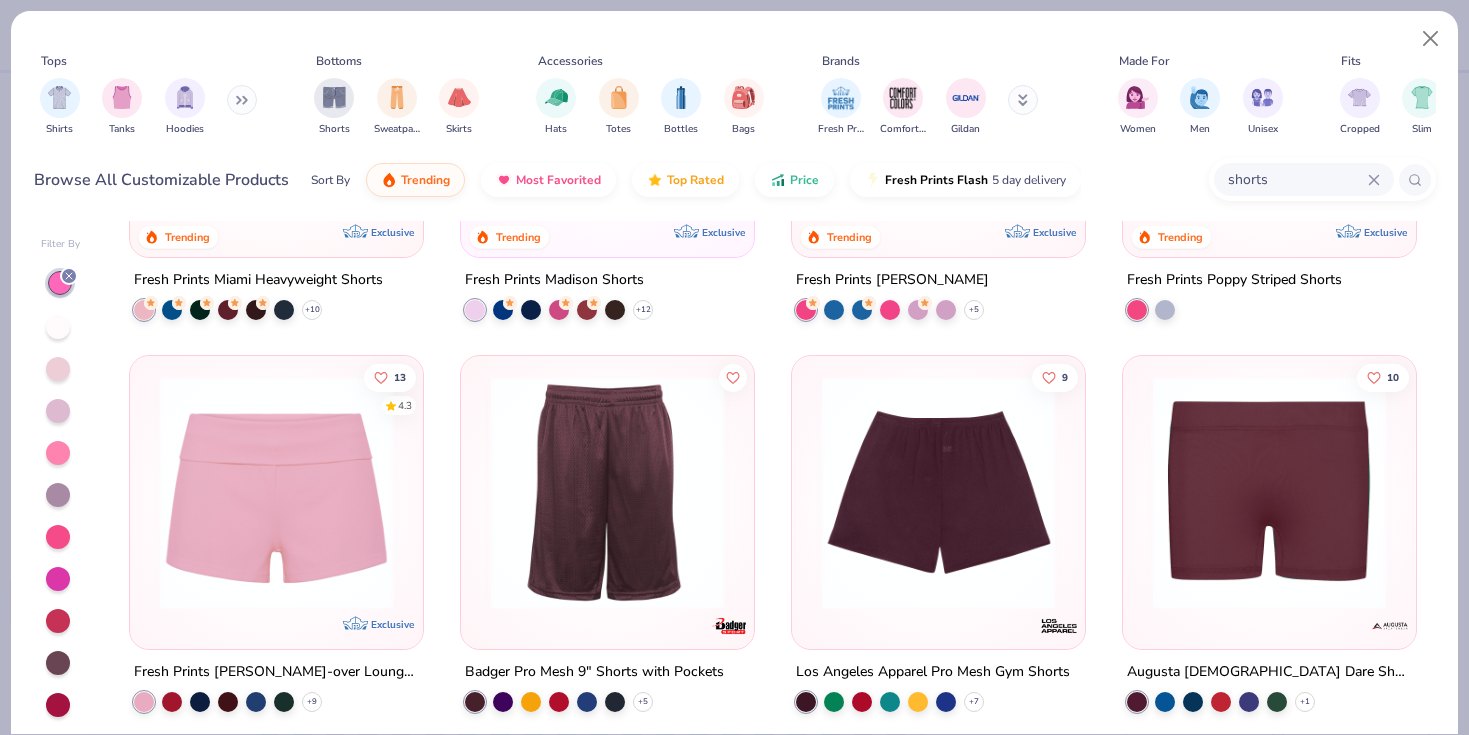 scroll, scrollTop: 273, scrollLeft: 0, axis: vertical 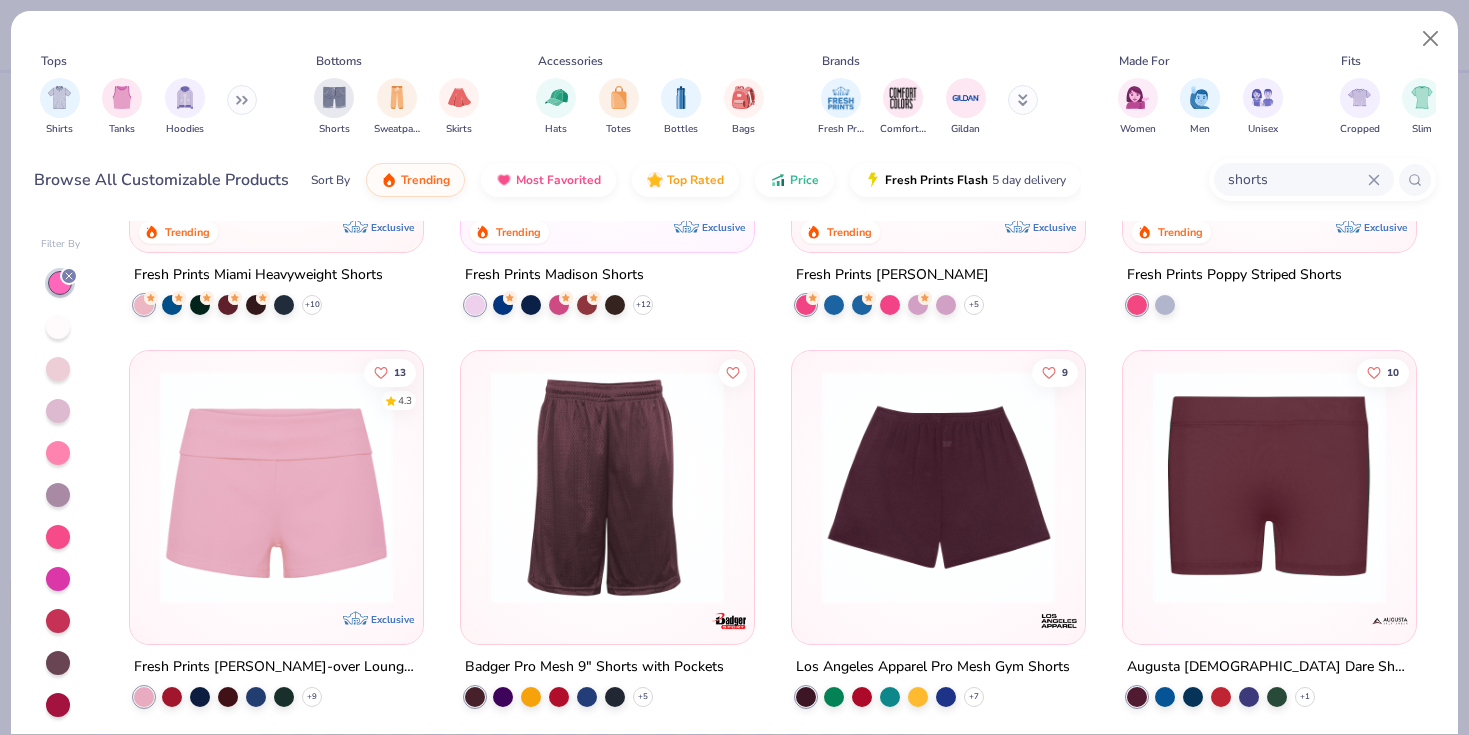 click at bounding box center (276, 487) 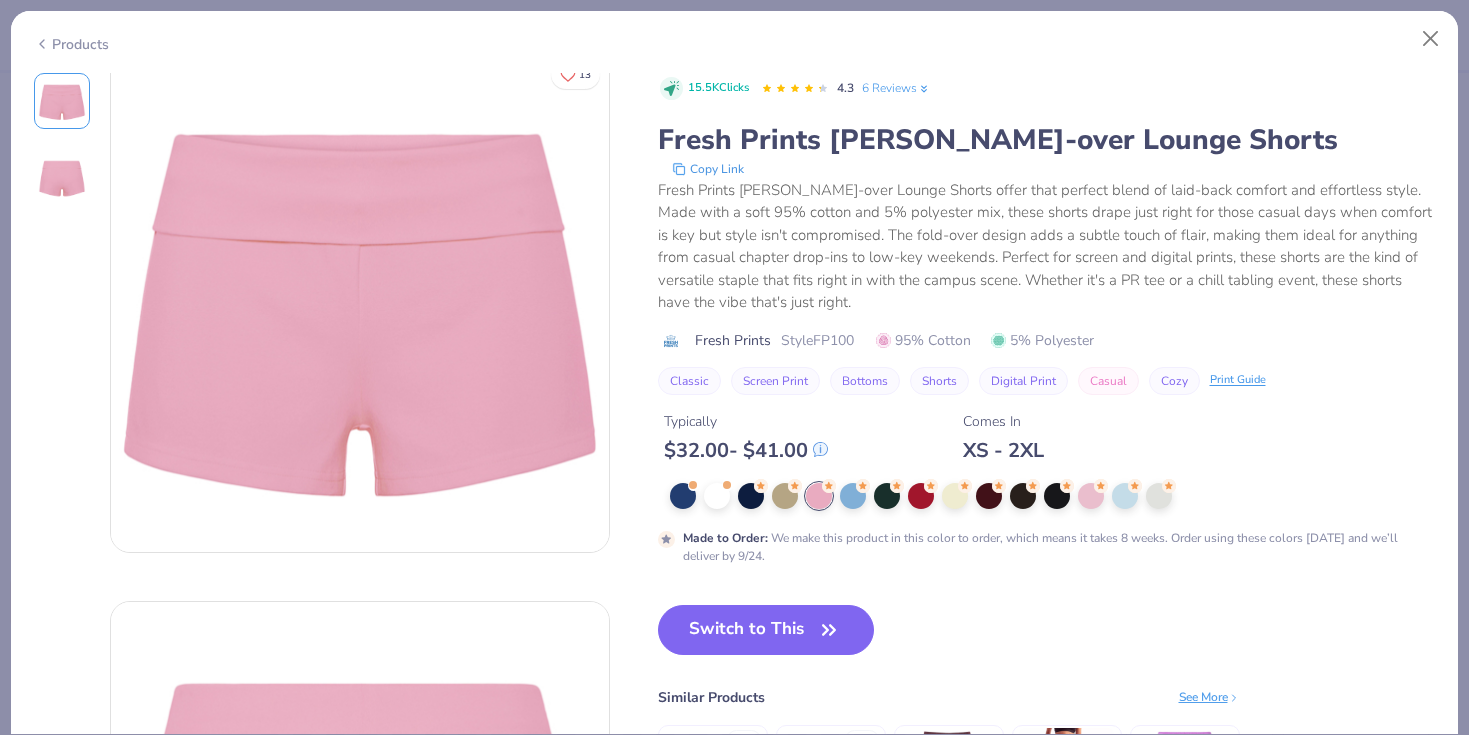 scroll, scrollTop: 0, scrollLeft: 0, axis: both 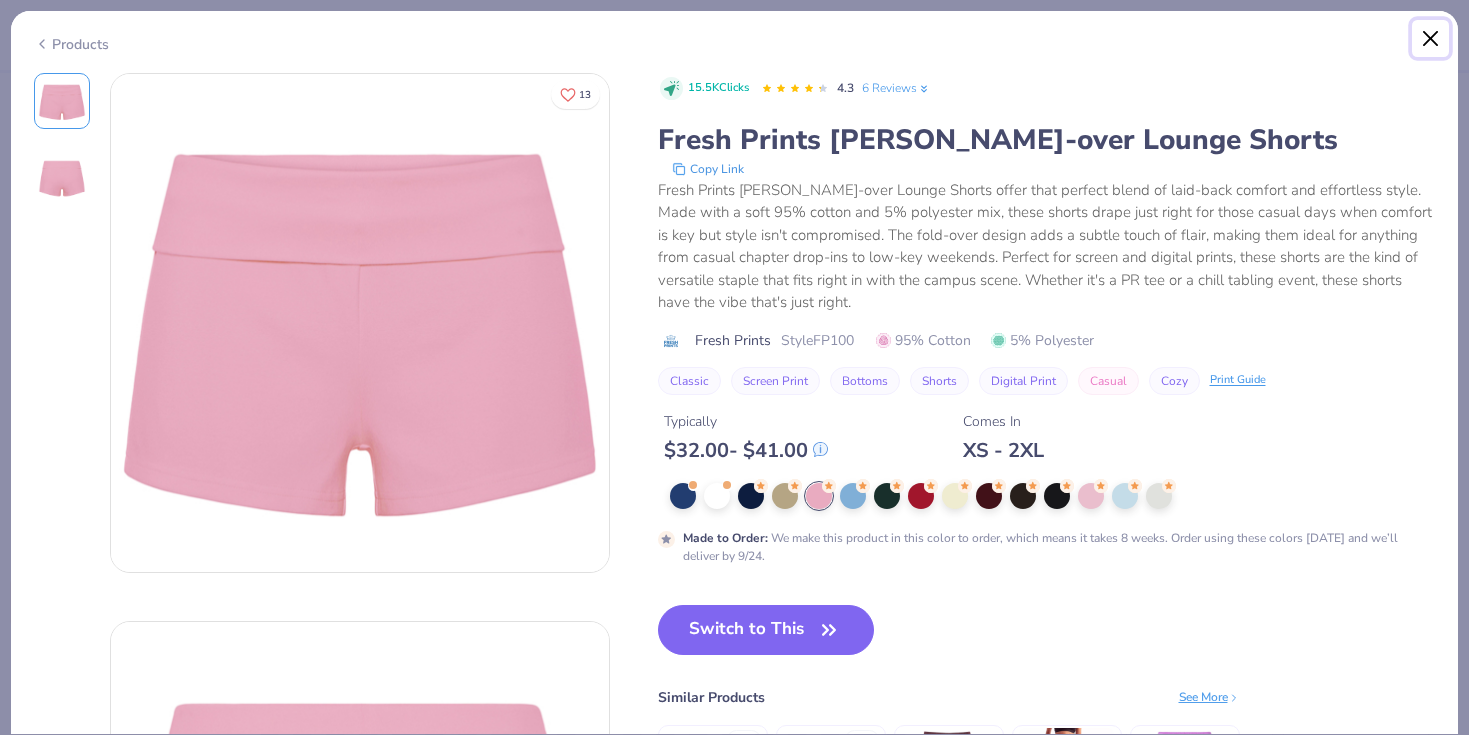 click at bounding box center [1431, 39] 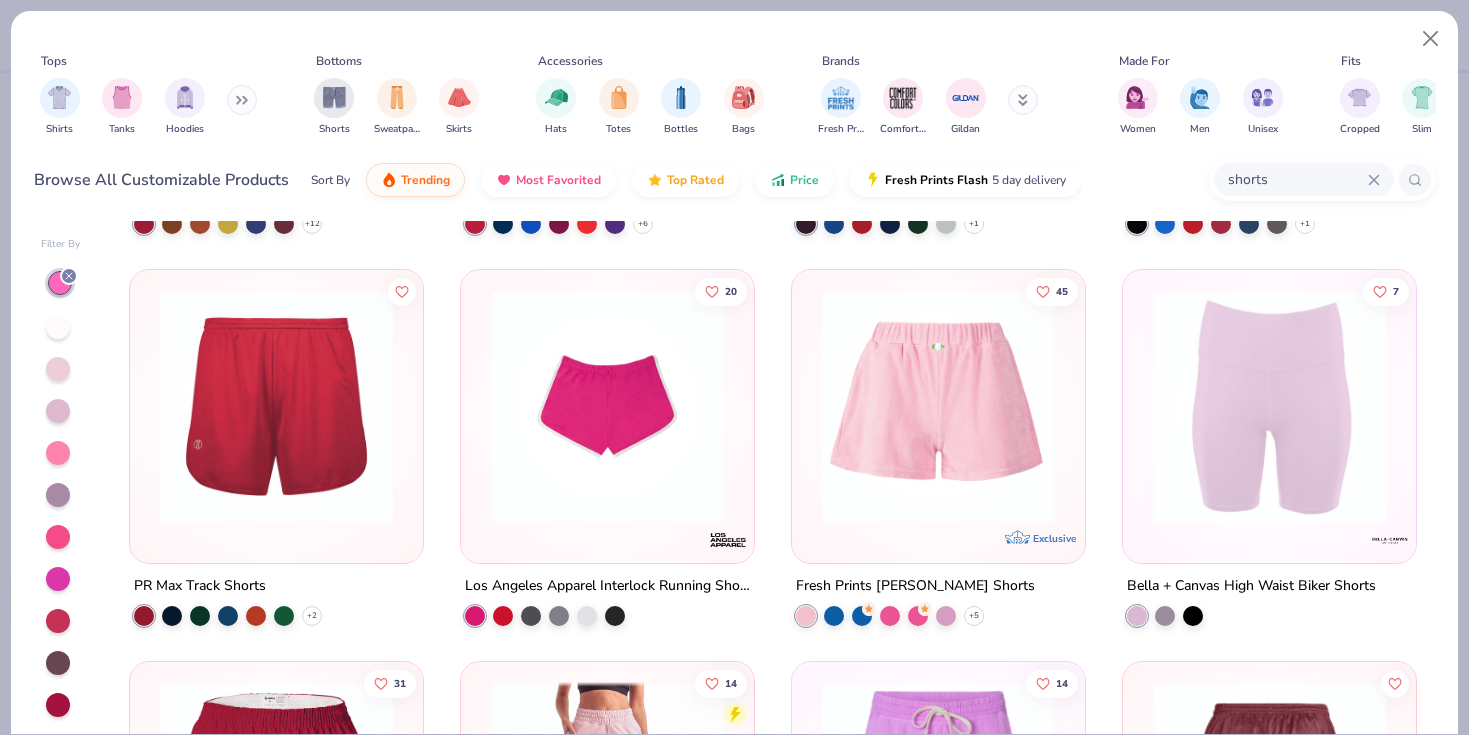 scroll, scrollTop: 1153, scrollLeft: 0, axis: vertical 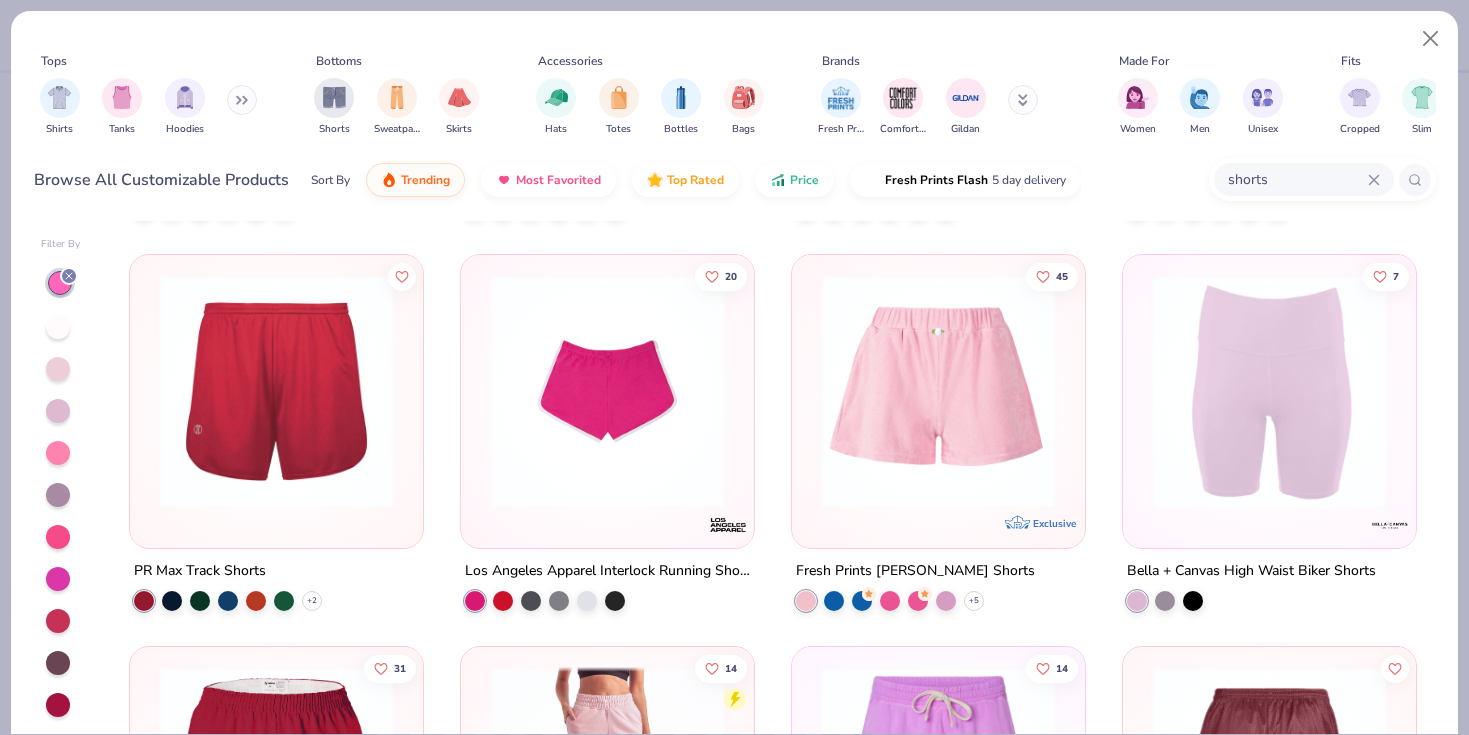 click at bounding box center (607, 391) 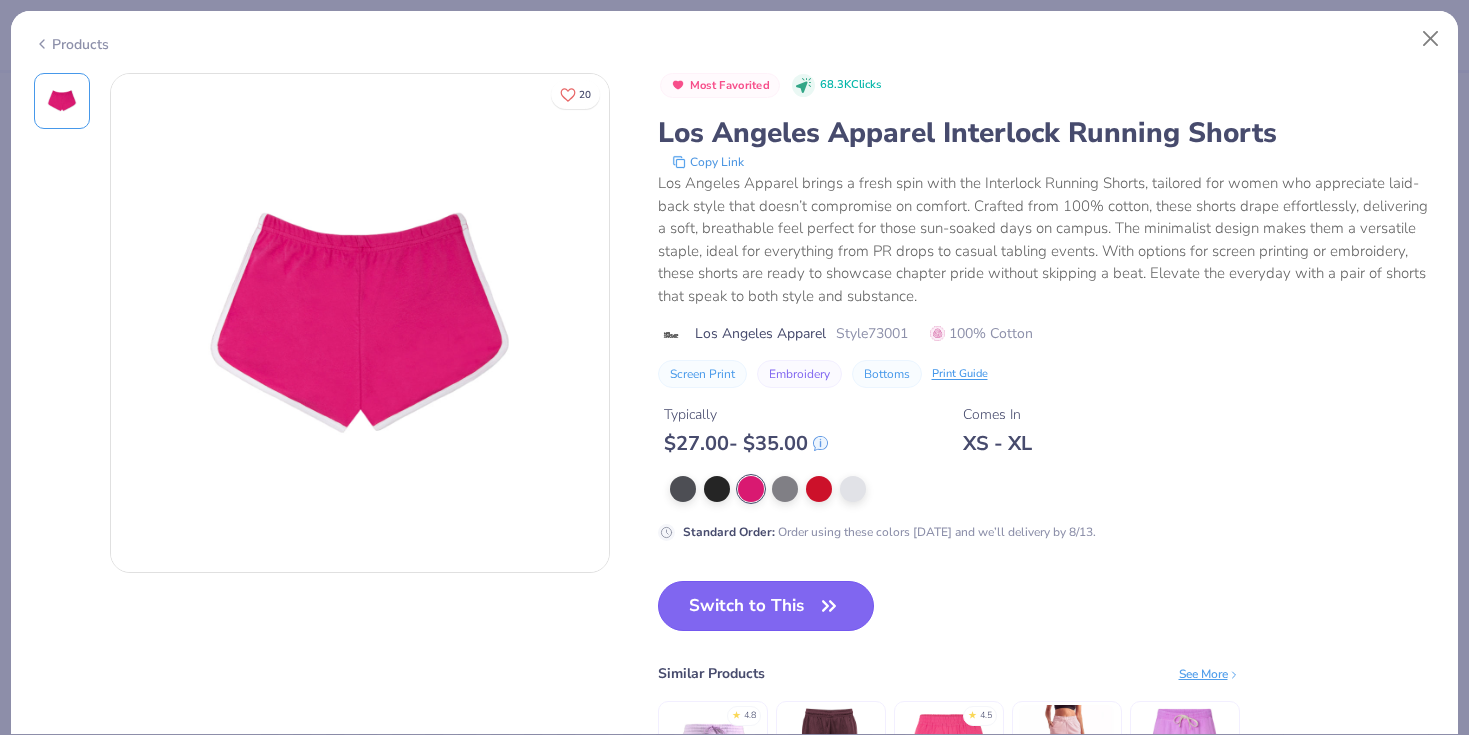 click on "Switch to This" at bounding box center [766, 606] 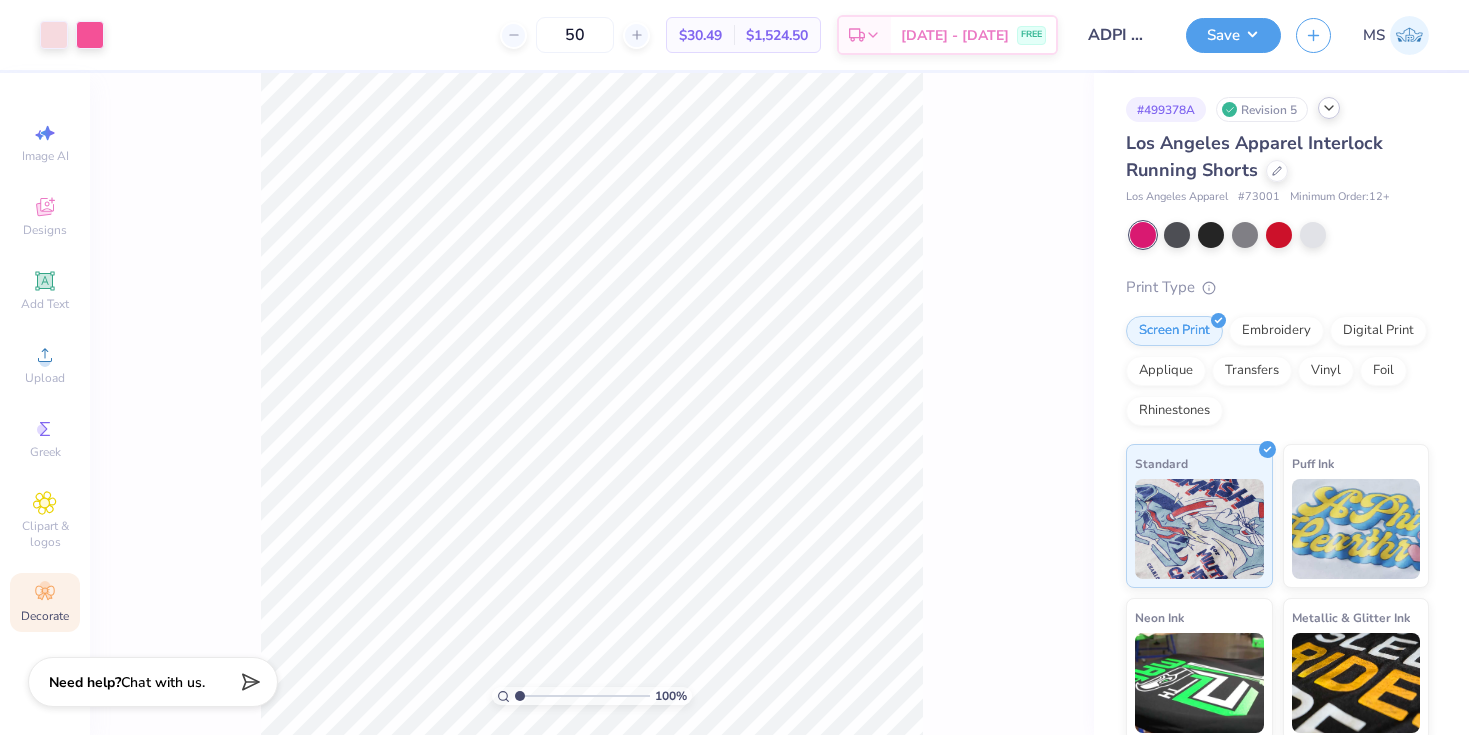 type on "1.01" 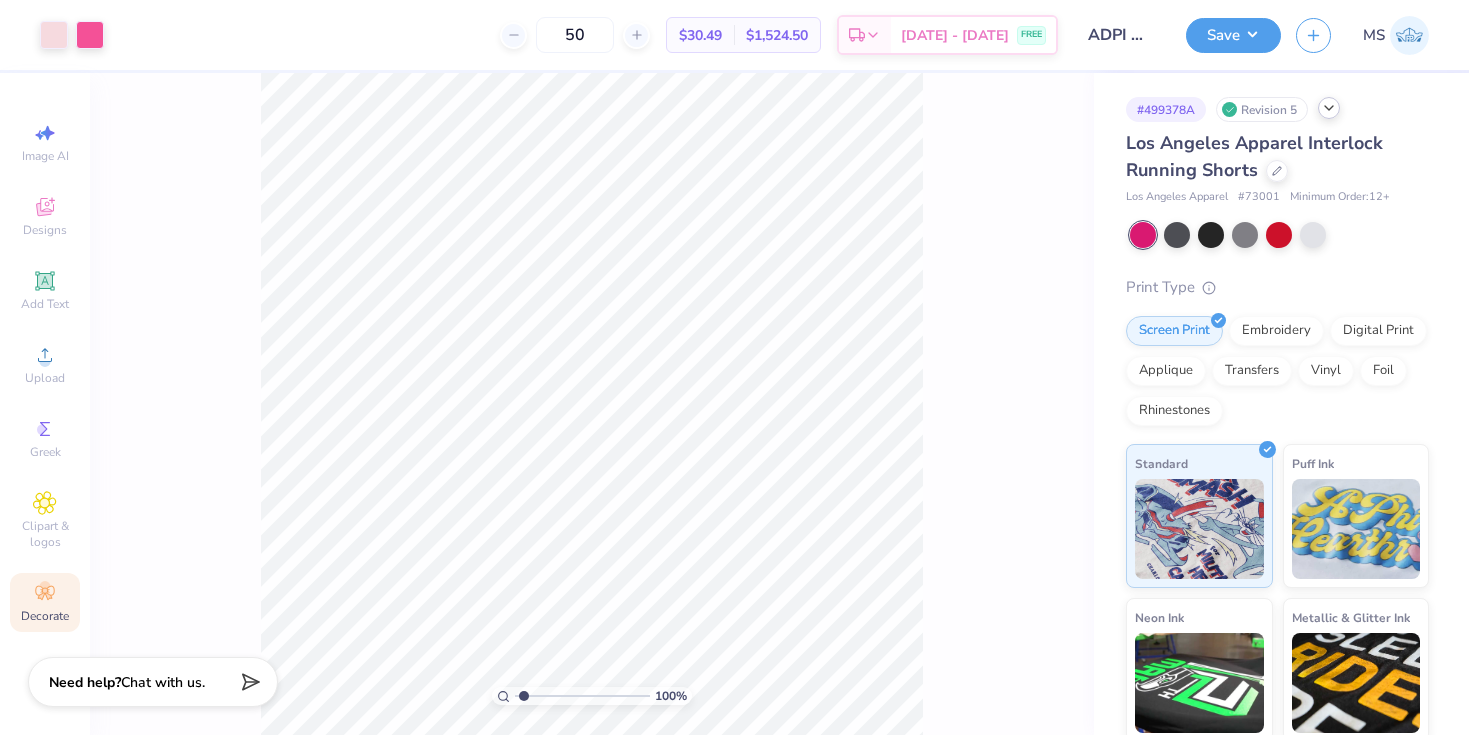 type on "x" 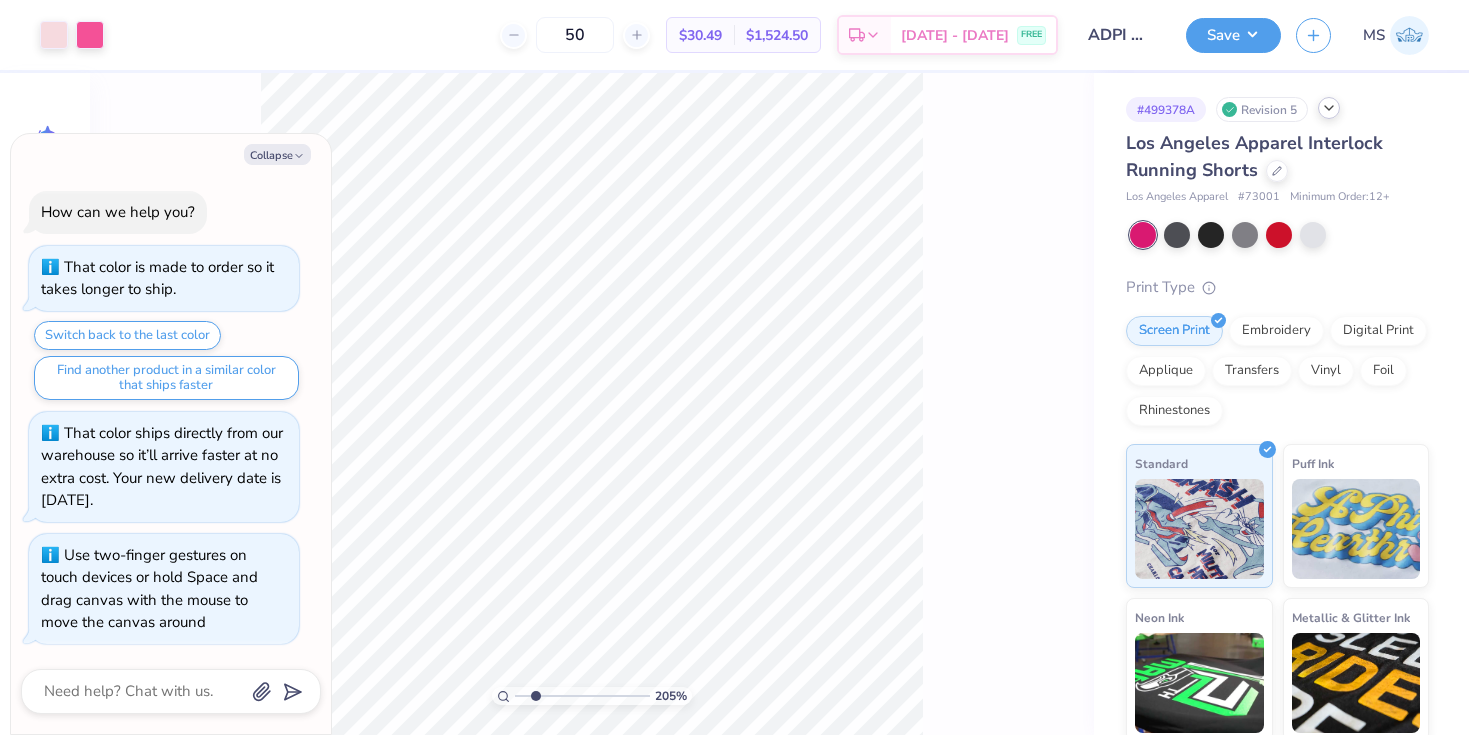 scroll, scrollTop: 0, scrollLeft: 0, axis: both 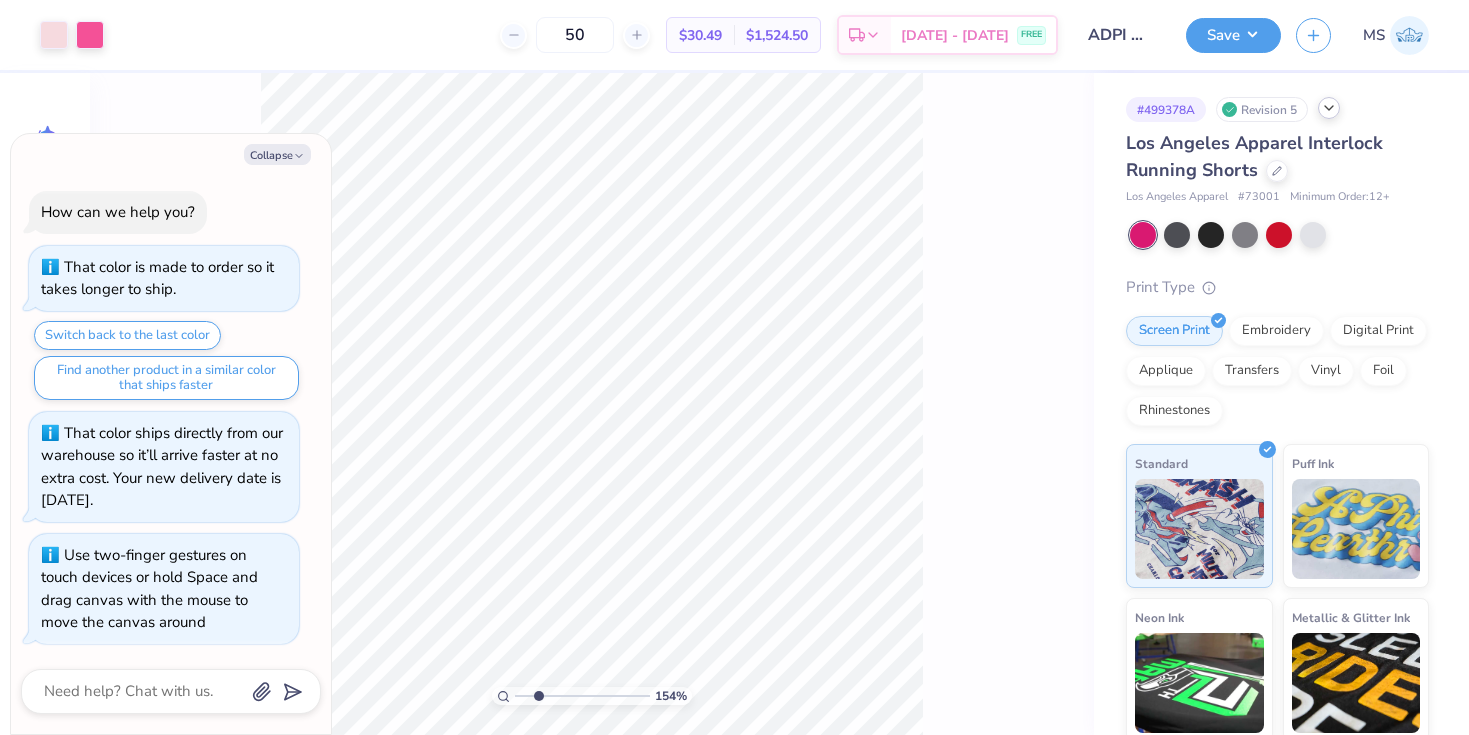 drag, startPoint x: 519, startPoint y: 697, endPoint x: 538, endPoint y: 697, distance: 19 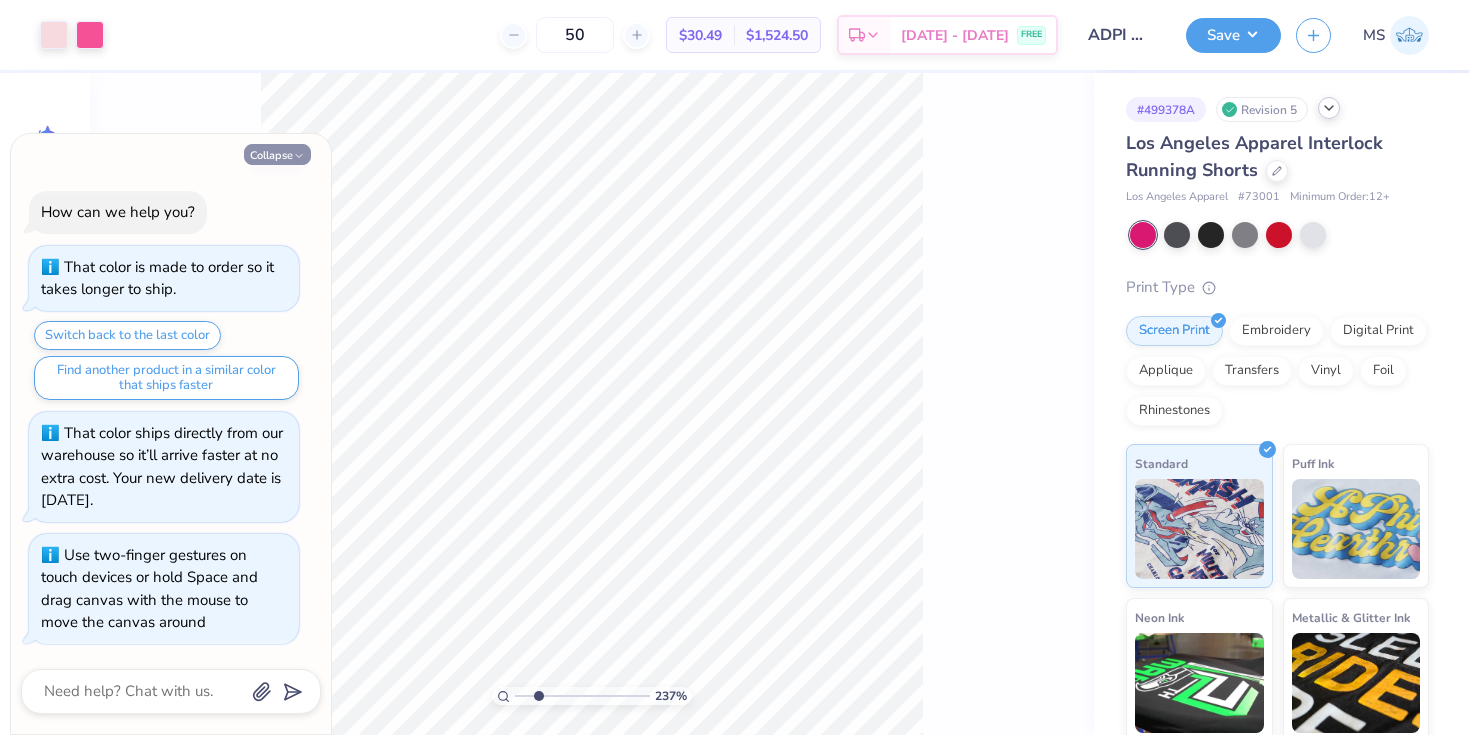 click 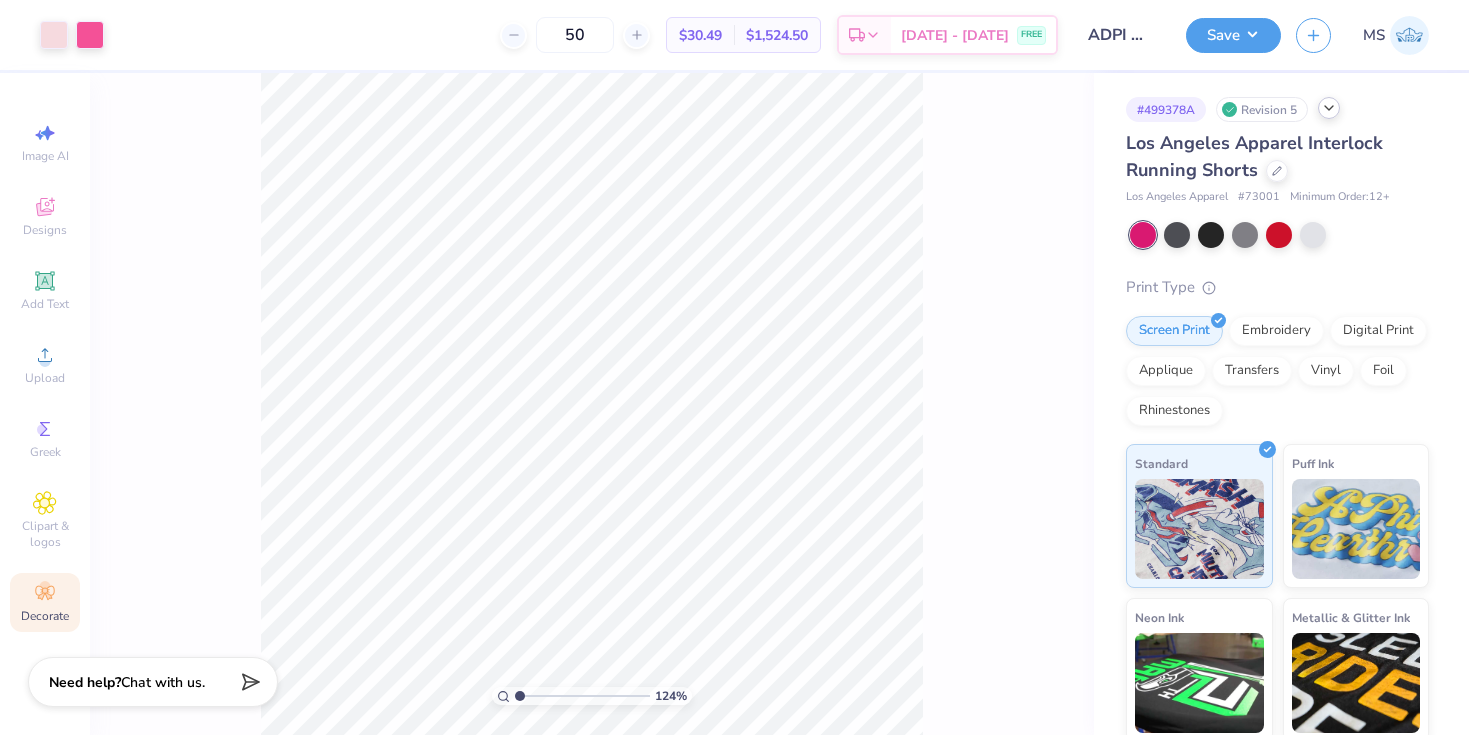 drag, startPoint x: 541, startPoint y: 694, endPoint x: 518, endPoint y: 694, distance: 23 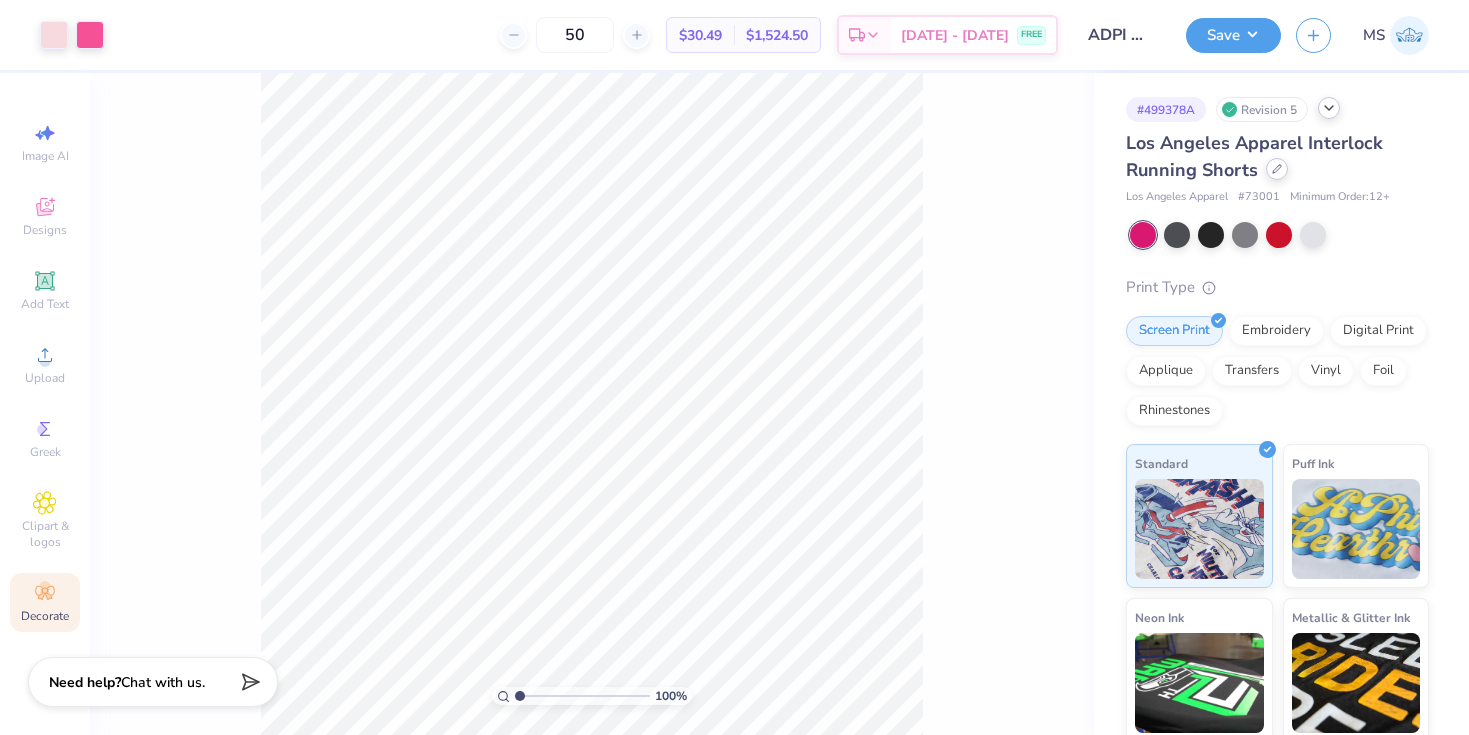 click 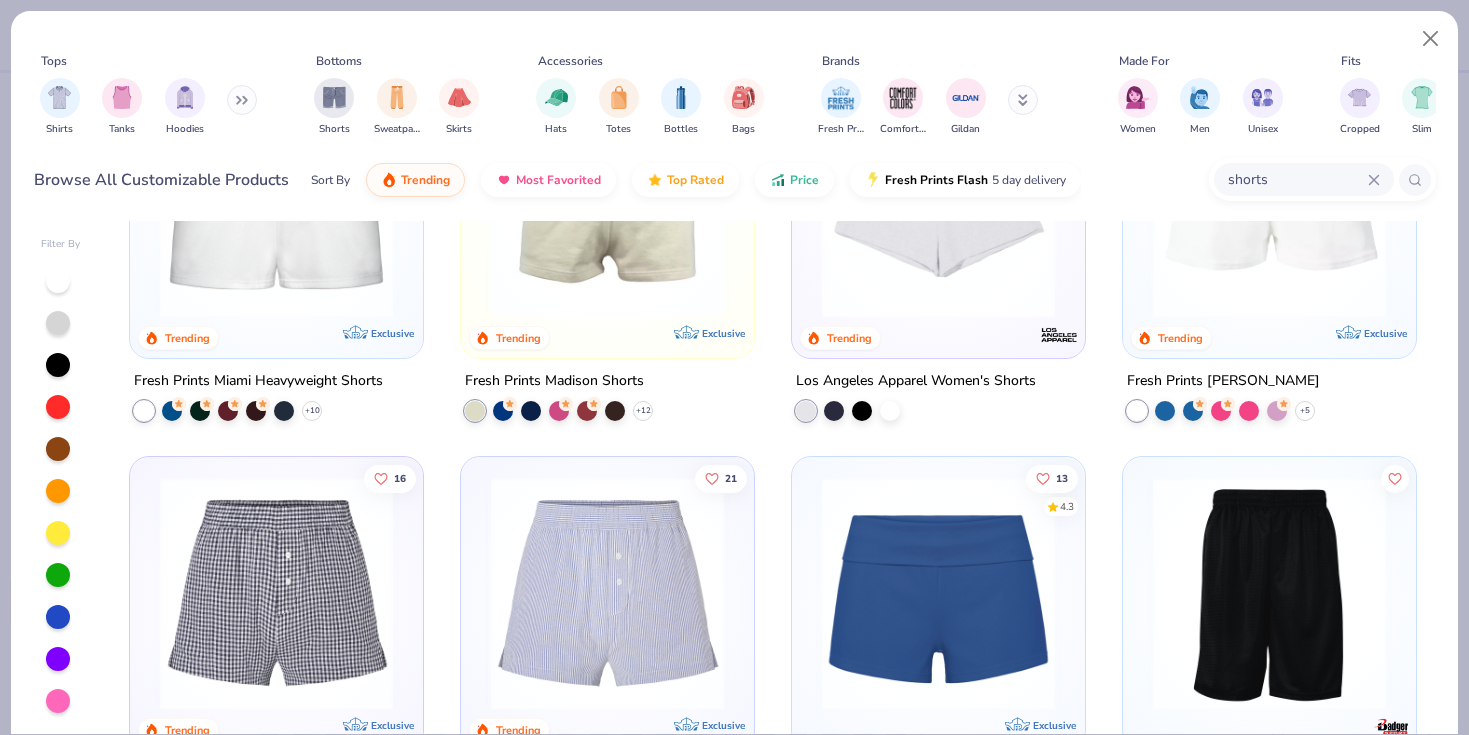 scroll, scrollTop: 196, scrollLeft: 0, axis: vertical 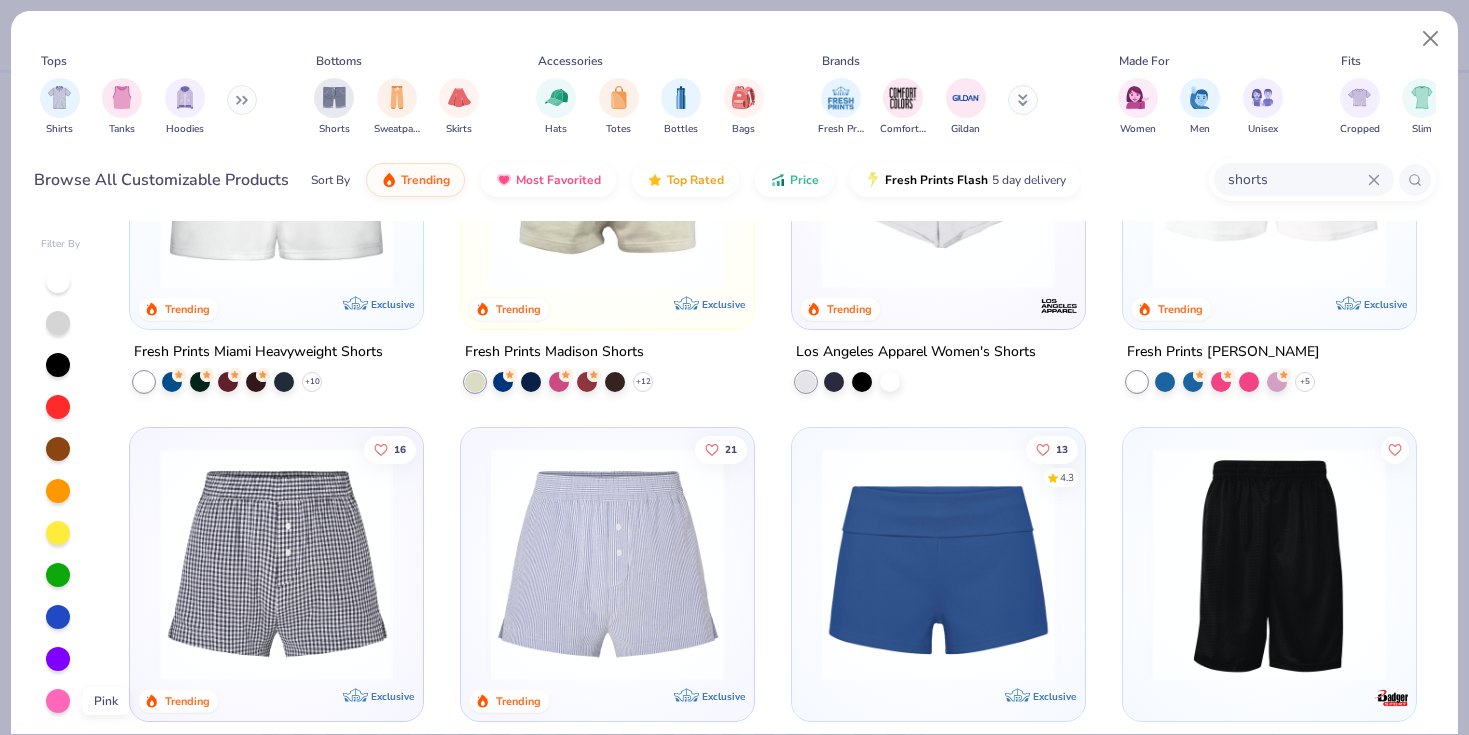 click at bounding box center [58, 701] 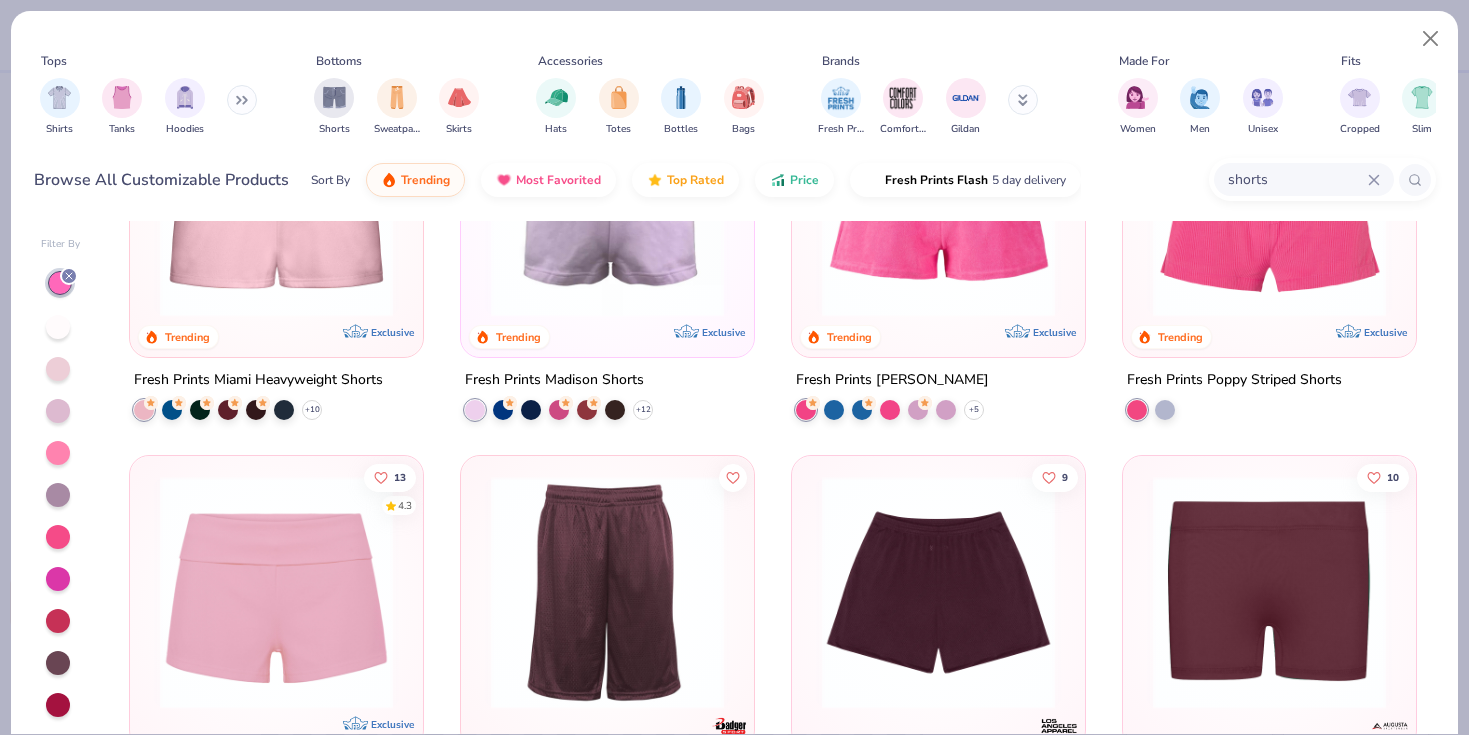scroll, scrollTop: 0, scrollLeft: 0, axis: both 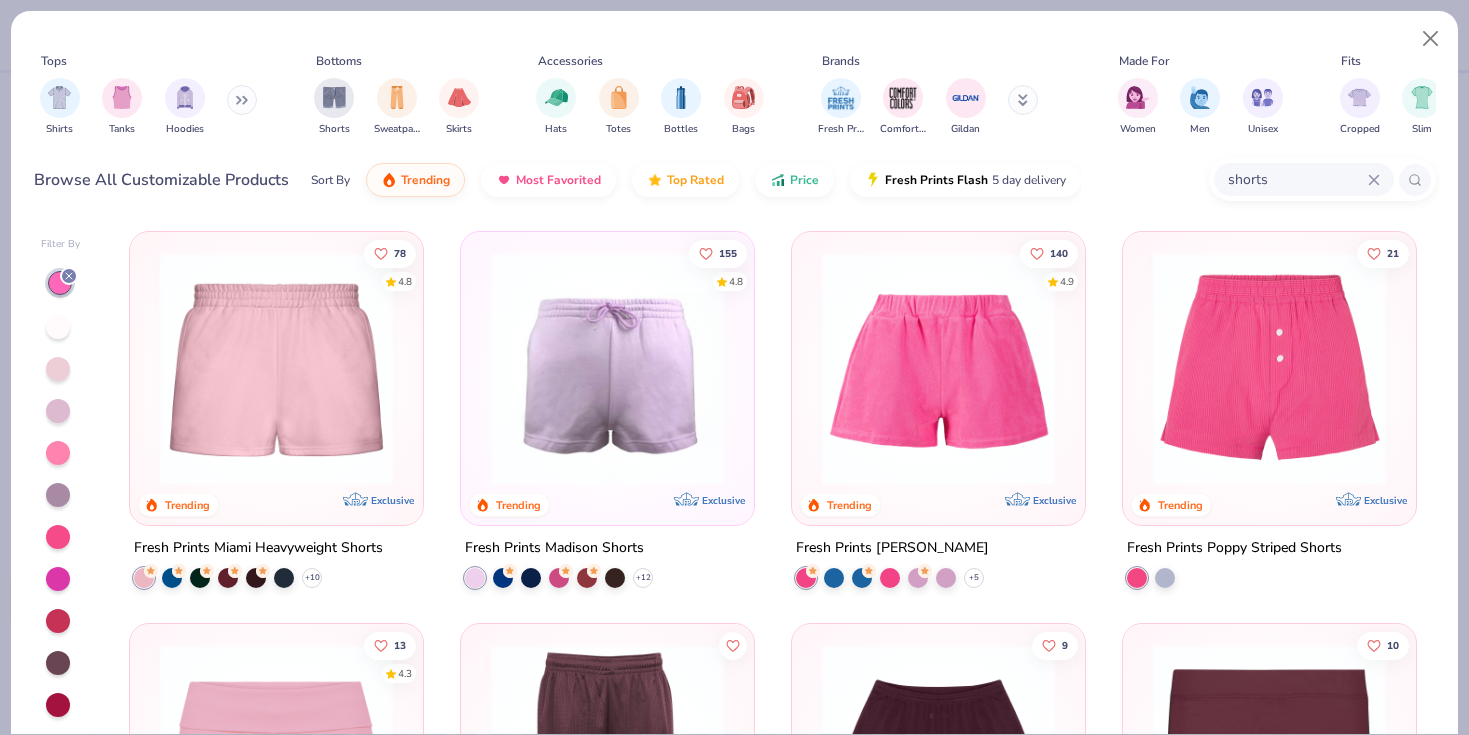 click at bounding box center (276, 368) 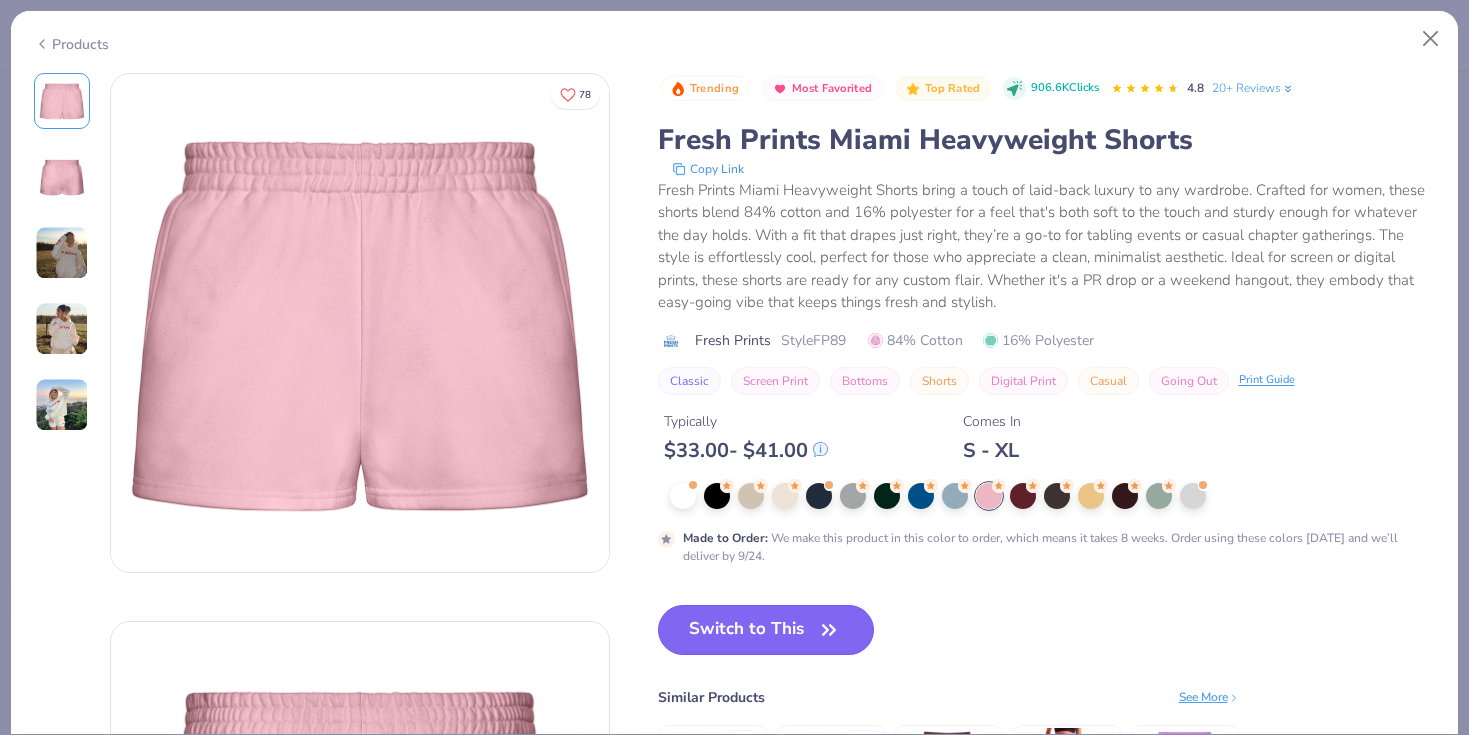 click on "Switch to This" at bounding box center [766, 630] 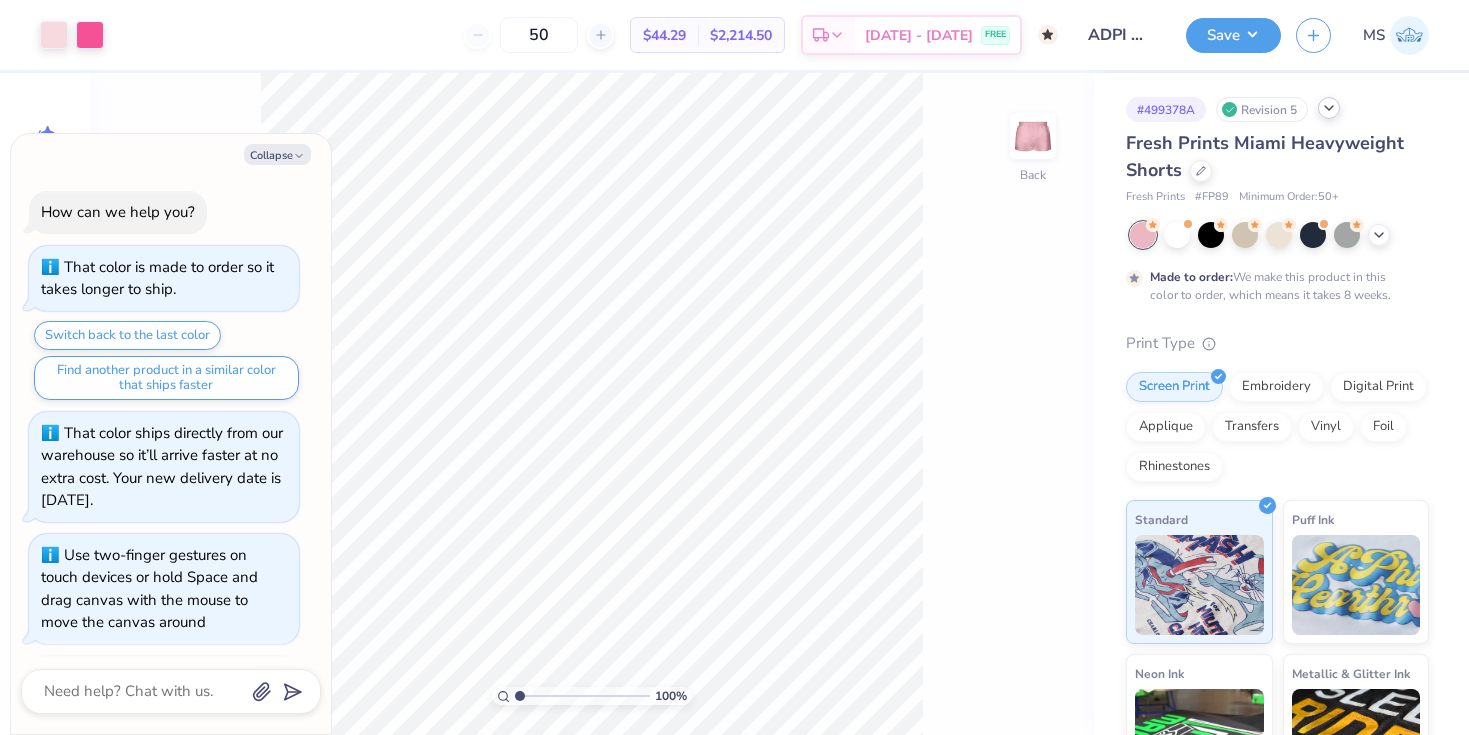 scroll, scrollTop: 189, scrollLeft: 0, axis: vertical 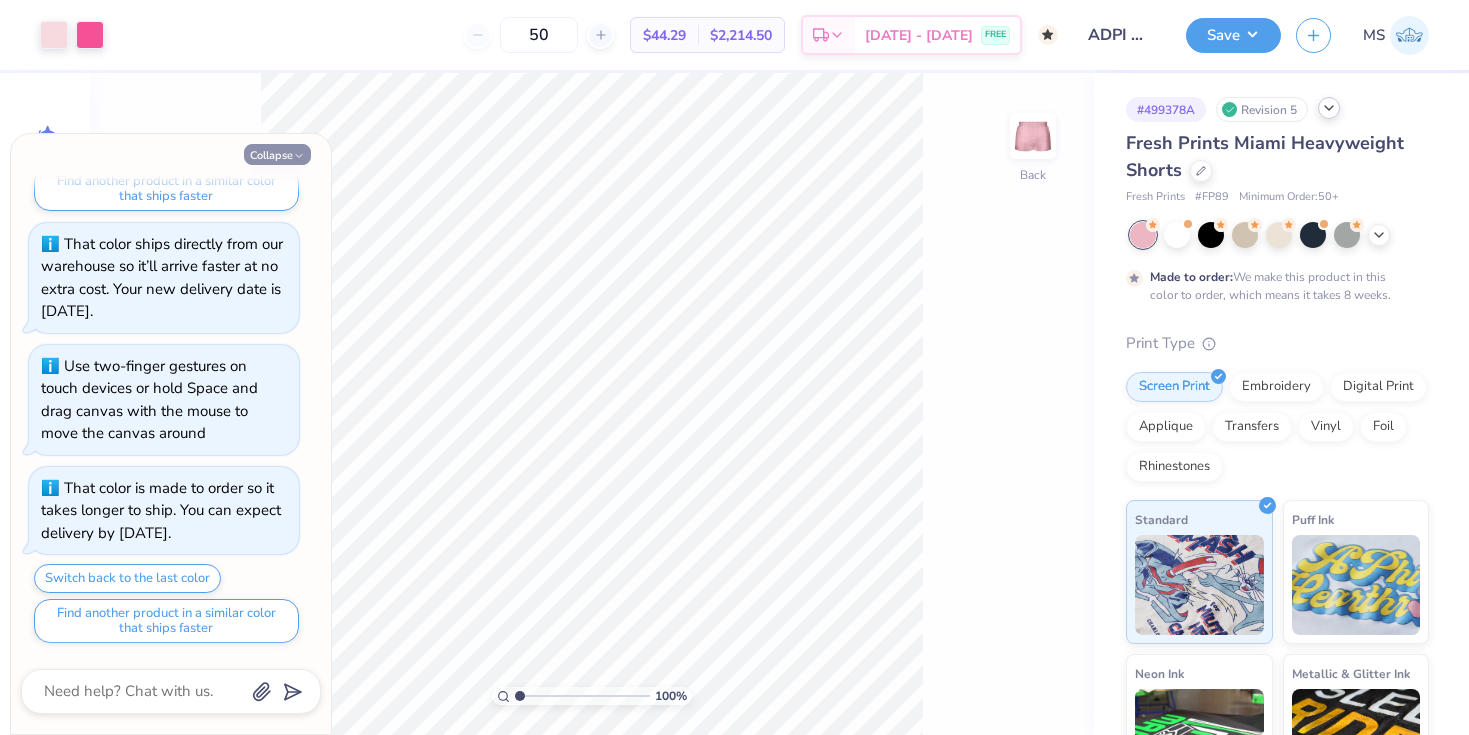 click 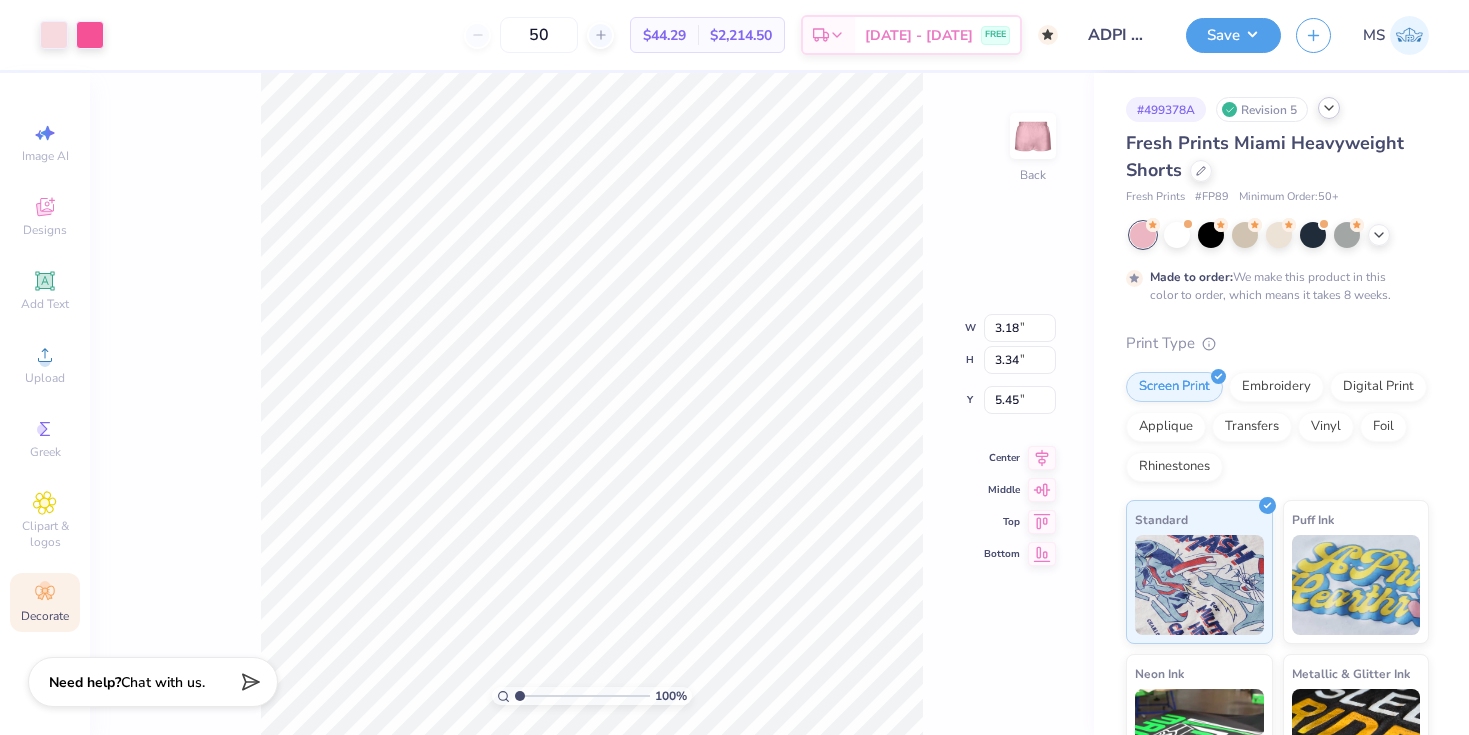 type on "6.51" 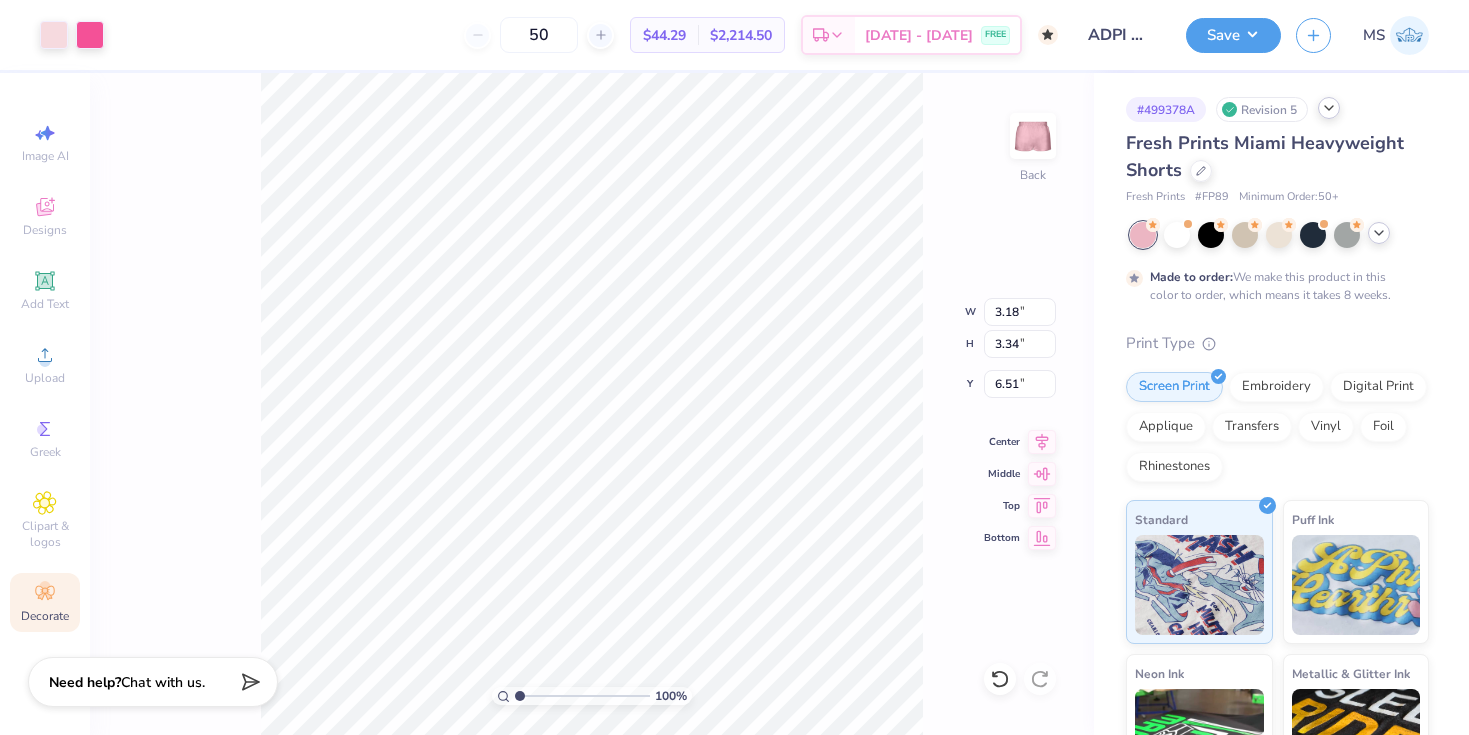 click 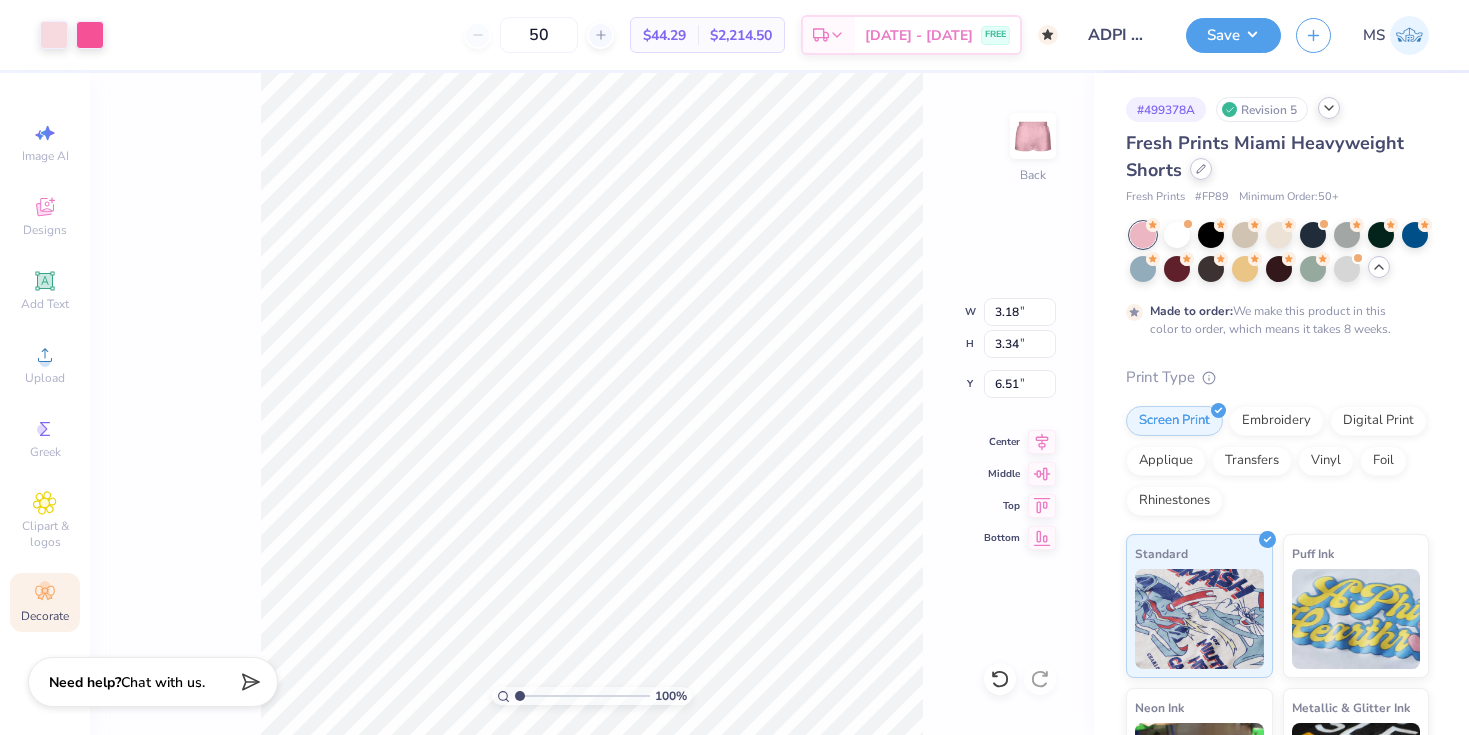 click 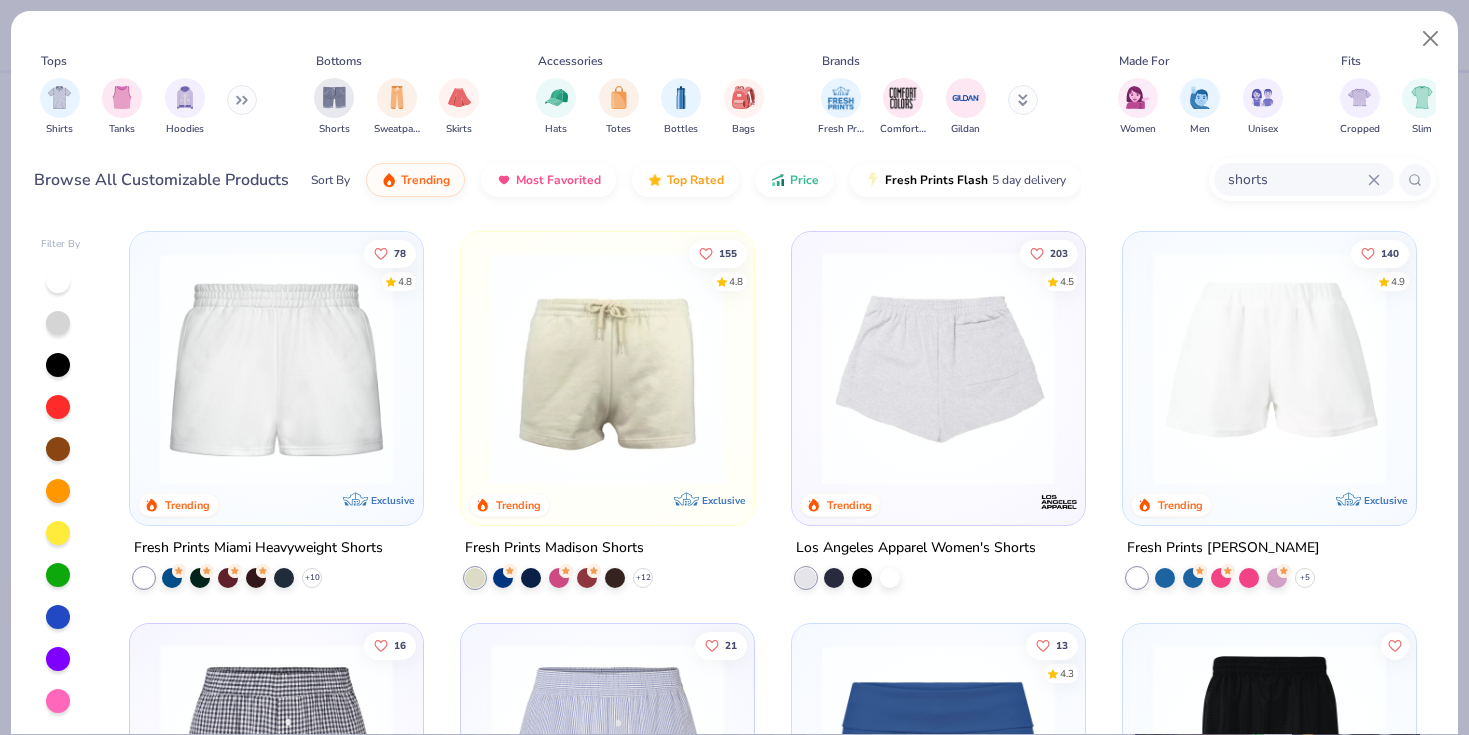 click at bounding box center (607, 368) 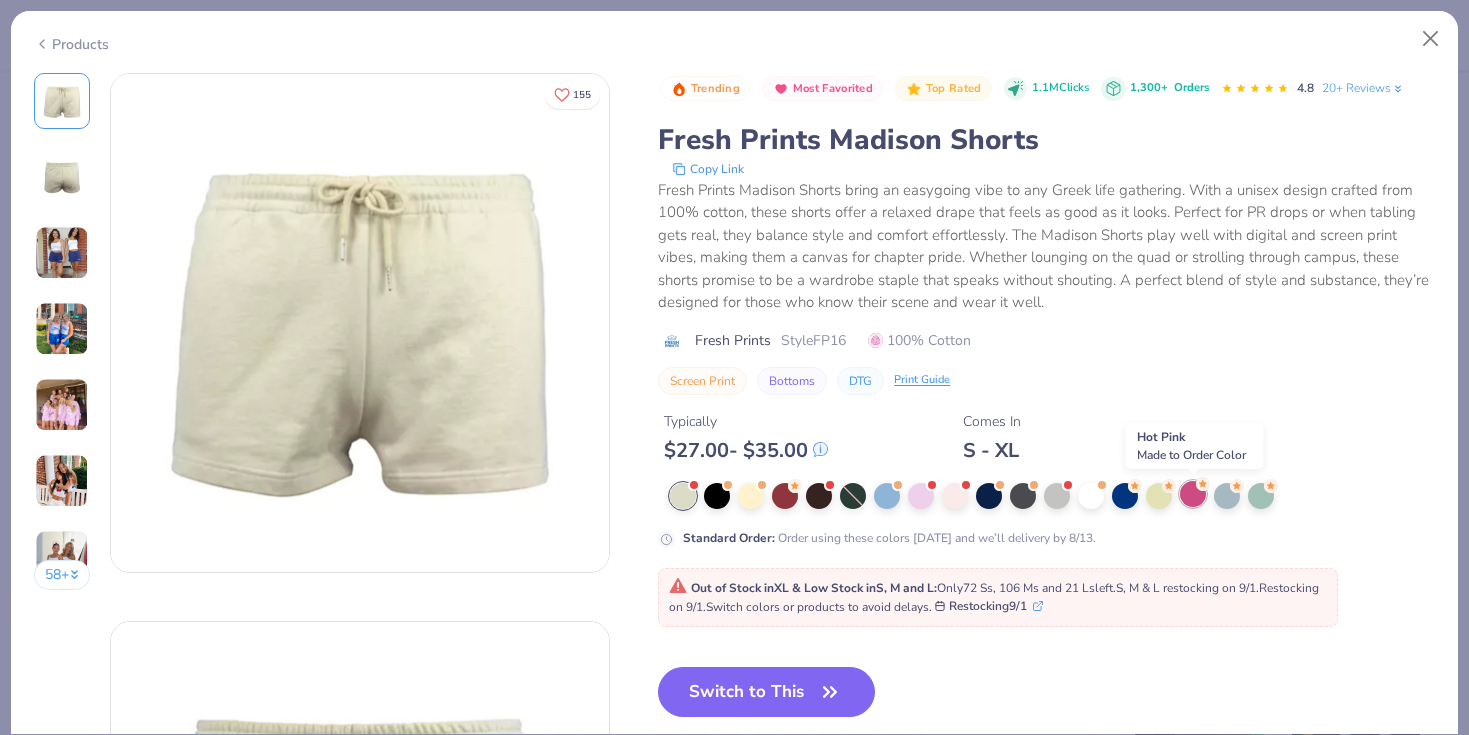 click at bounding box center [1193, 494] 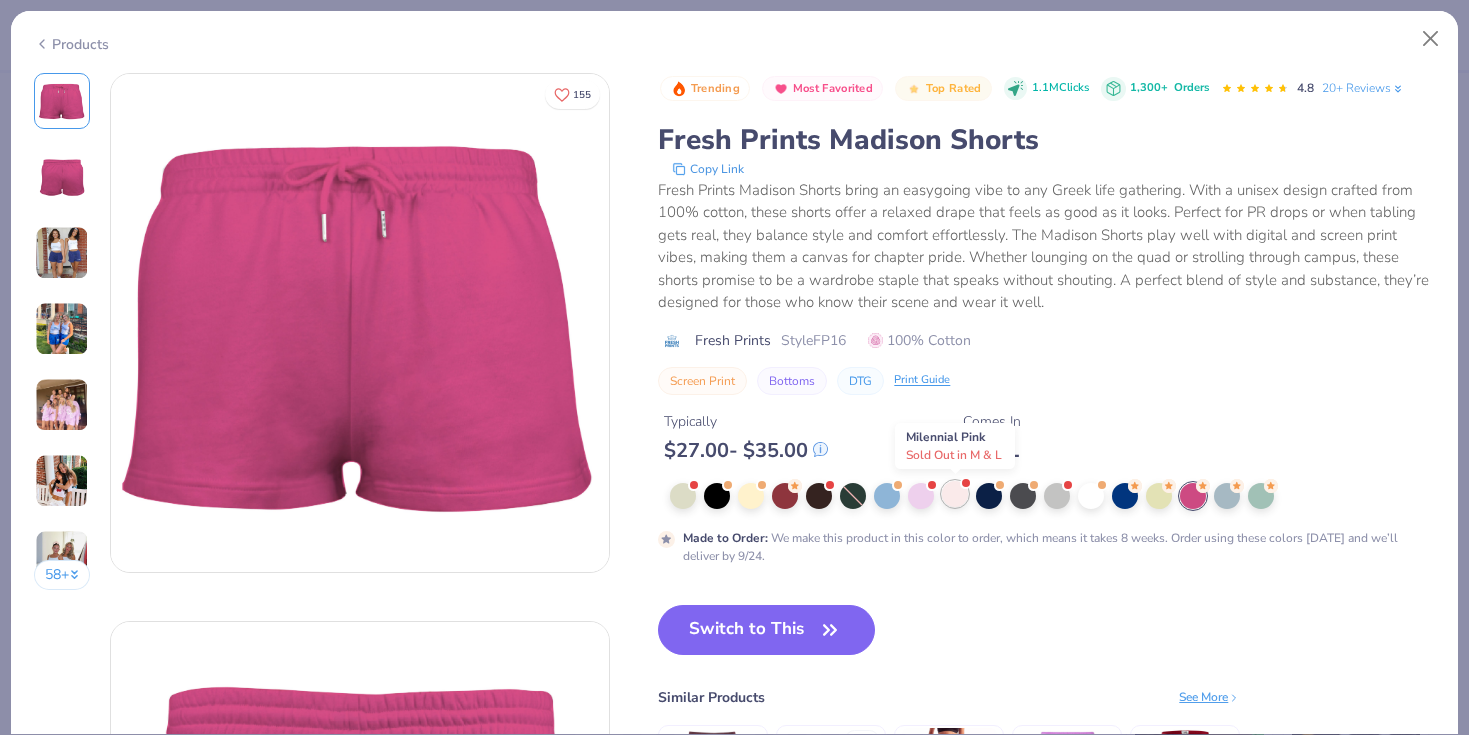 click at bounding box center (955, 494) 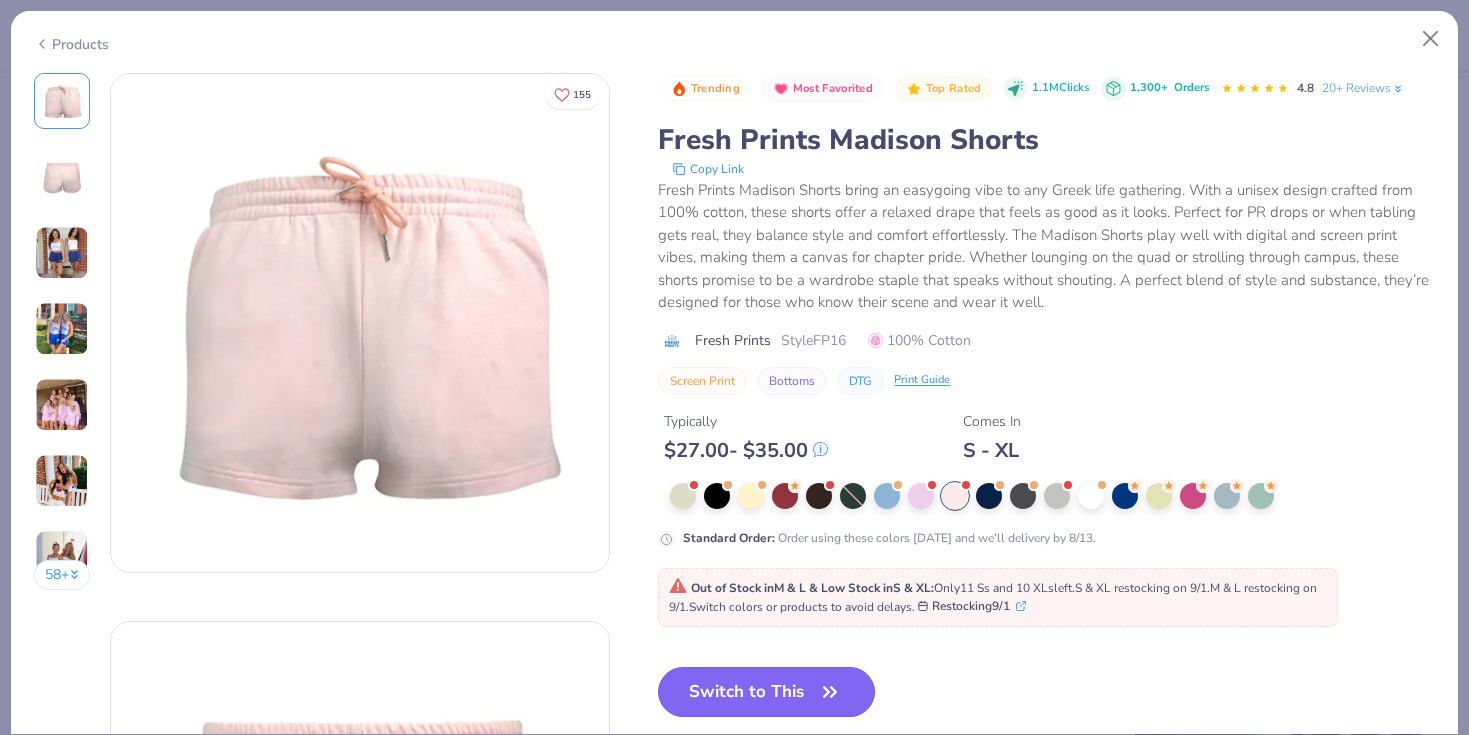 click on "Switch to This" at bounding box center (766, 692) 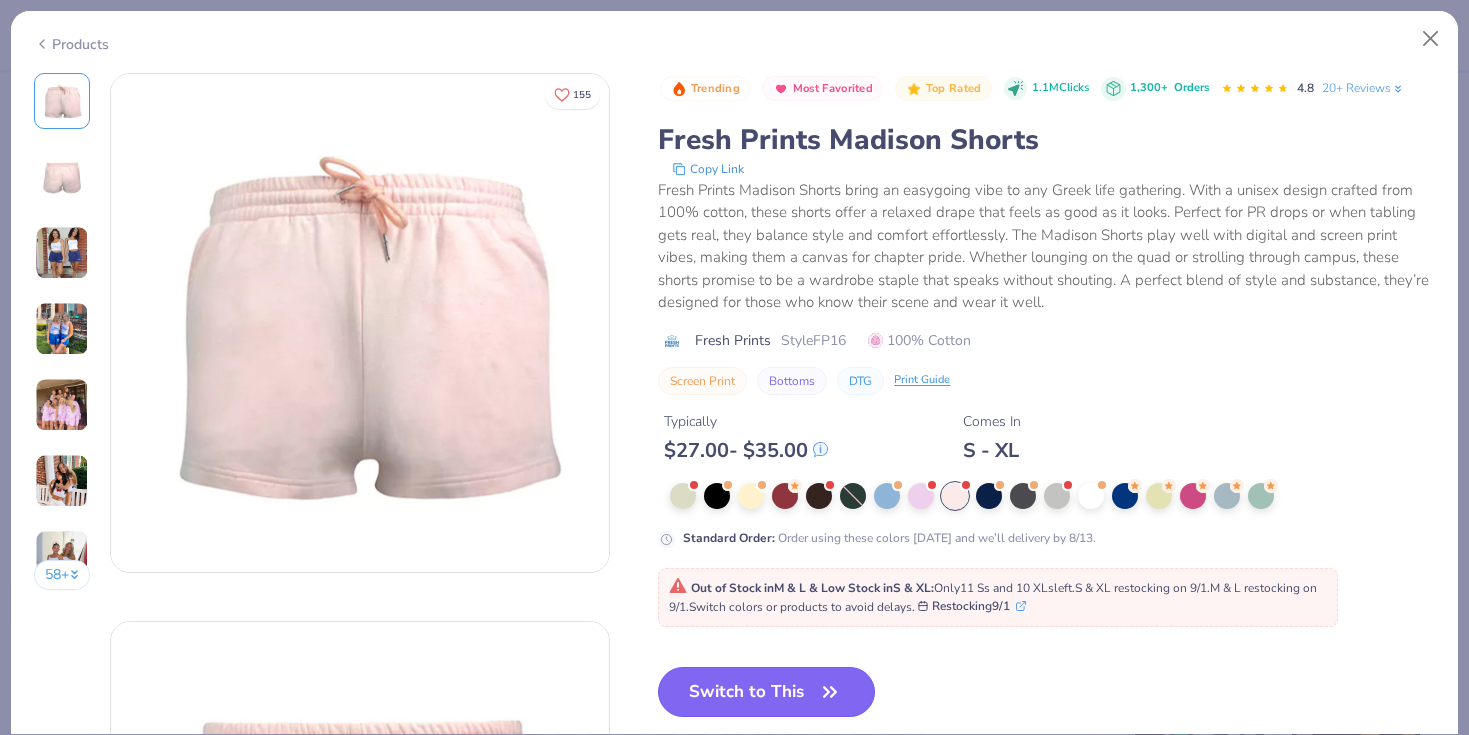 scroll, scrollTop: 366, scrollLeft: 0, axis: vertical 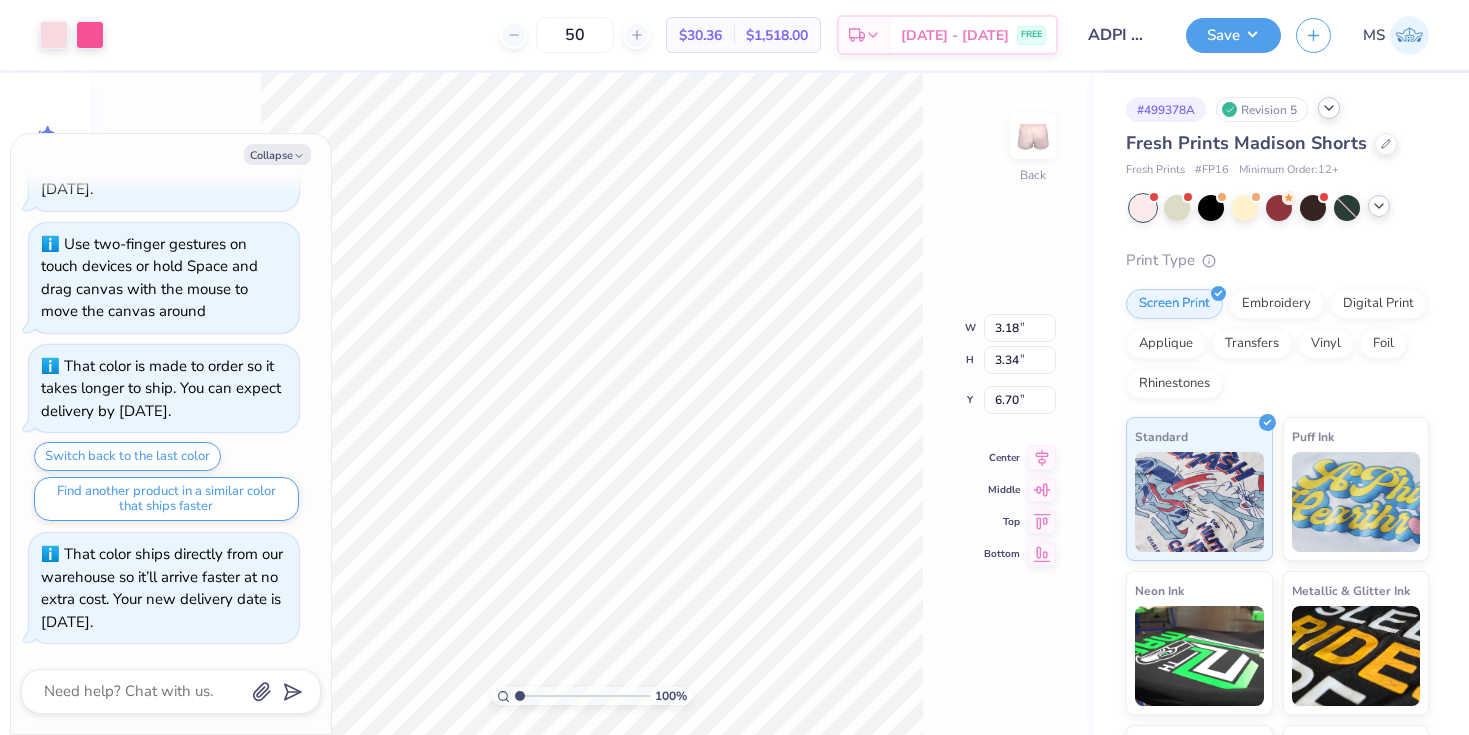 type on "x" 